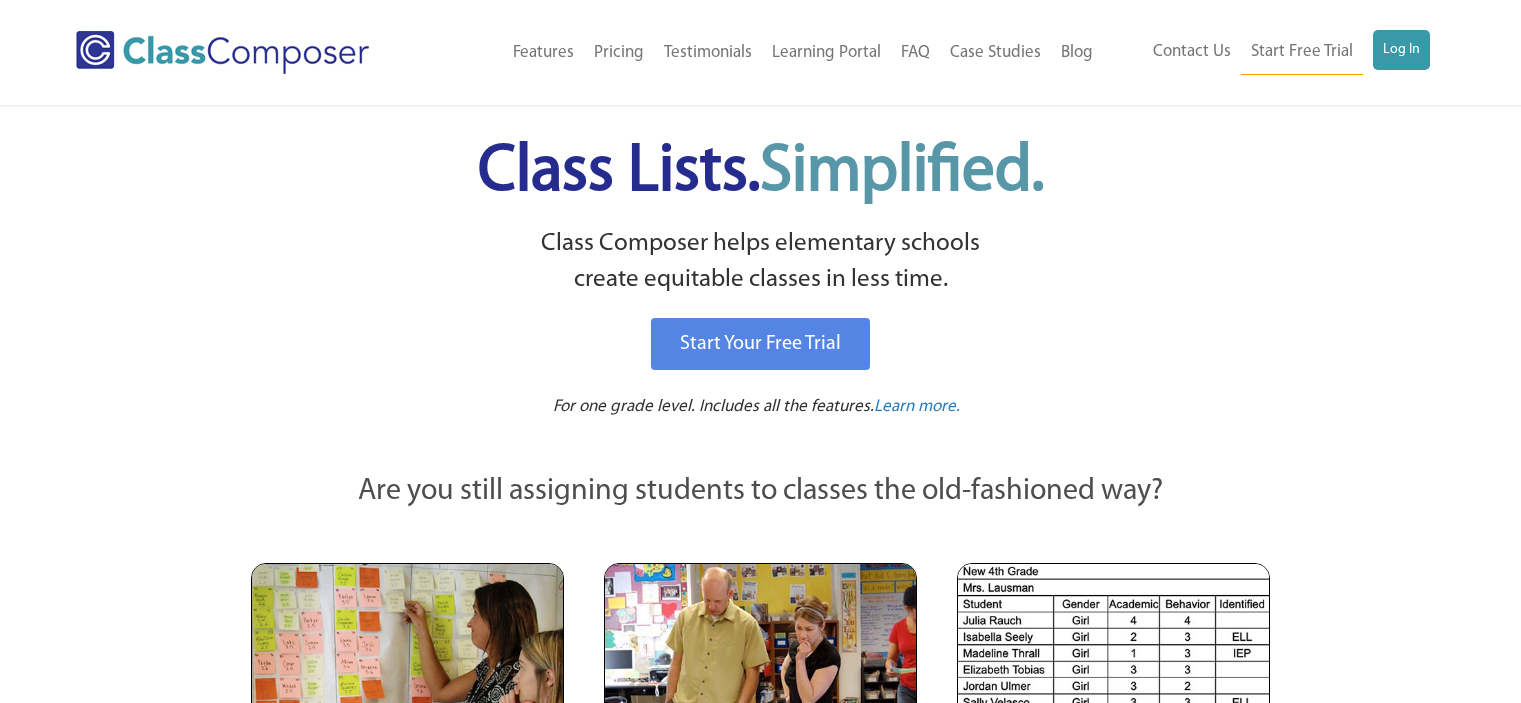 scroll, scrollTop: 0, scrollLeft: 0, axis: both 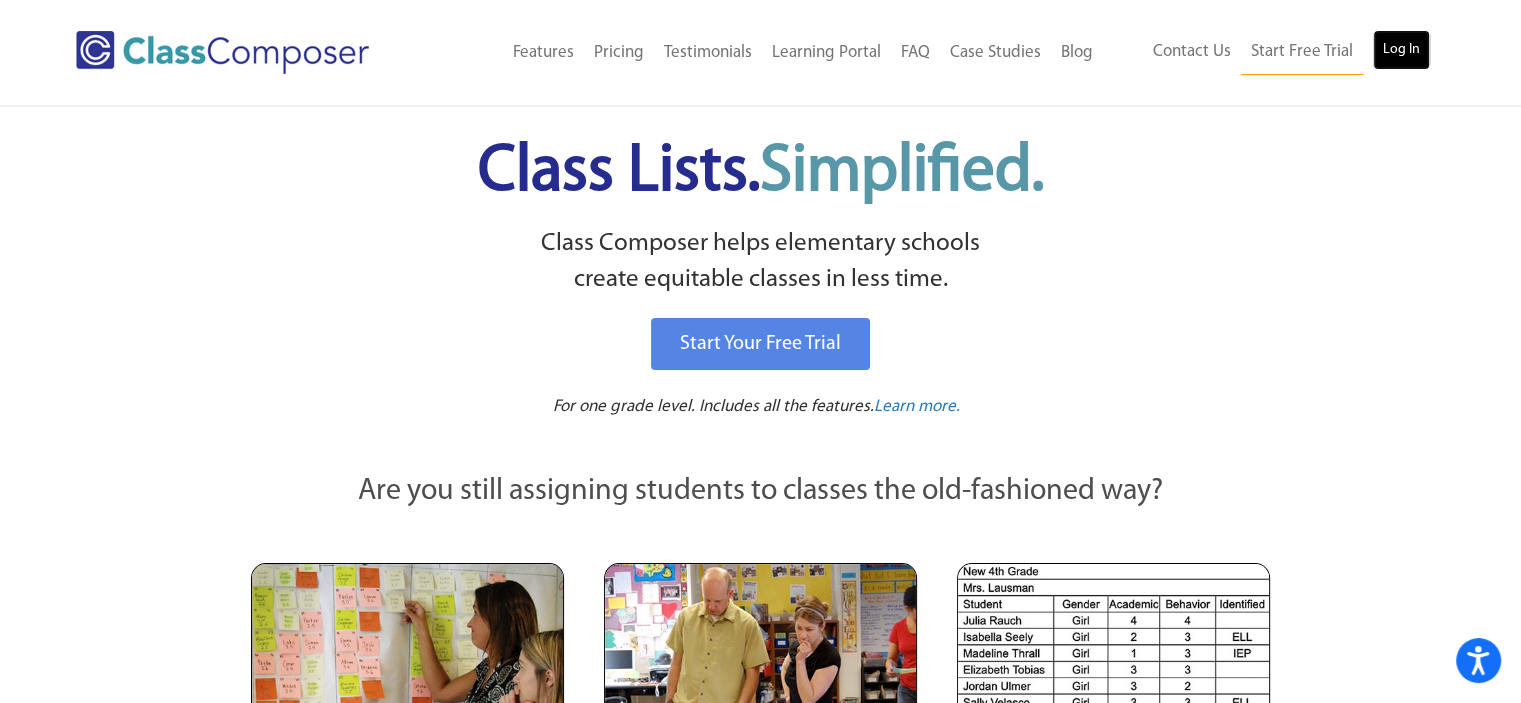 click on "Log In" at bounding box center (1401, 50) 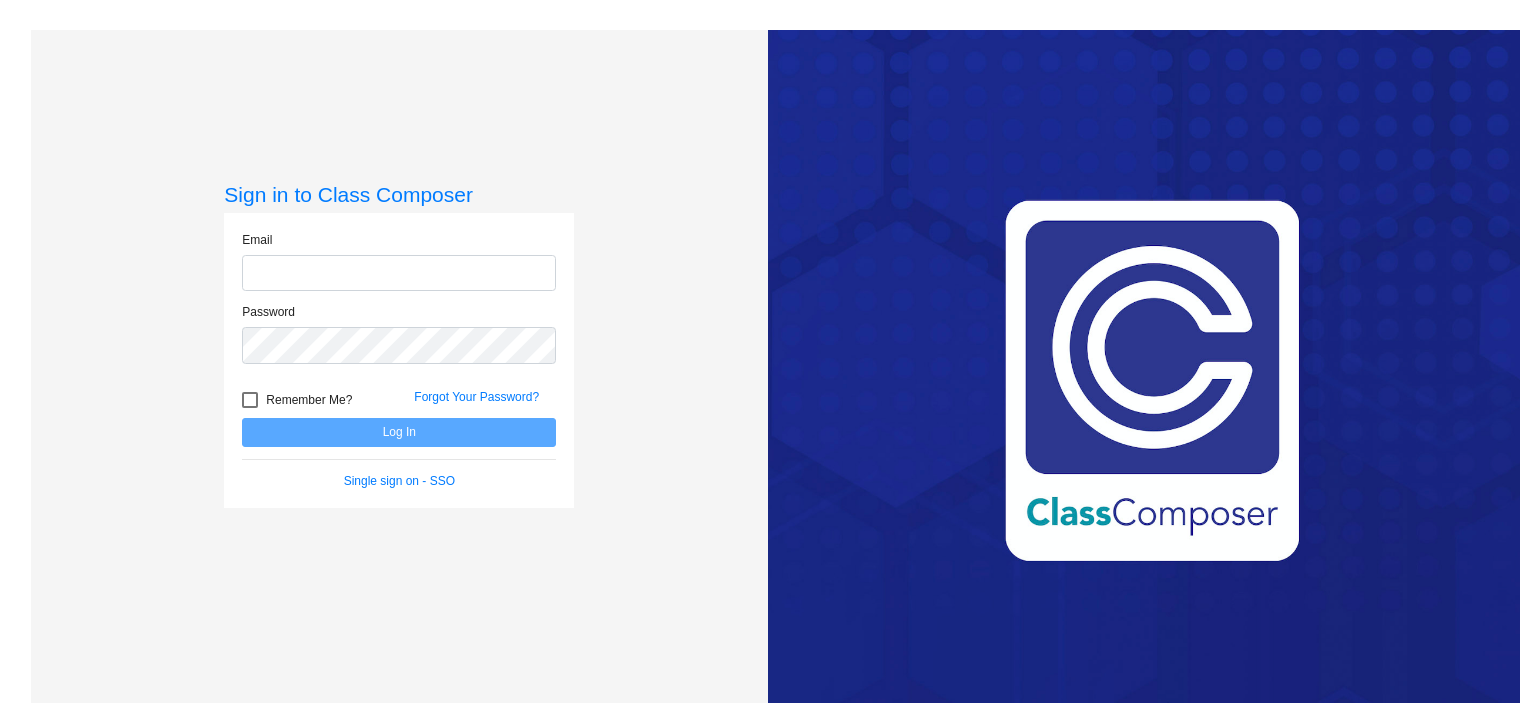 scroll, scrollTop: 0, scrollLeft: 0, axis: both 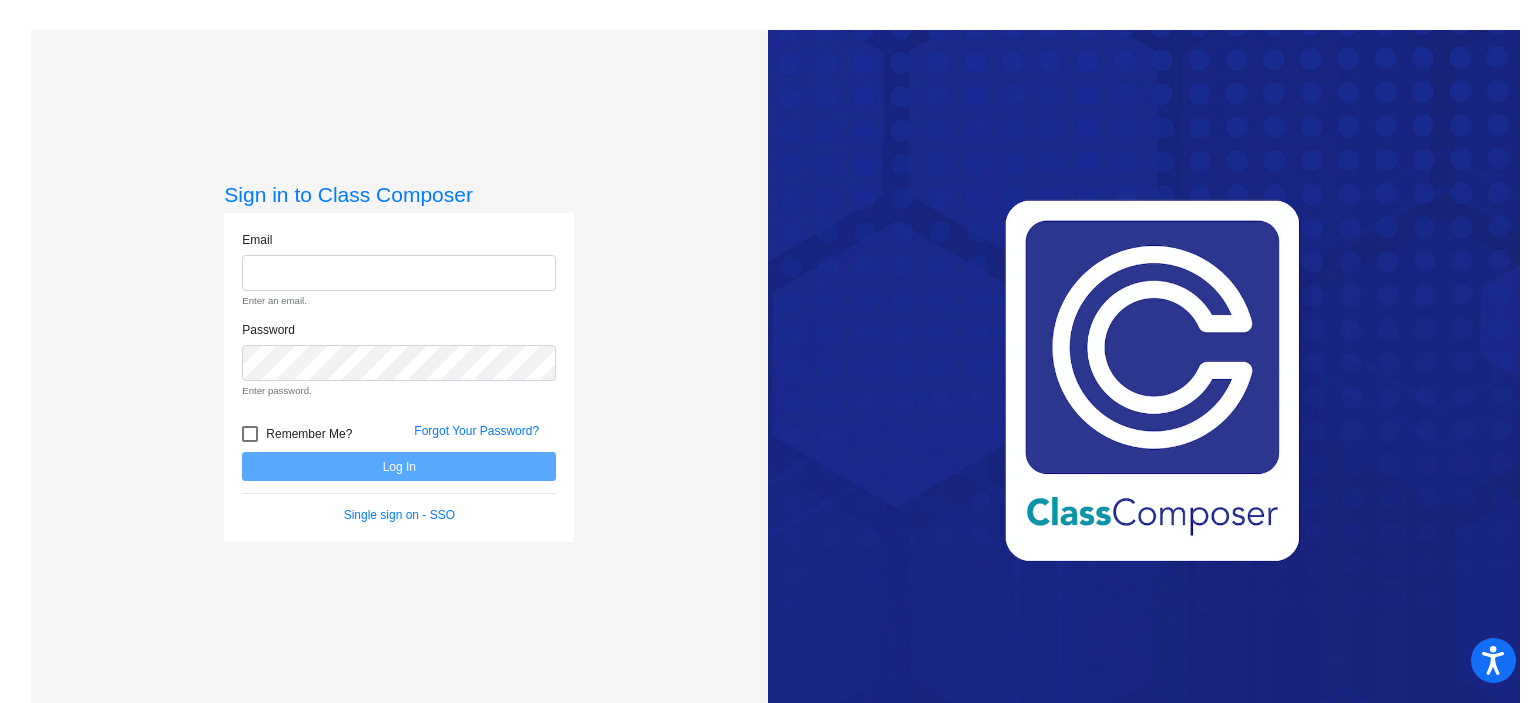 drag, startPoint x: 528, startPoint y: 305, endPoint x: 518, endPoint y: 293, distance: 15.6205 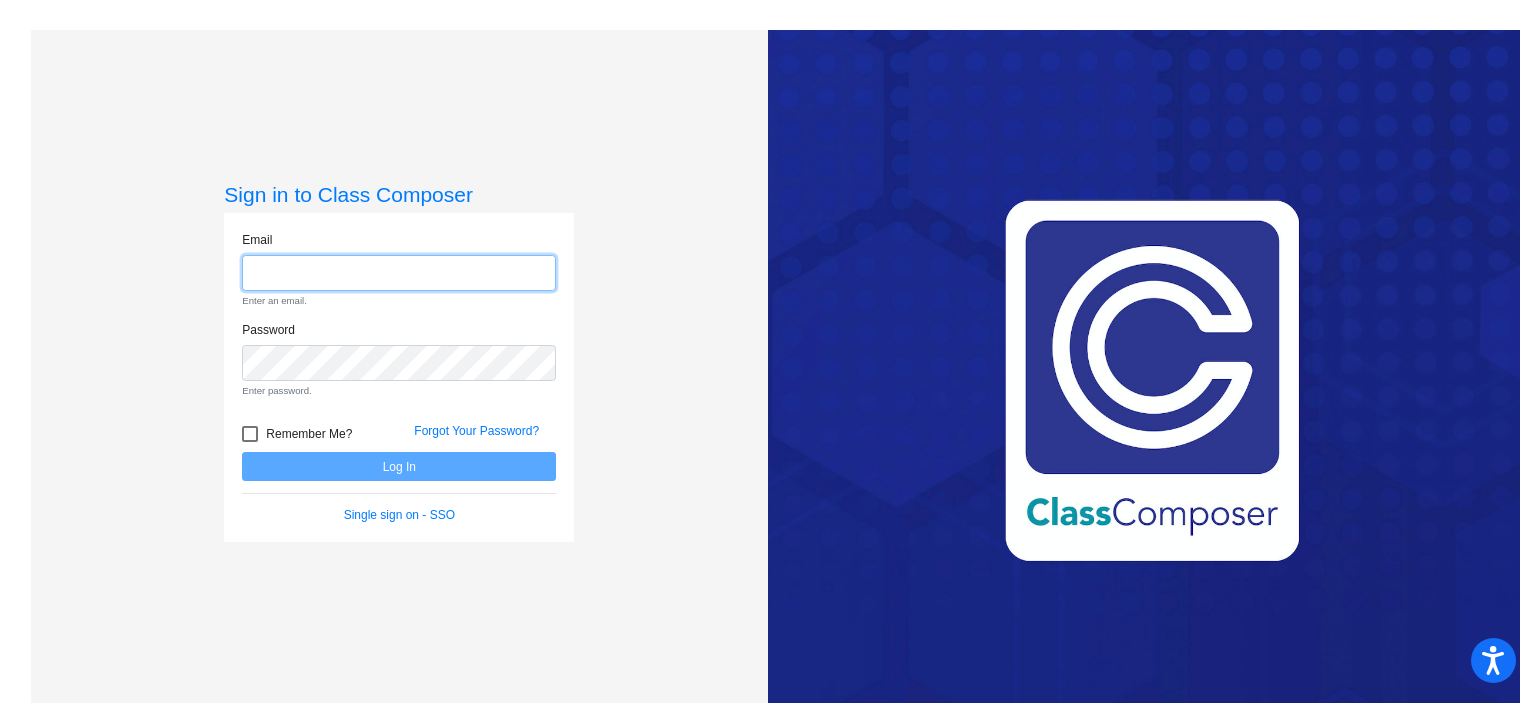 click 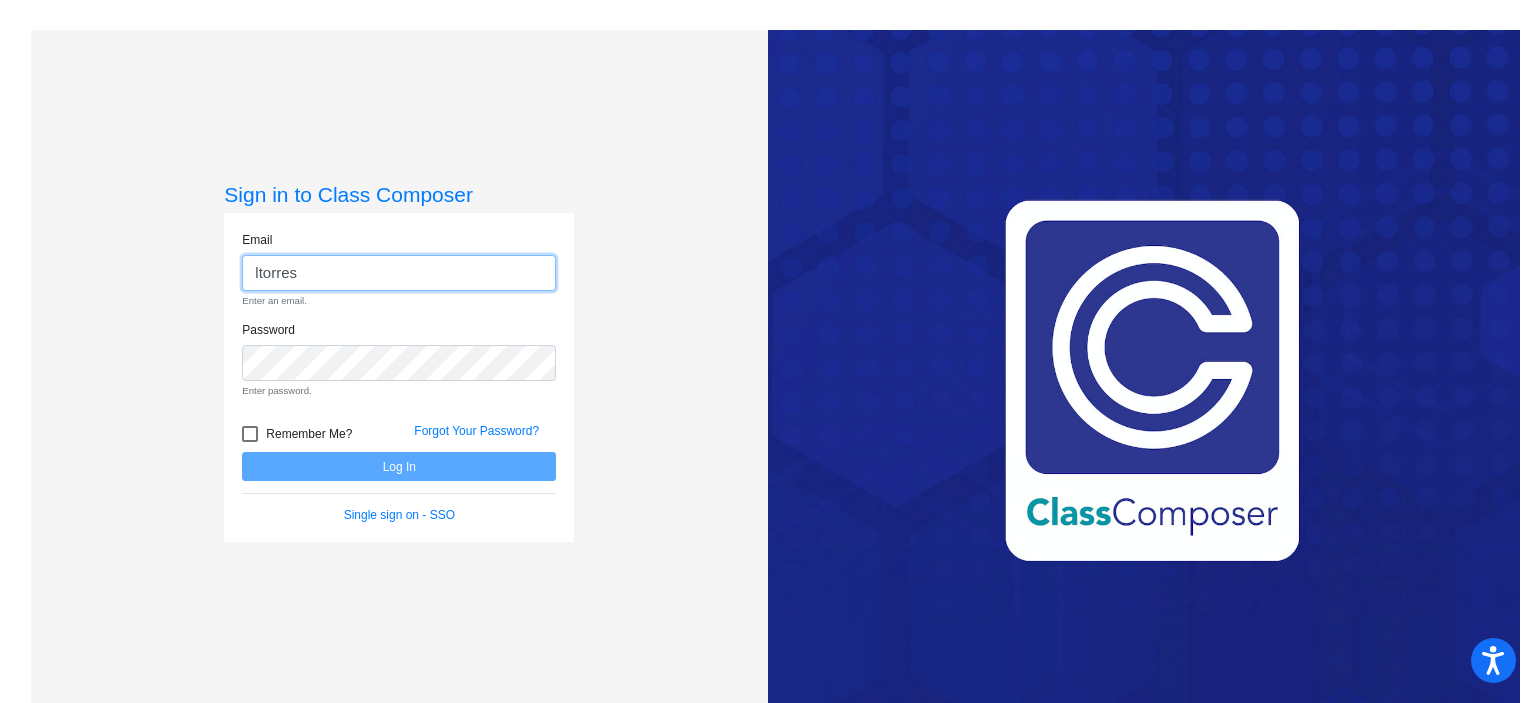 type on "ltorres@myvaughncharter.com" 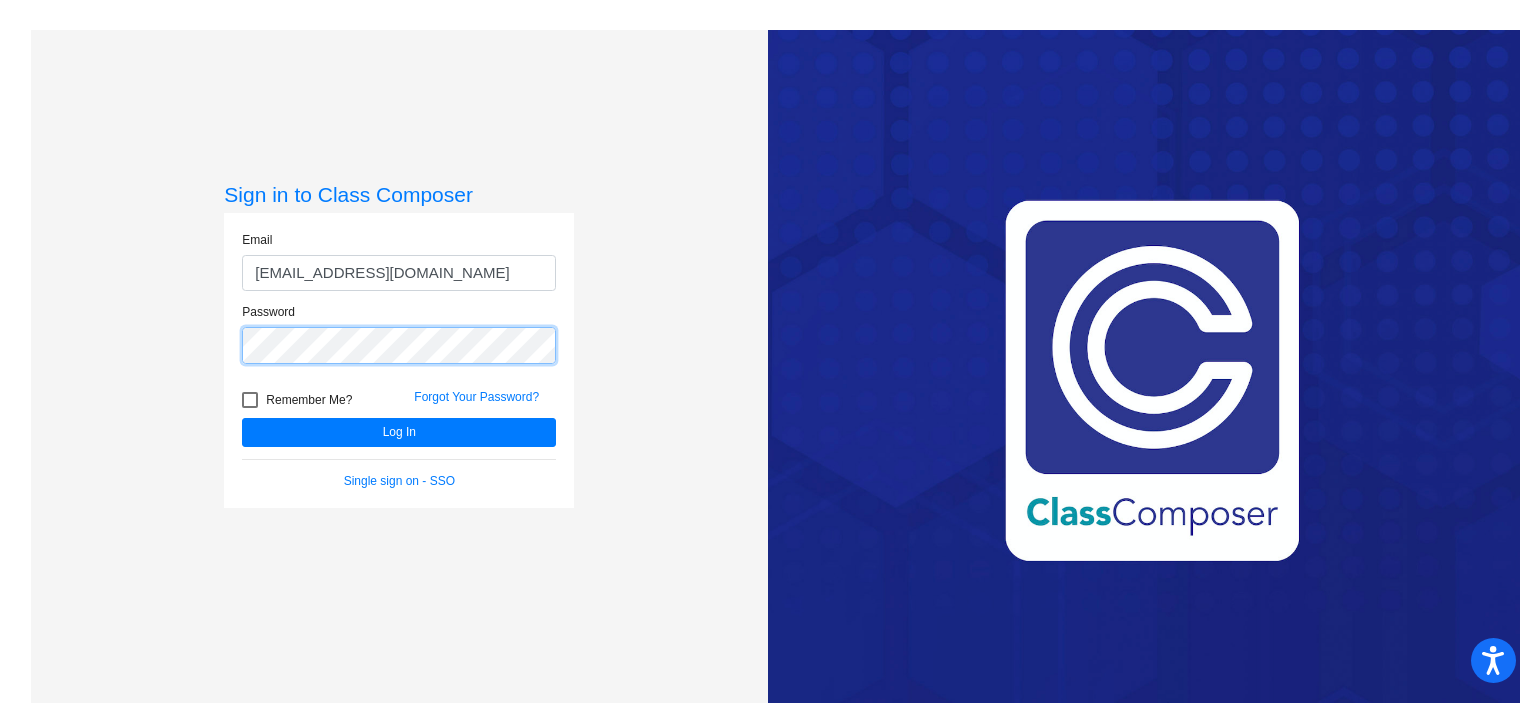 click on "Log In" 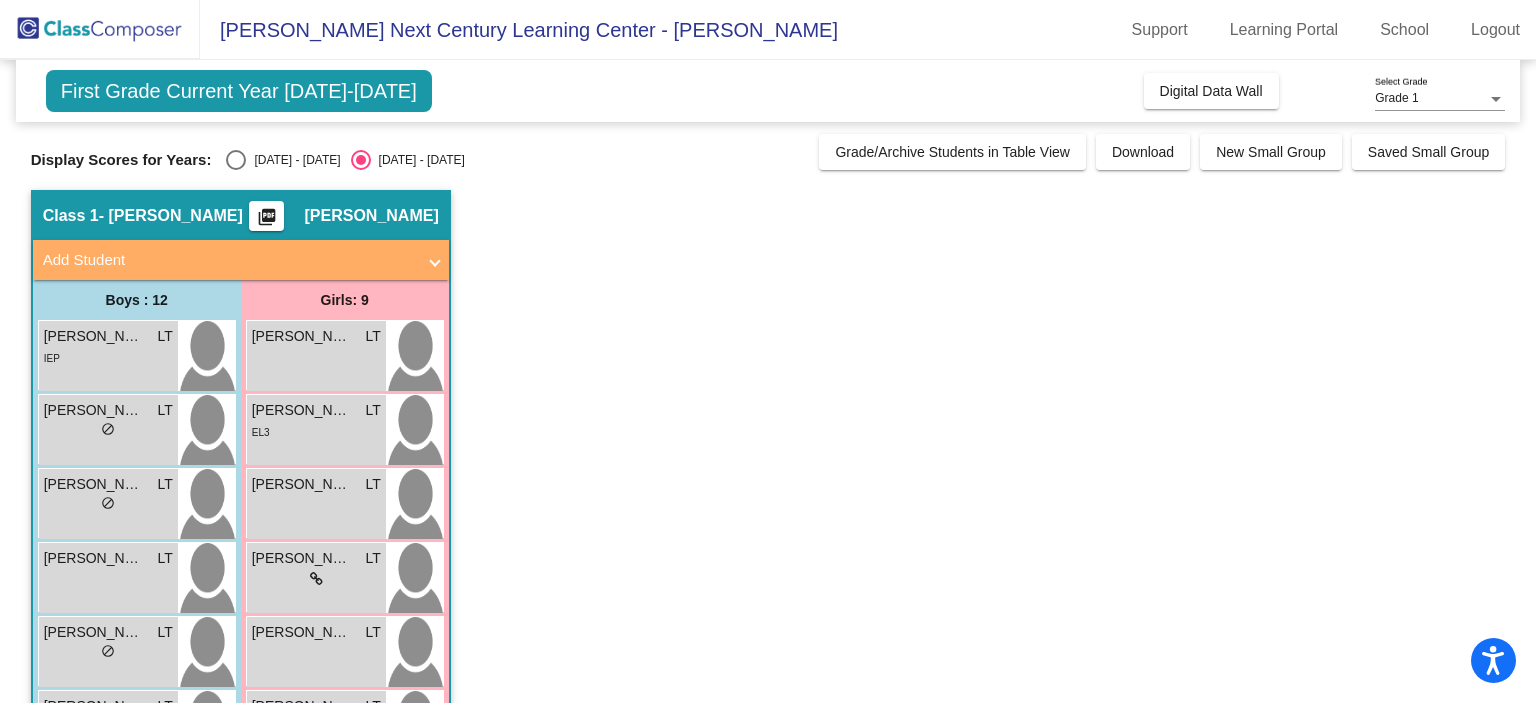 click at bounding box center [236, 160] 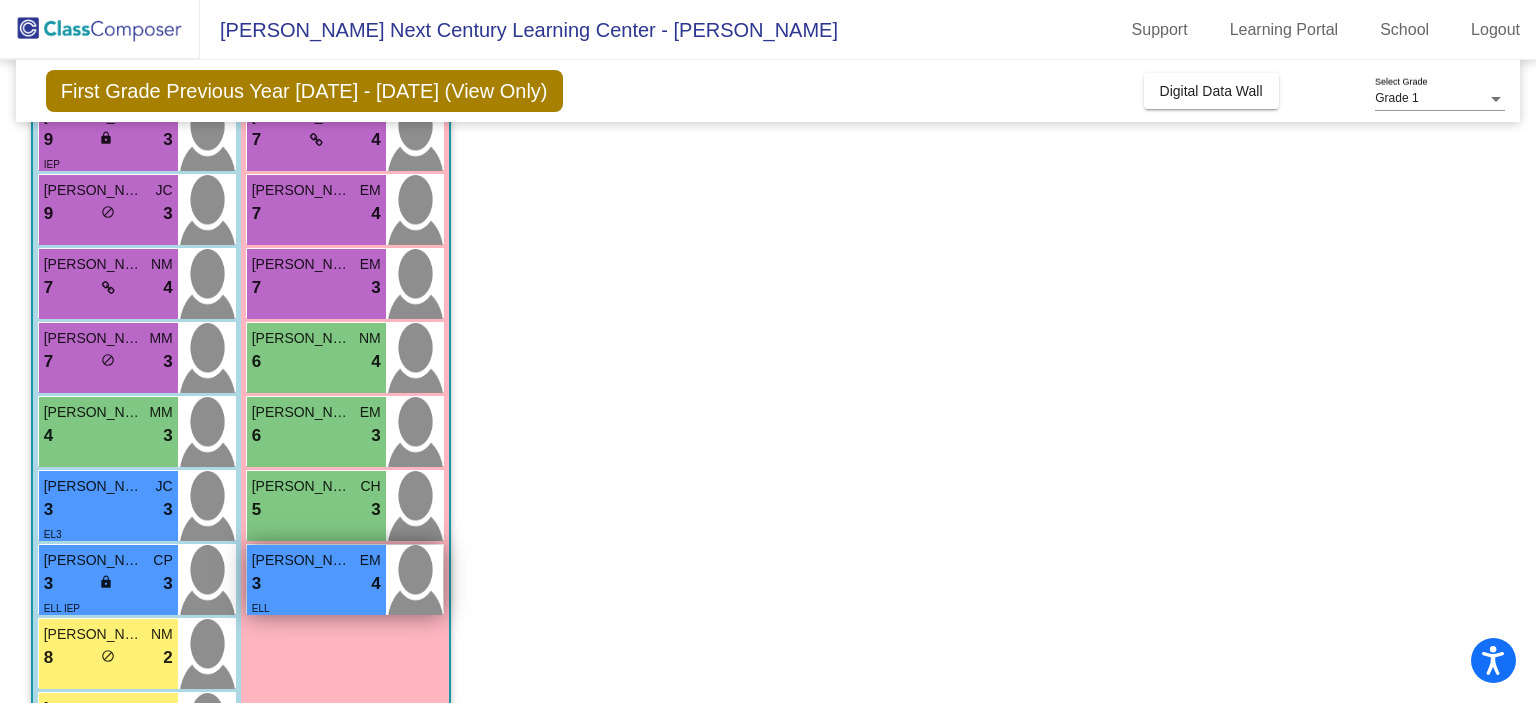 scroll, scrollTop: 300, scrollLeft: 0, axis: vertical 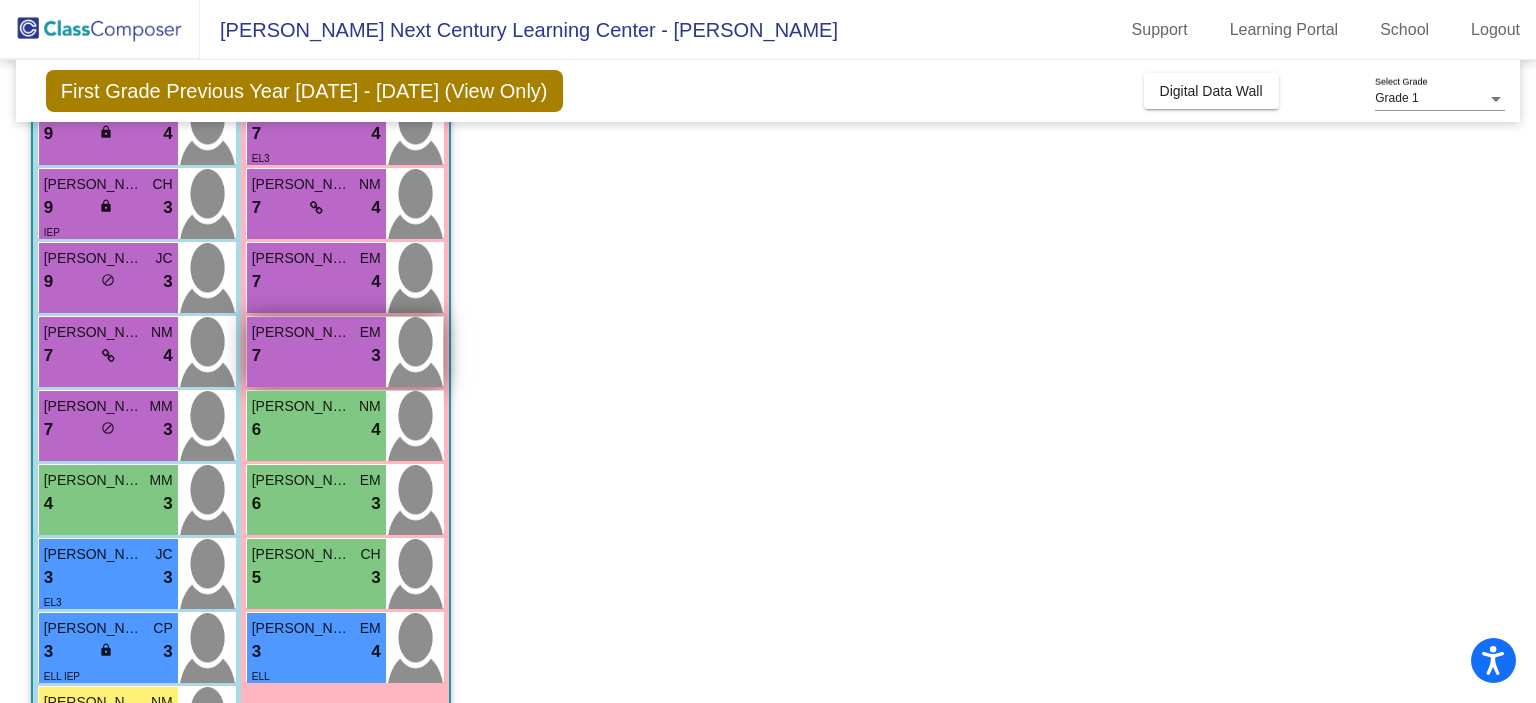 click on "7 lock do_not_disturb_alt 3" at bounding box center [316, 356] 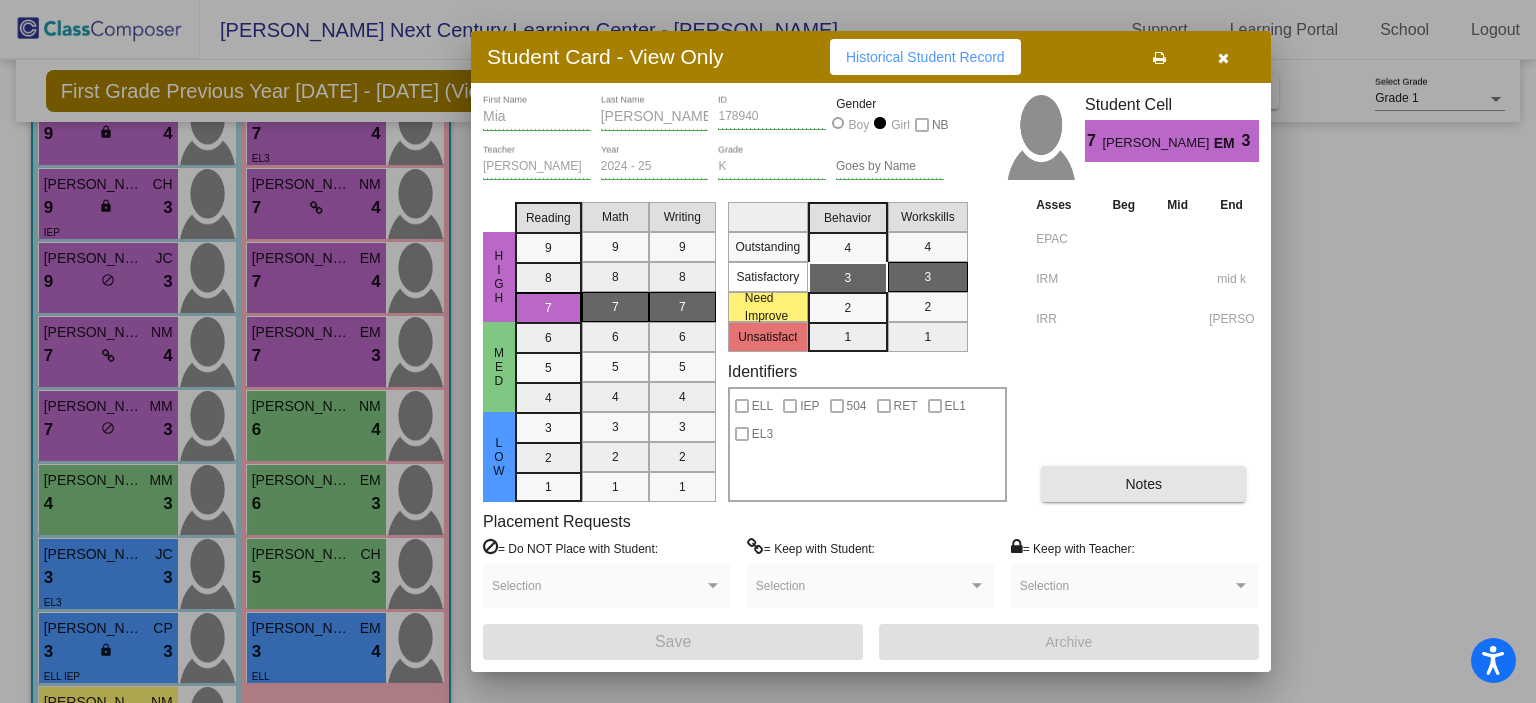 click on "Notes" at bounding box center [1143, 484] 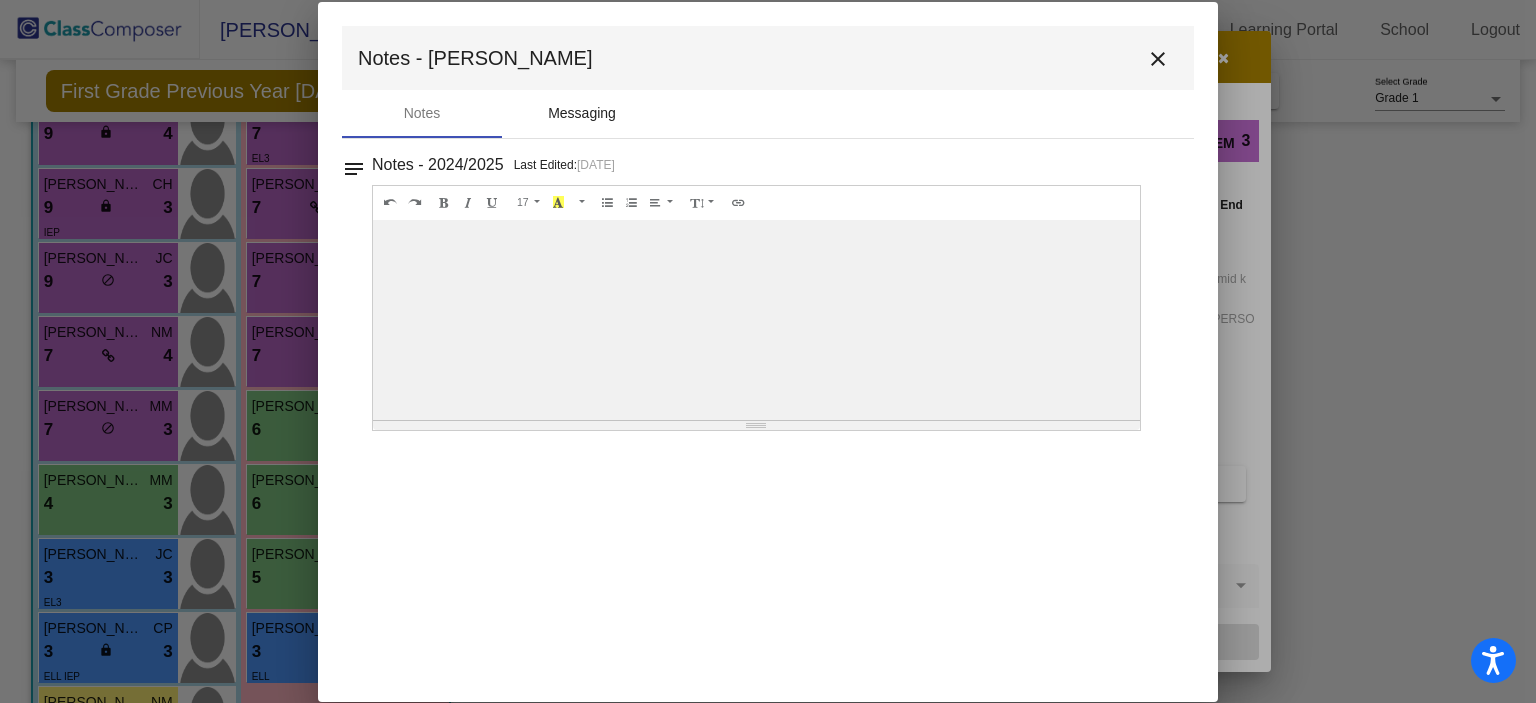 click on "Messaging" at bounding box center [582, 113] 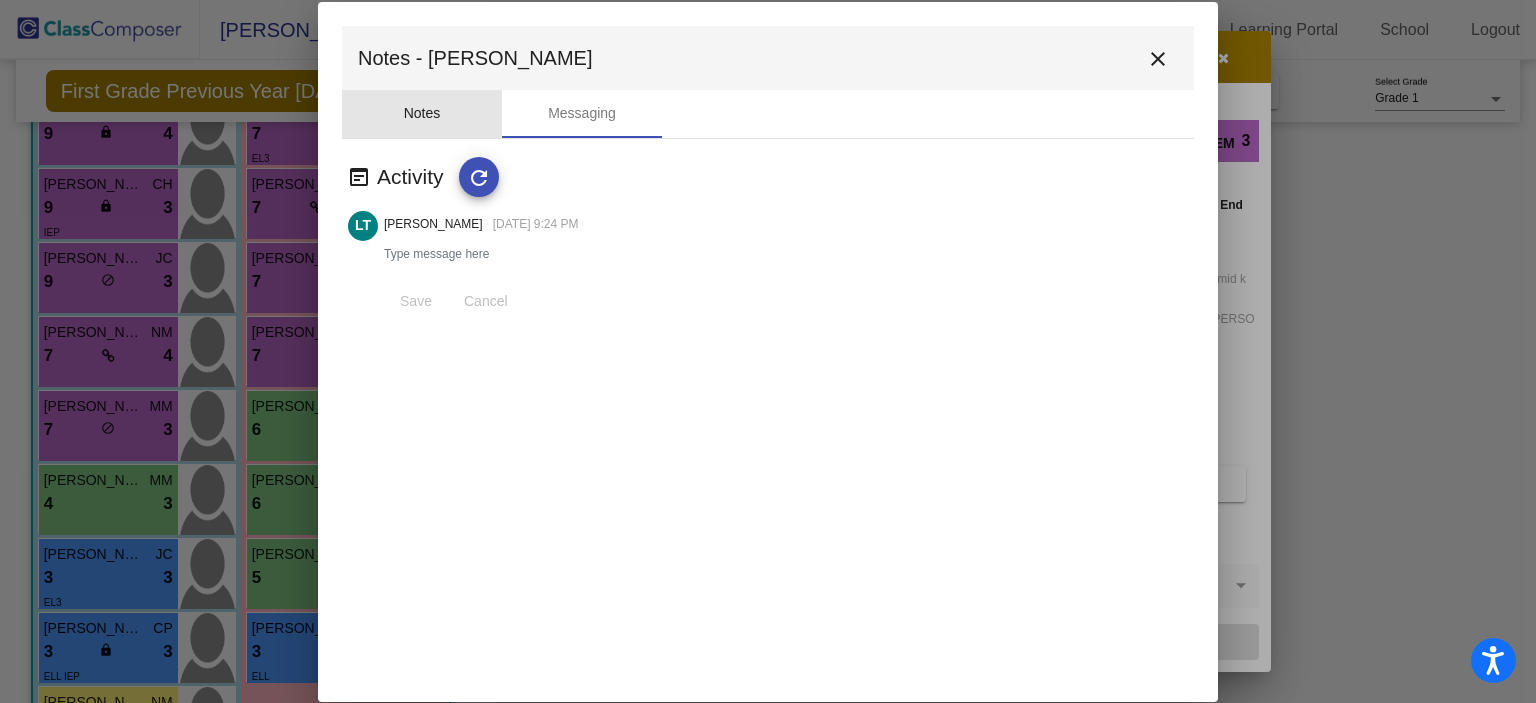 click on "Notes" at bounding box center [422, 114] 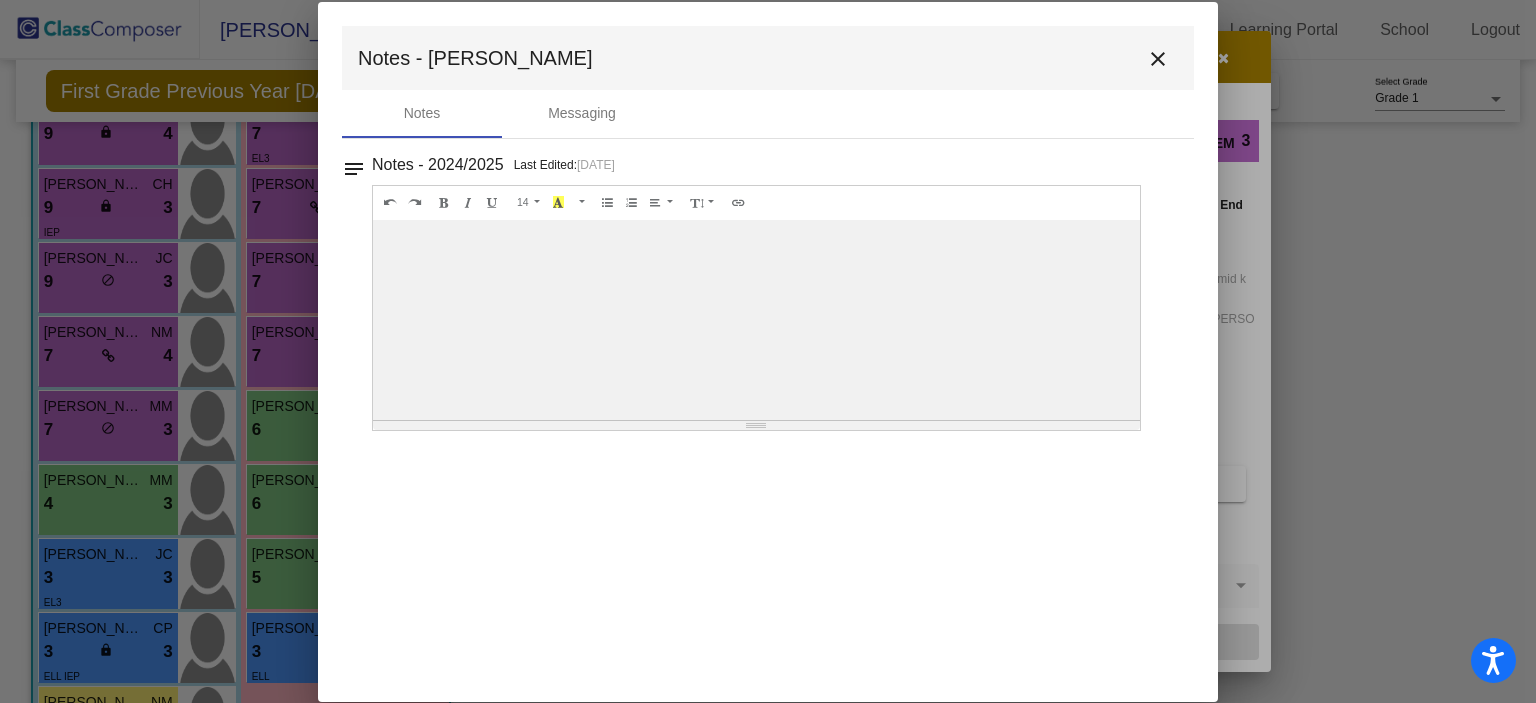 click on "close" at bounding box center (1158, 59) 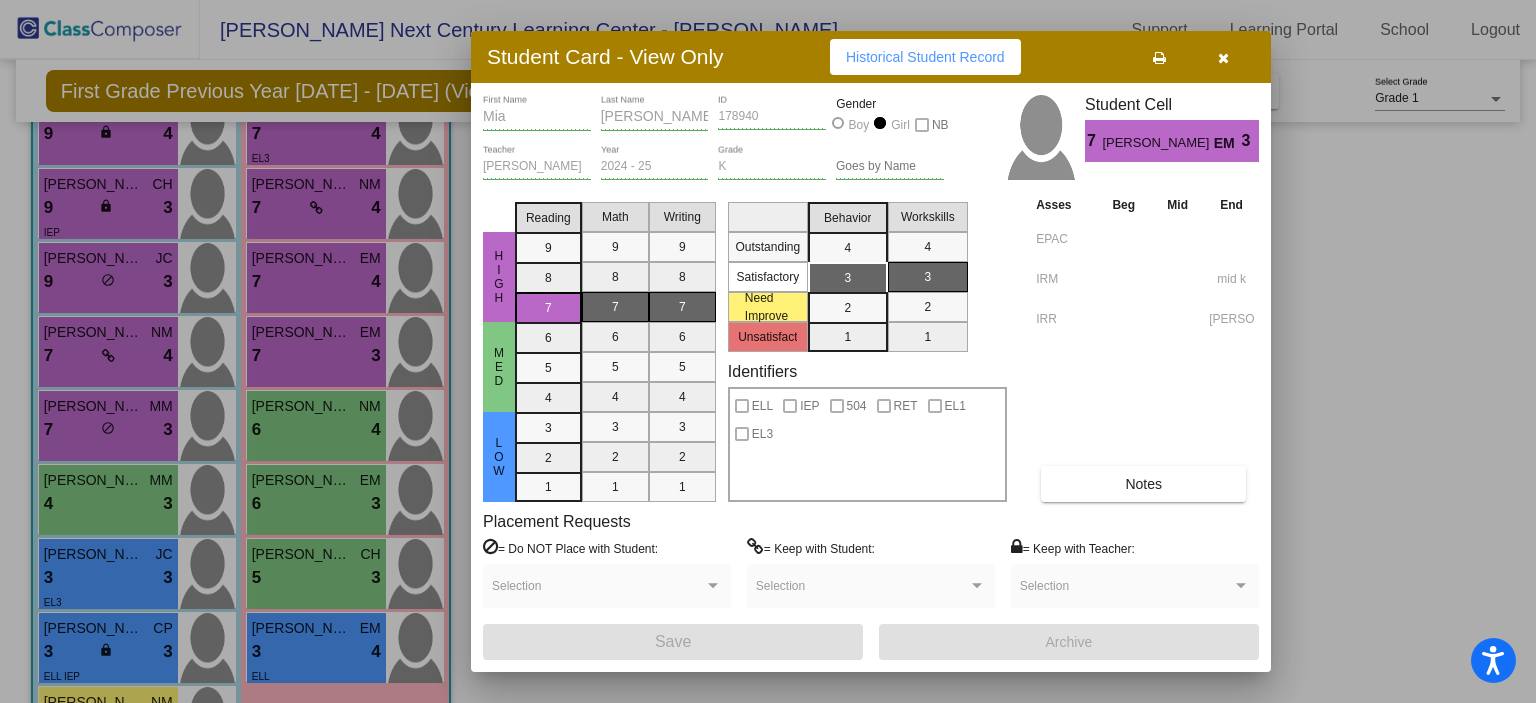 click at bounding box center [1223, 57] 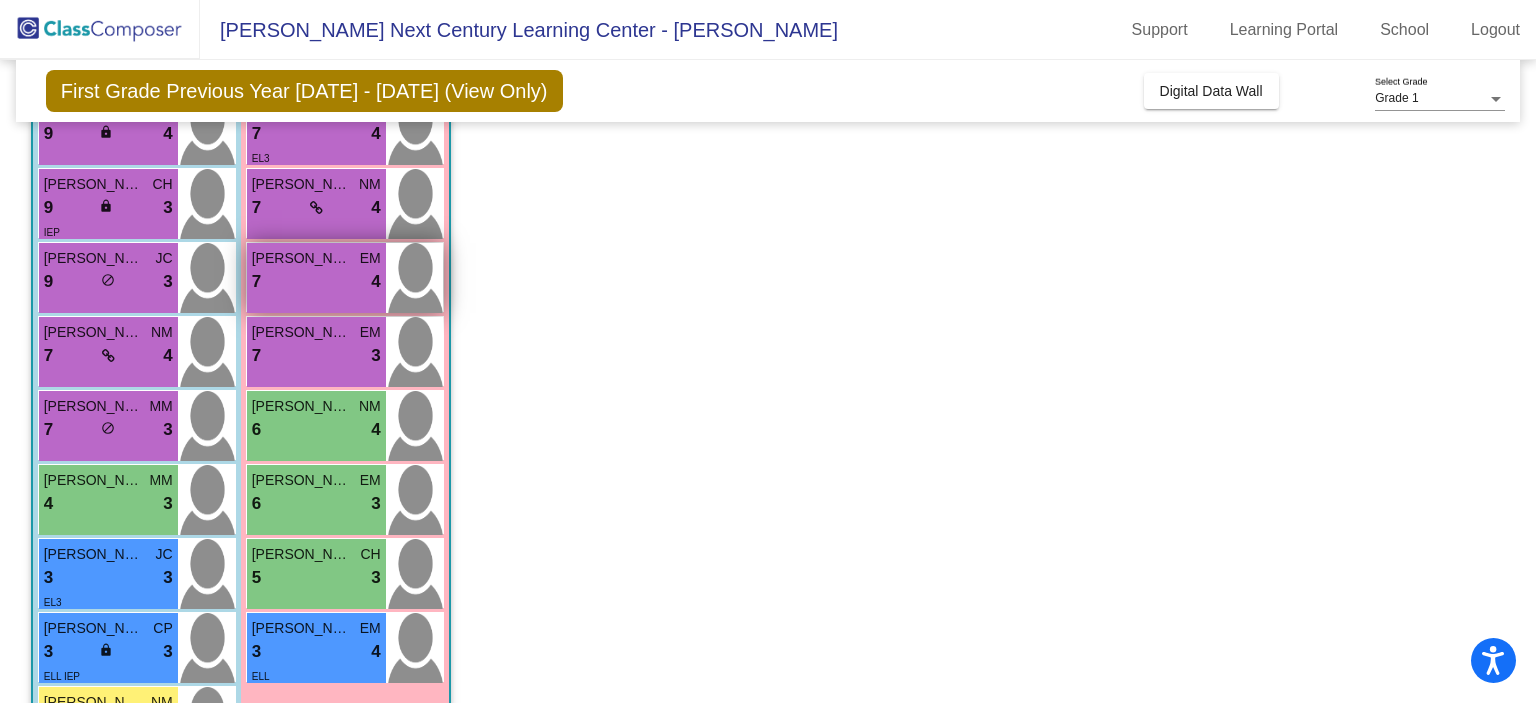 click on "Emma Tremillo EM 7 lock do_not_disturb_alt 4" at bounding box center [316, 278] 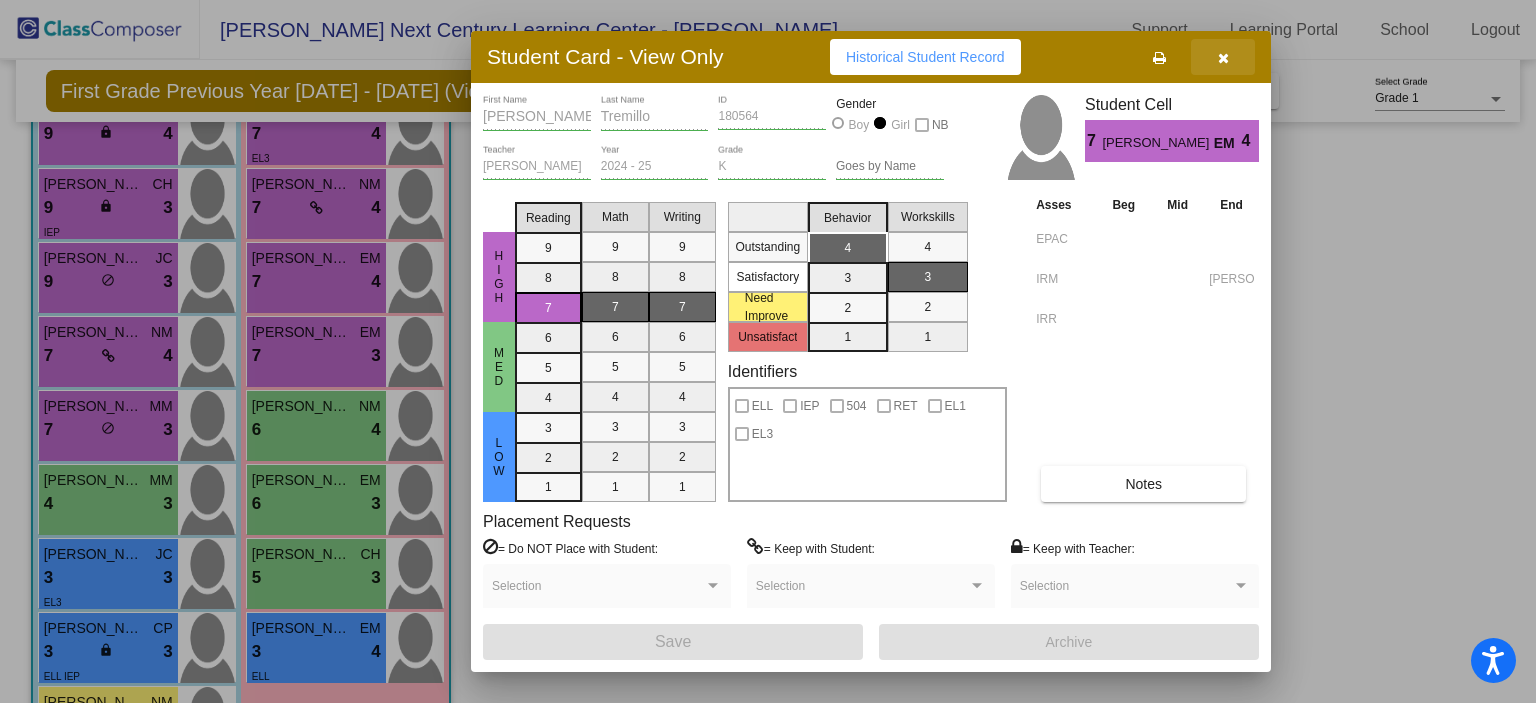 click at bounding box center [1223, 57] 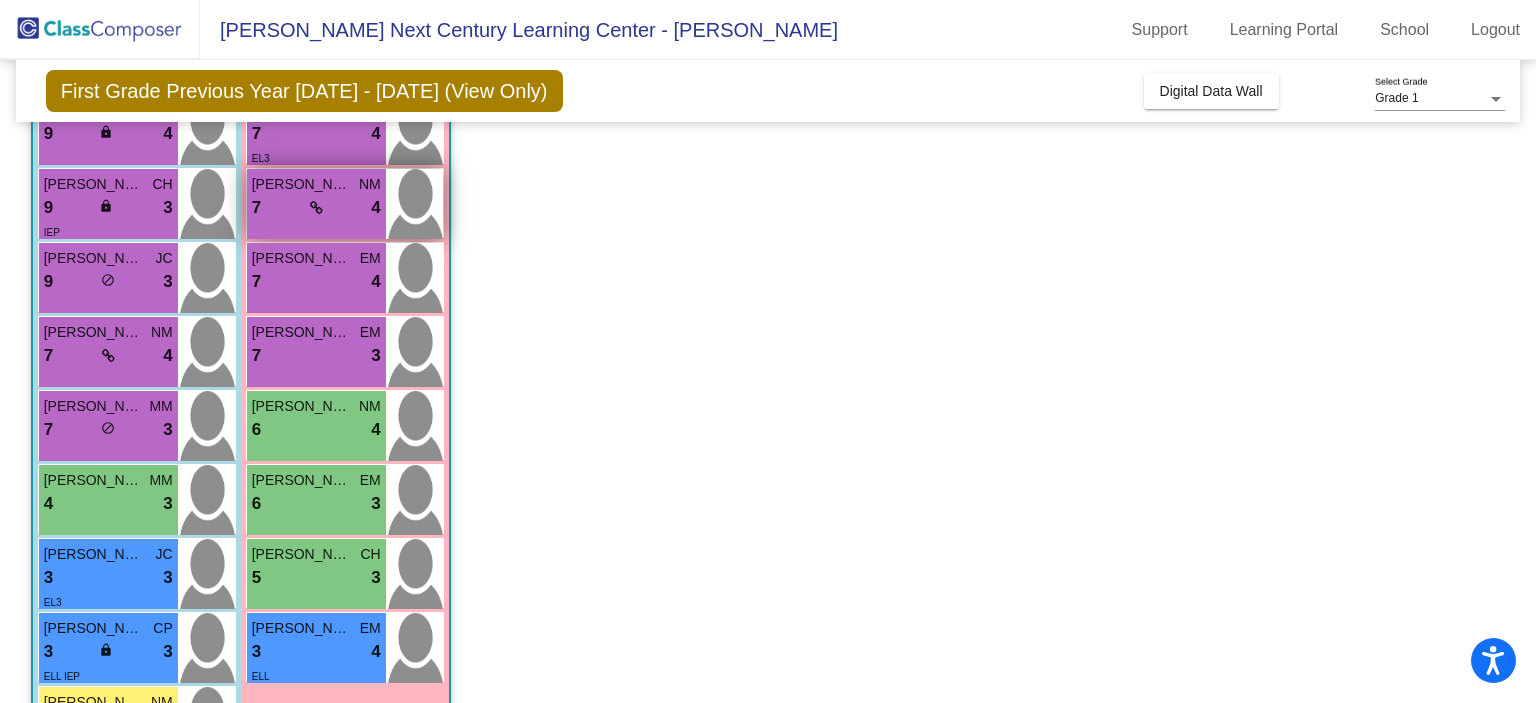 click at bounding box center [316, 208] 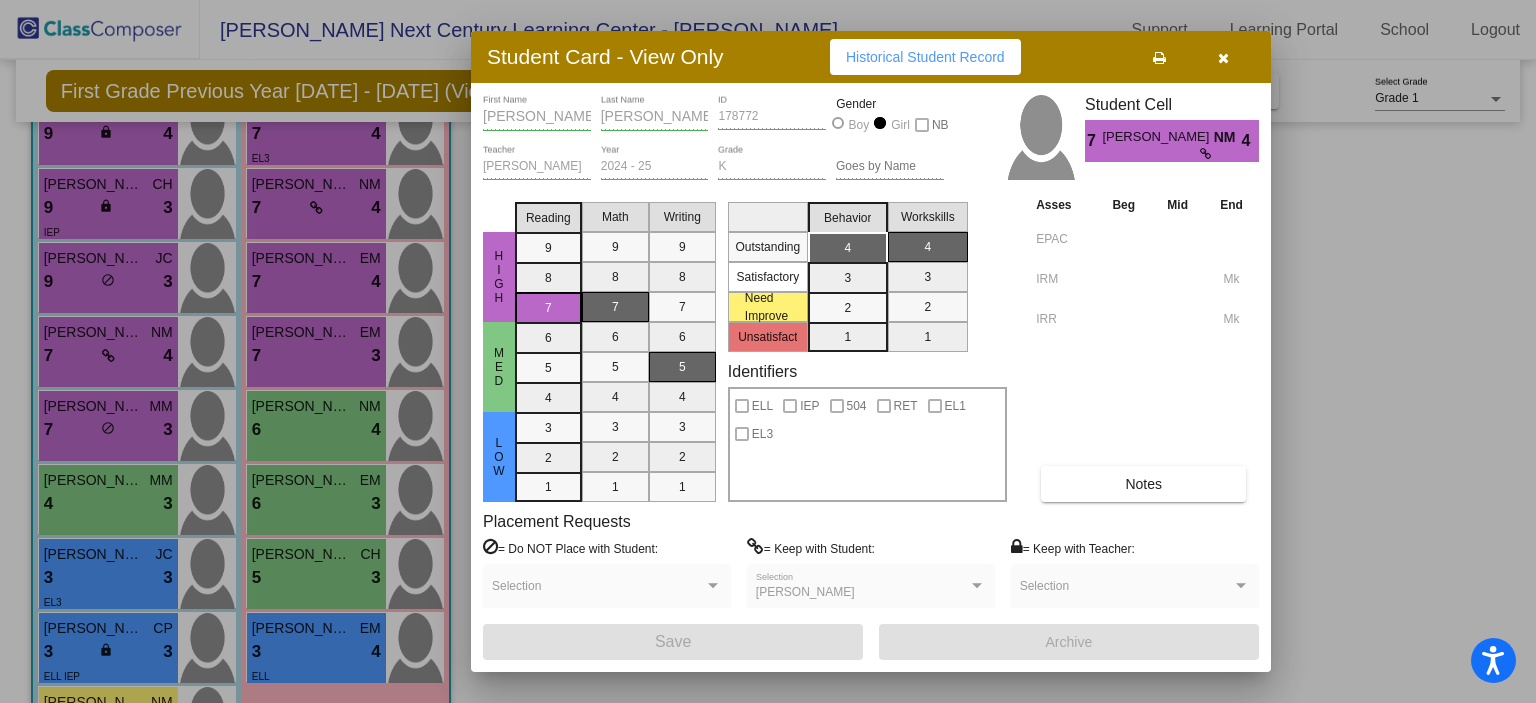 click at bounding box center [1223, 58] 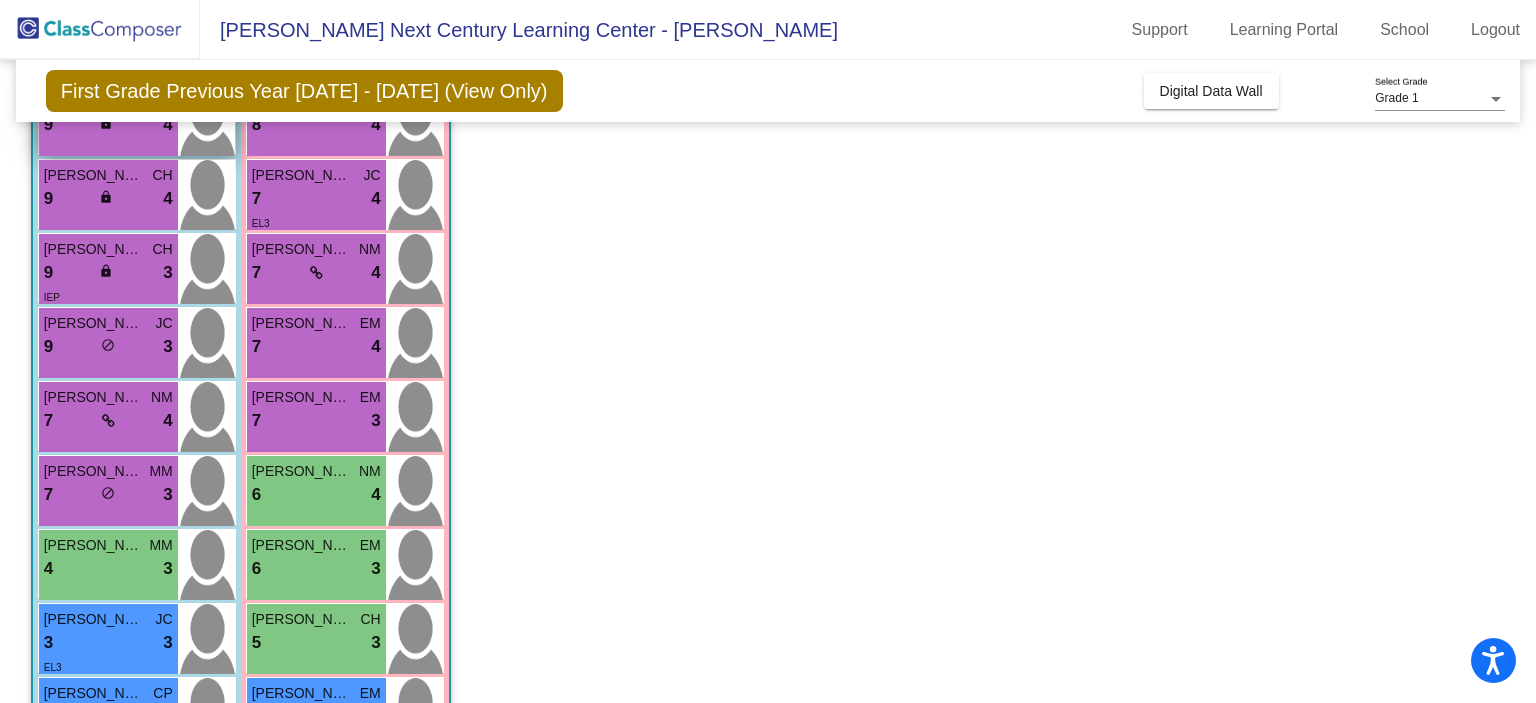 scroll, scrollTop: 200, scrollLeft: 0, axis: vertical 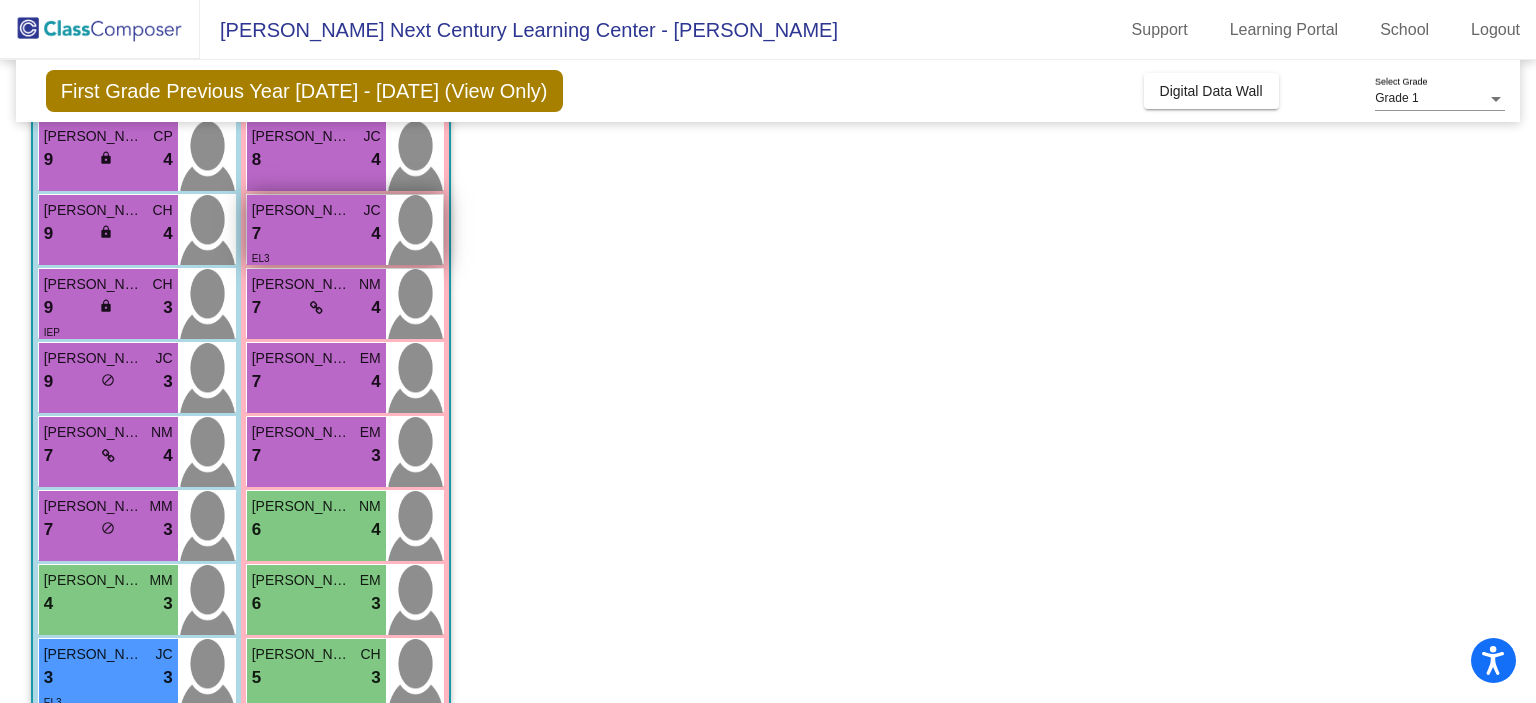 click on "7 lock do_not_disturb_alt 4" at bounding box center [316, 234] 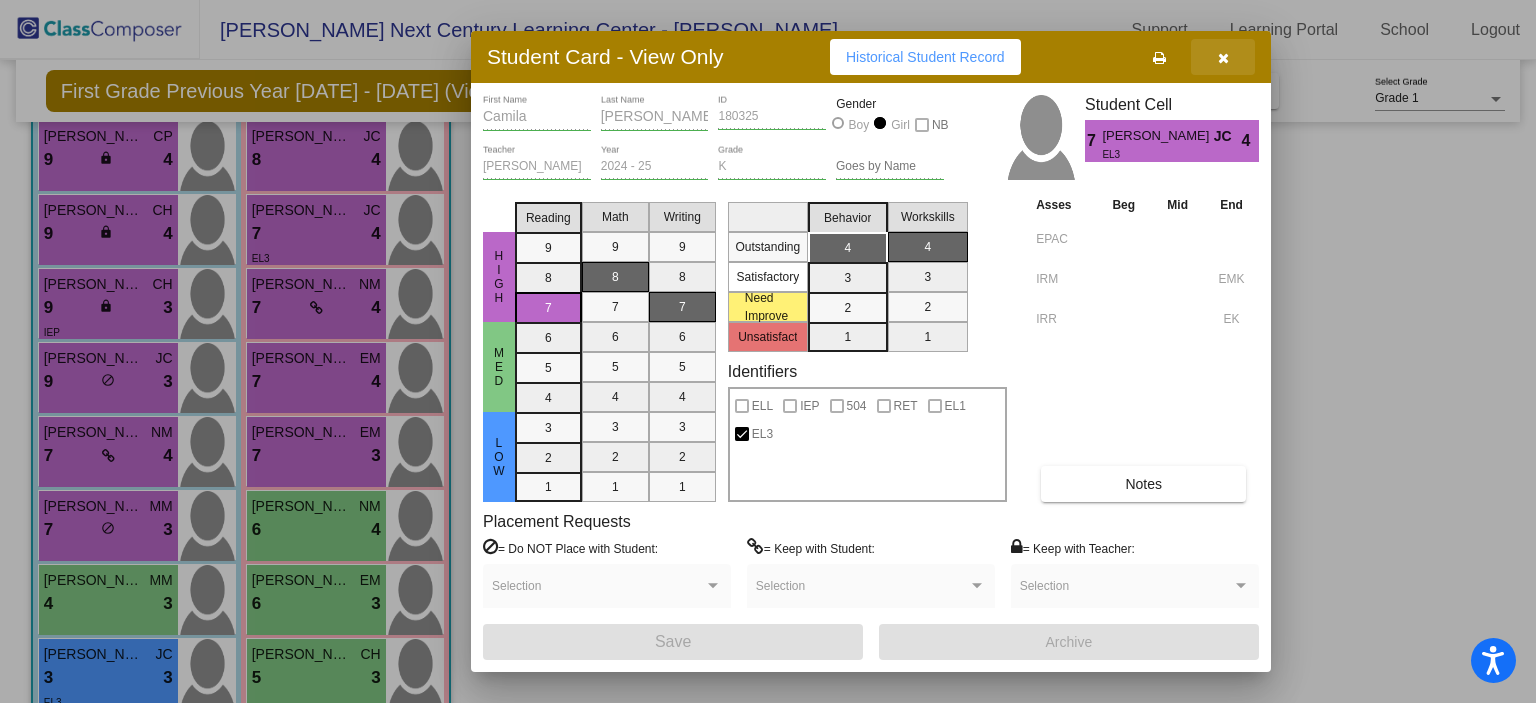 click at bounding box center [1223, 57] 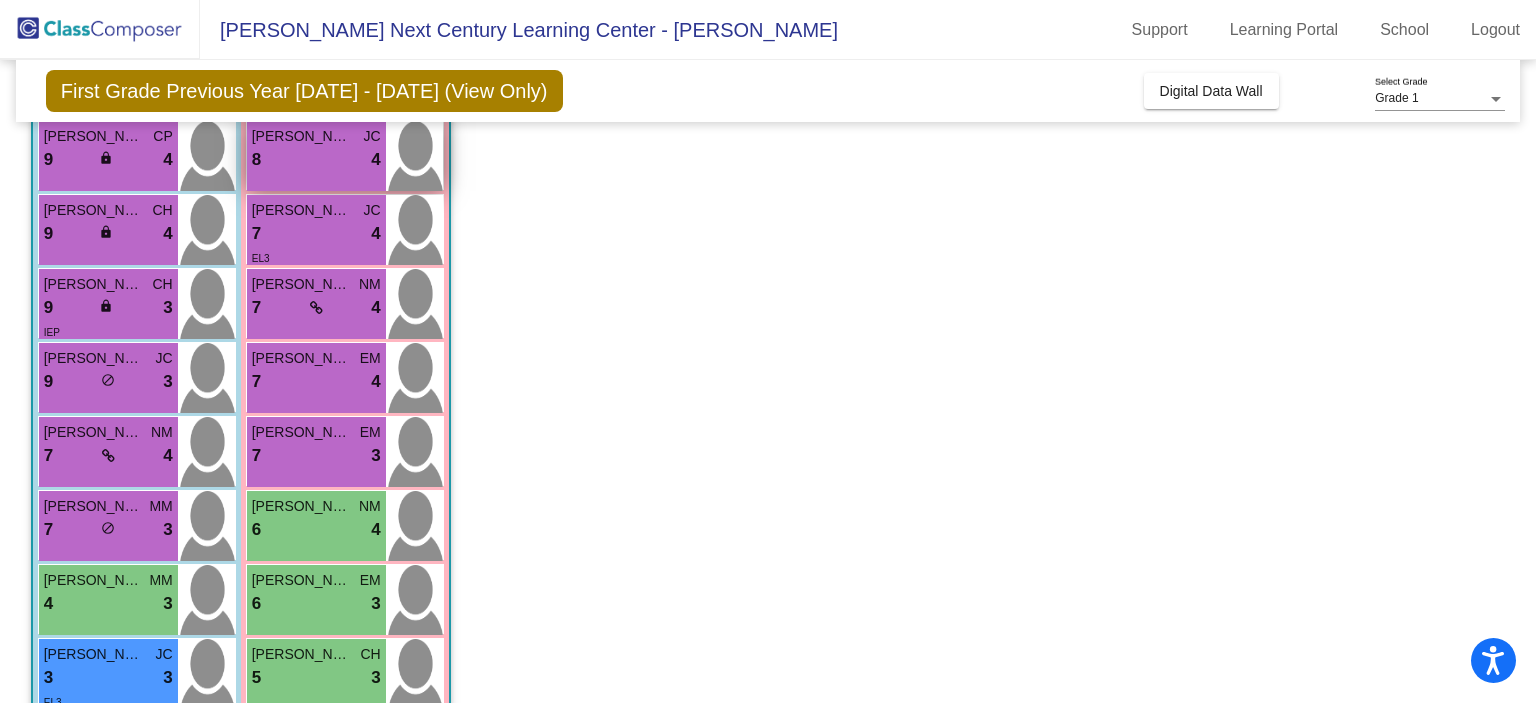 click on "8 lock do_not_disturb_alt 4" at bounding box center (316, 160) 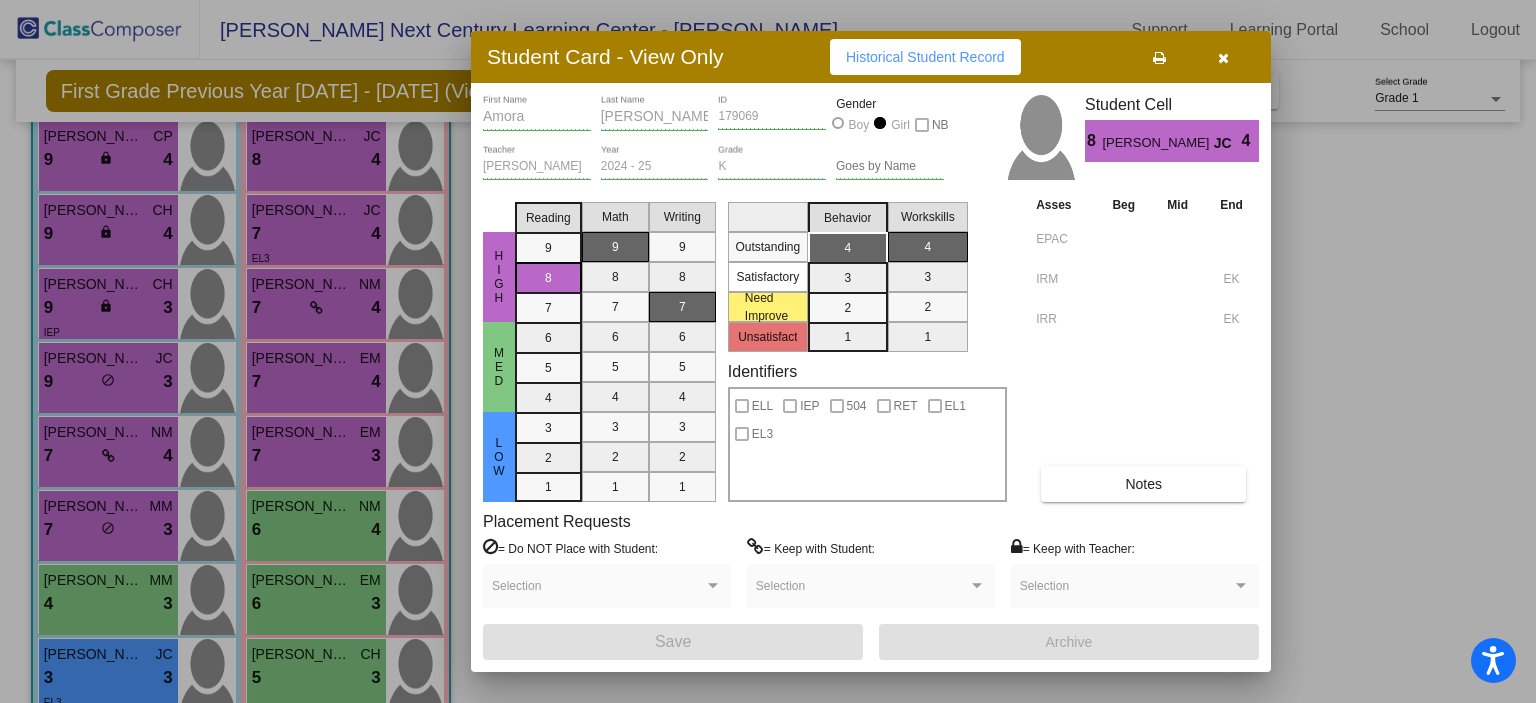 click at bounding box center [1223, 57] 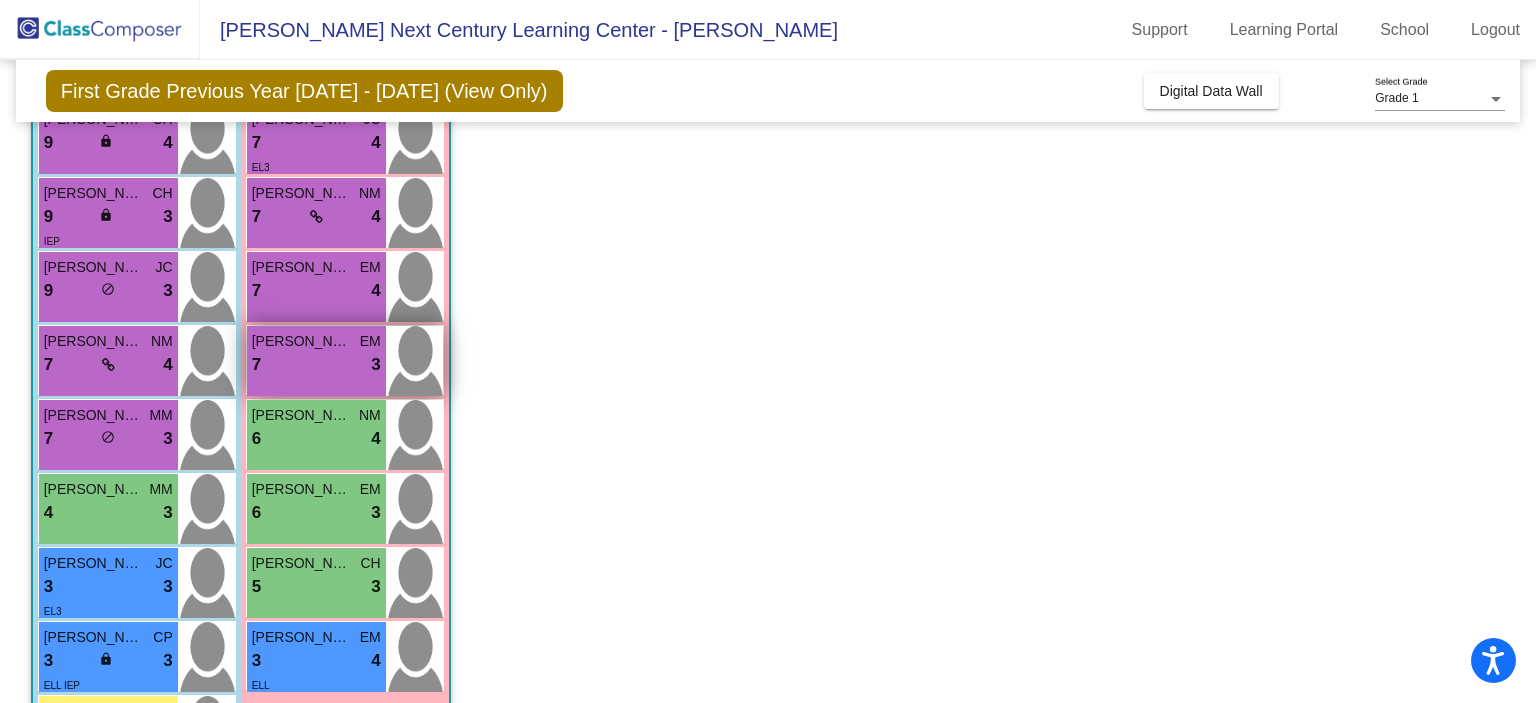 scroll, scrollTop: 400, scrollLeft: 0, axis: vertical 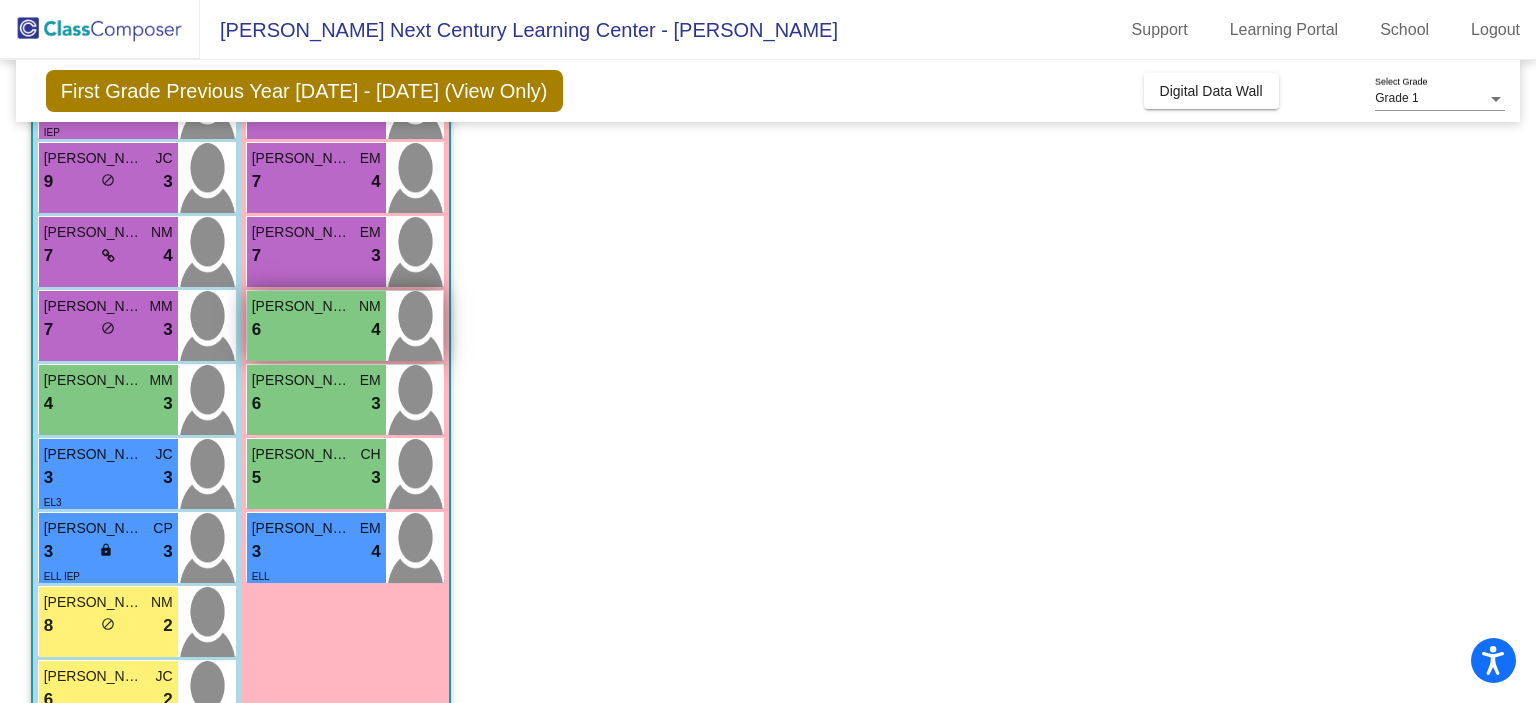 click on "Leylani Lerma" at bounding box center [302, 306] 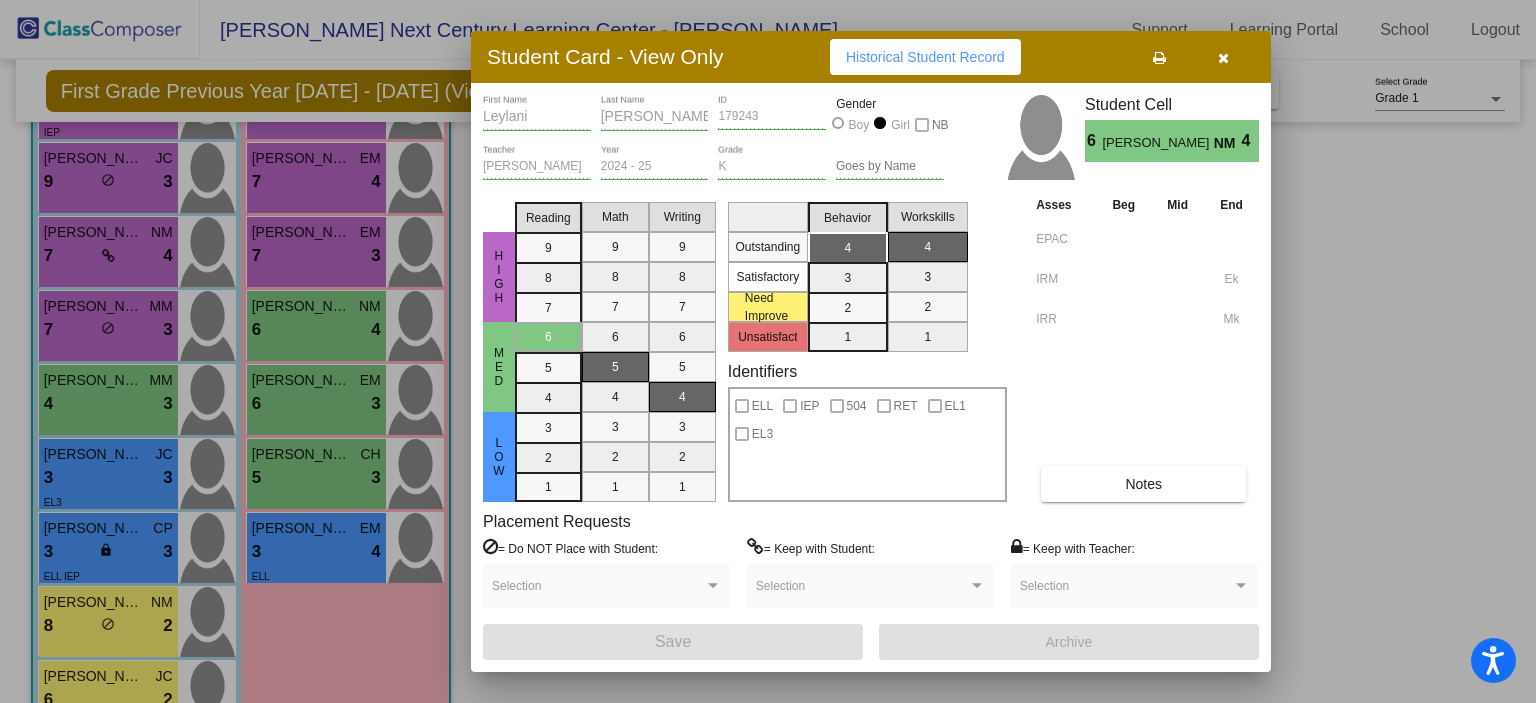 click at bounding box center [1223, 57] 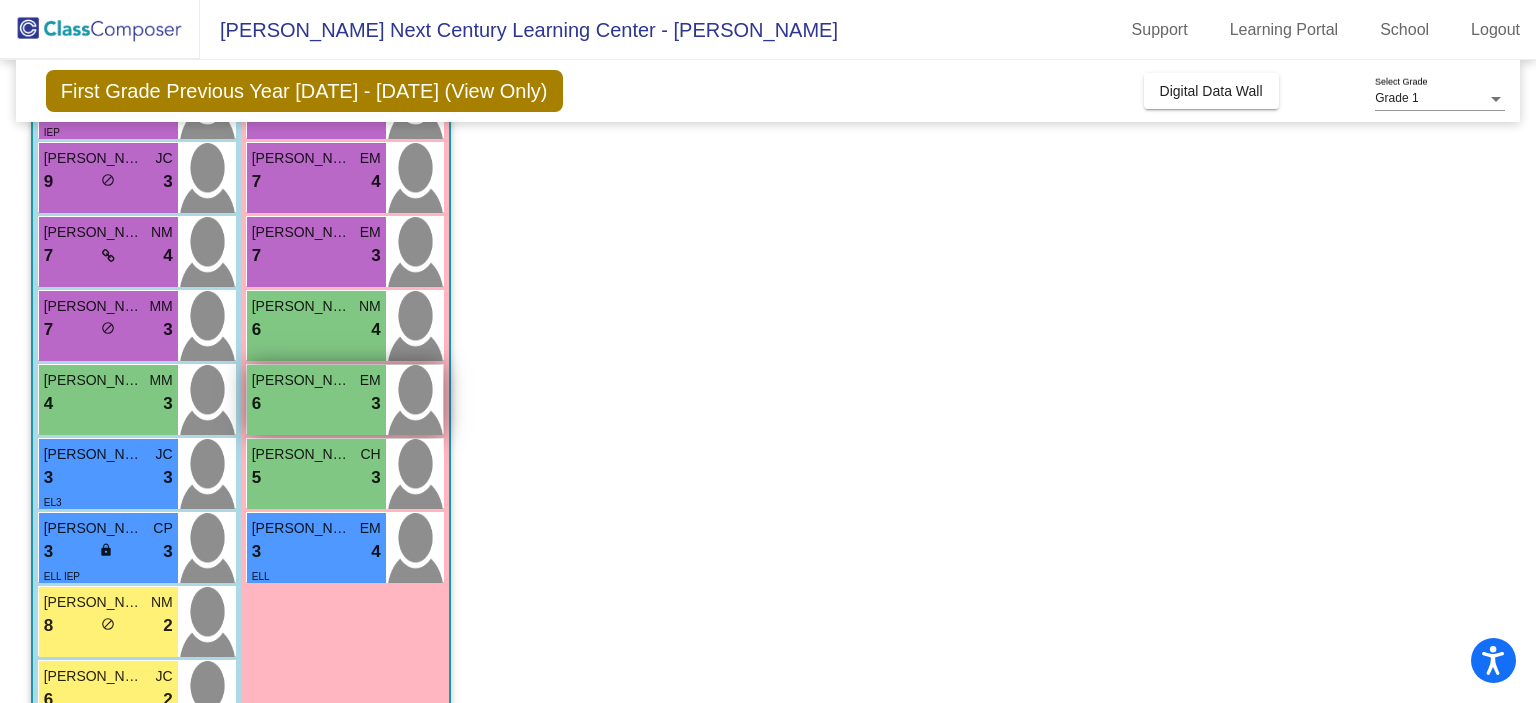 click on "6 lock do_not_disturb_alt 3" at bounding box center (316, 404) 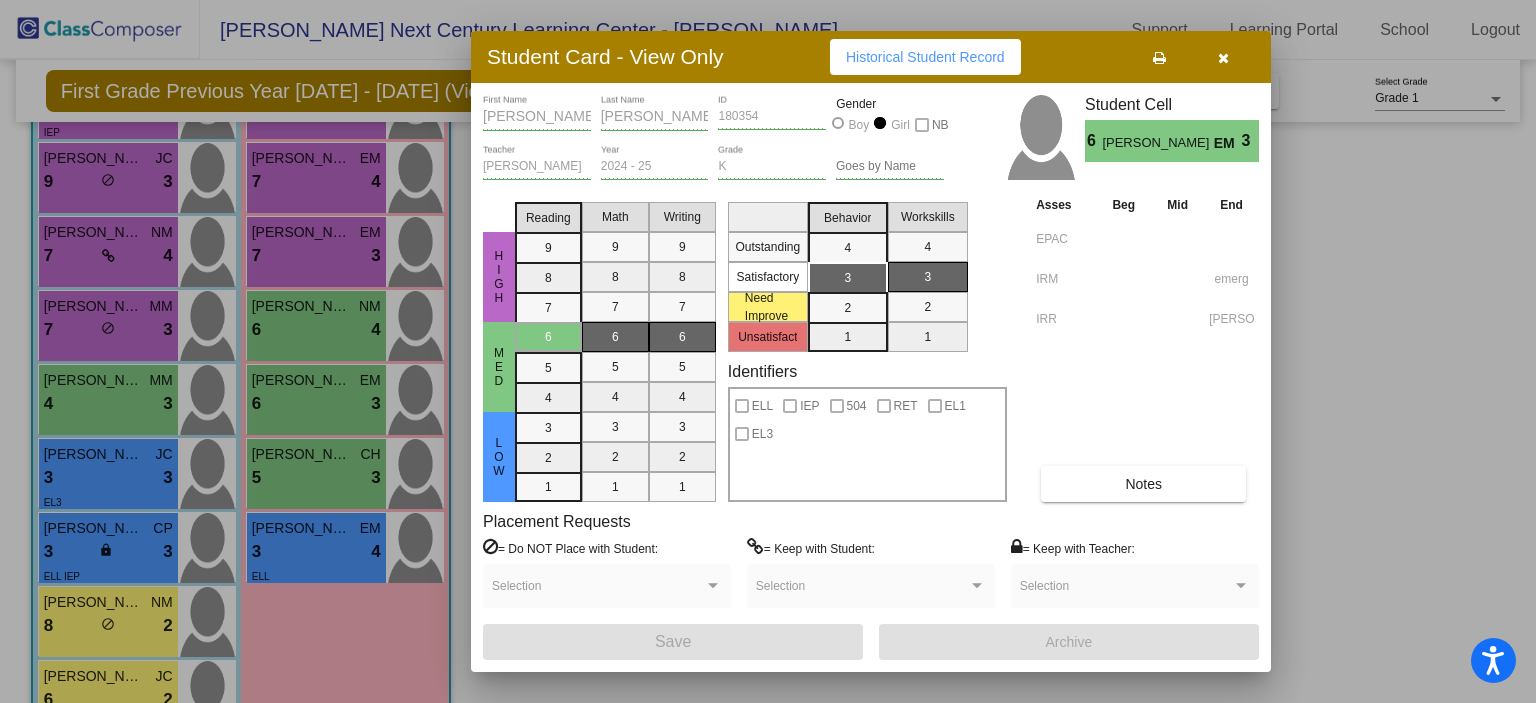 click at bounding box center [1223, 57] 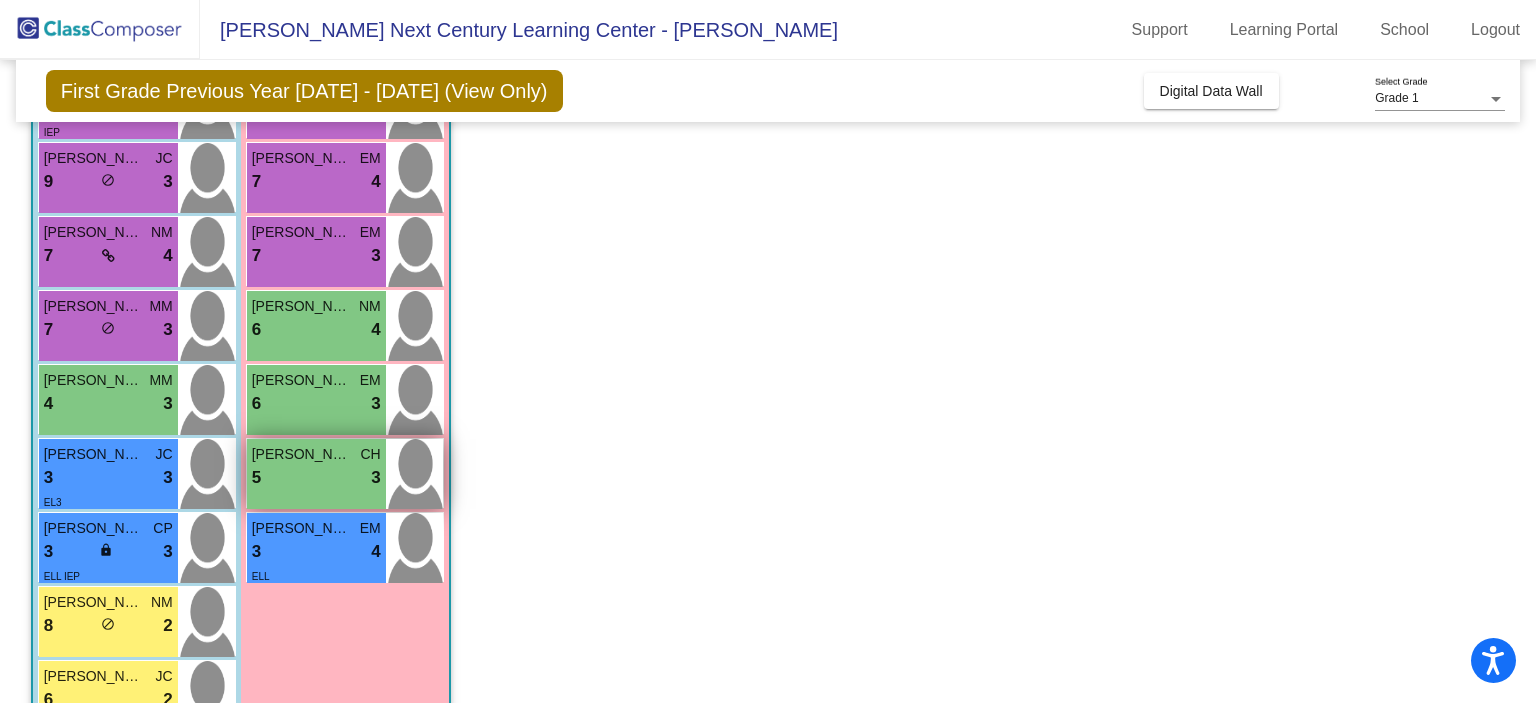 click on "5 lock do_not_disturb_alt 3" at bounding box center (316, 478) 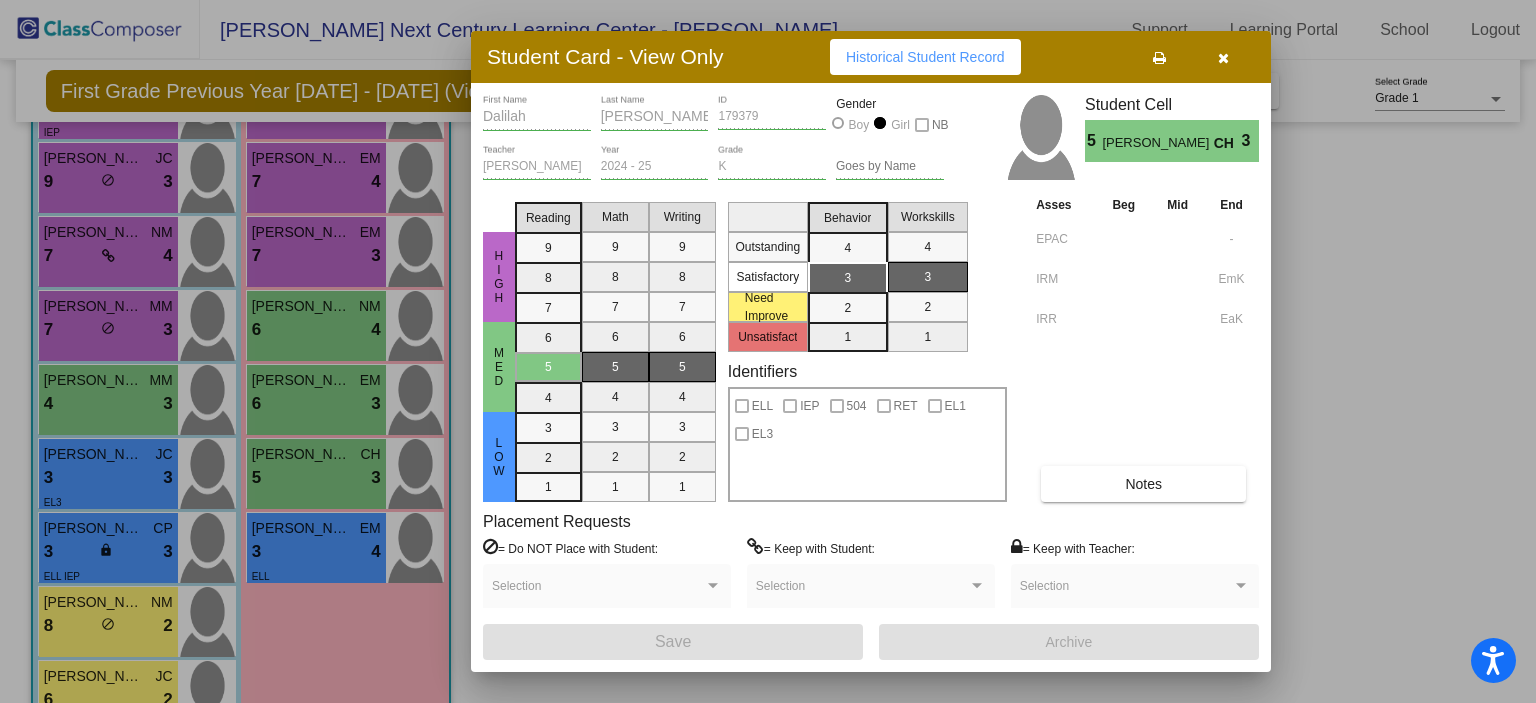 click at bounding box center (1223, 58) 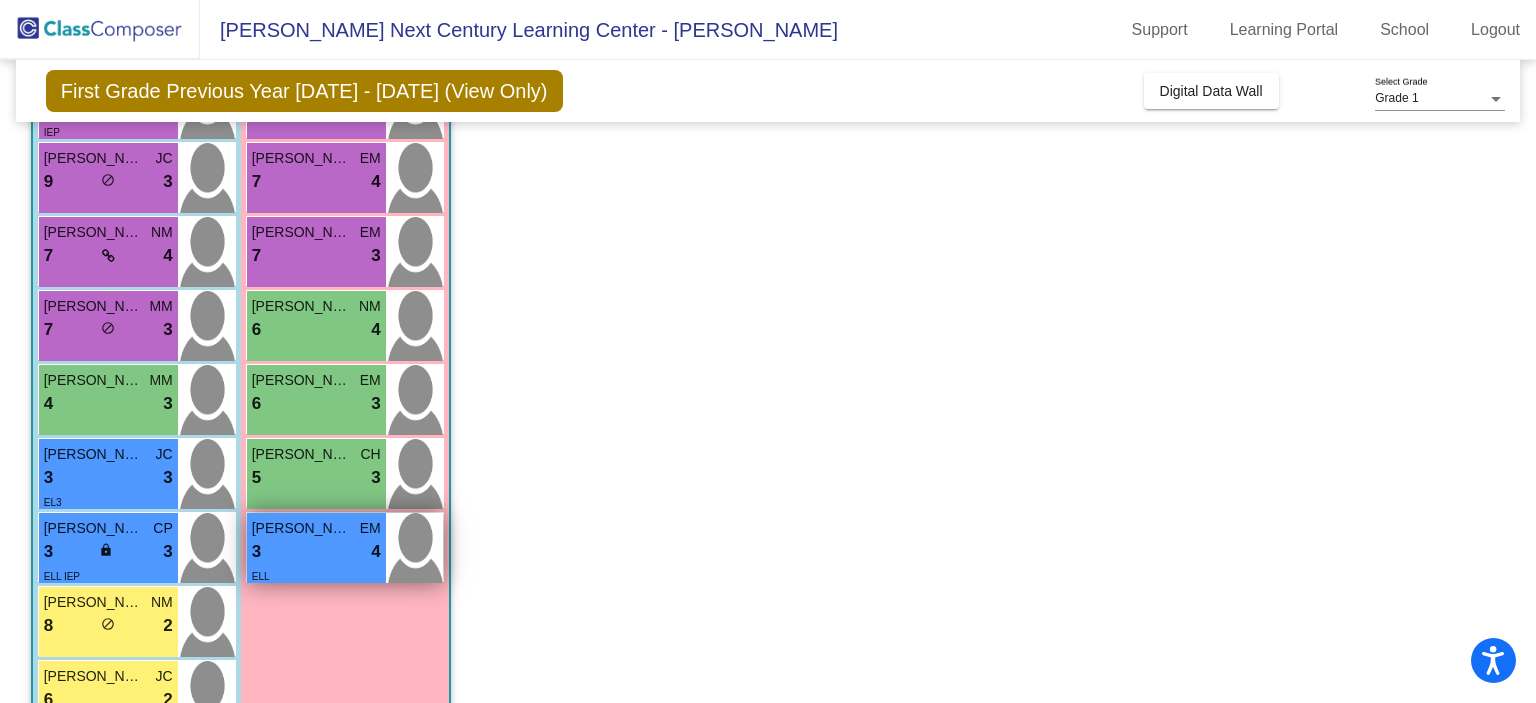 click on "3 lock do_not_disturb_alt 4" at bounding box center [316, 552] 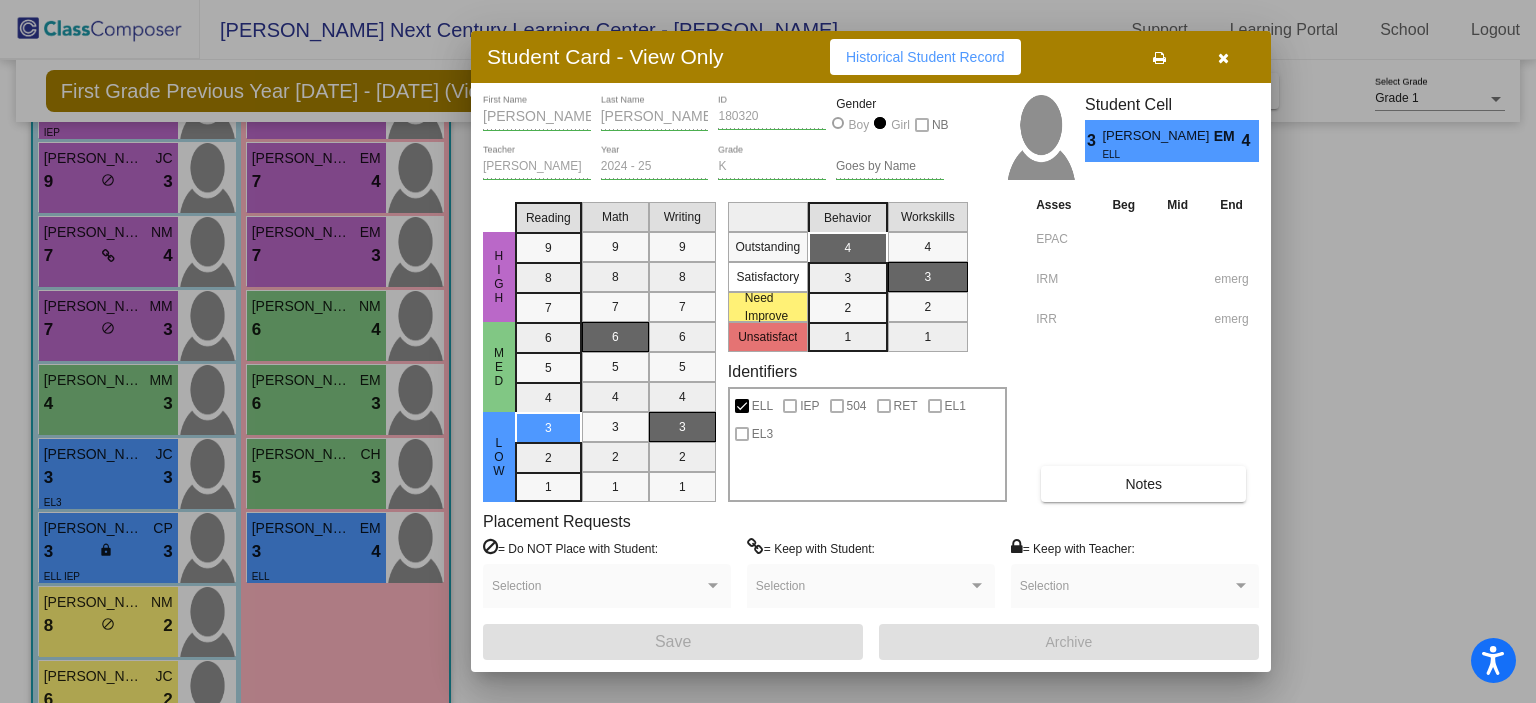 click at bounding box center [1223, 58] 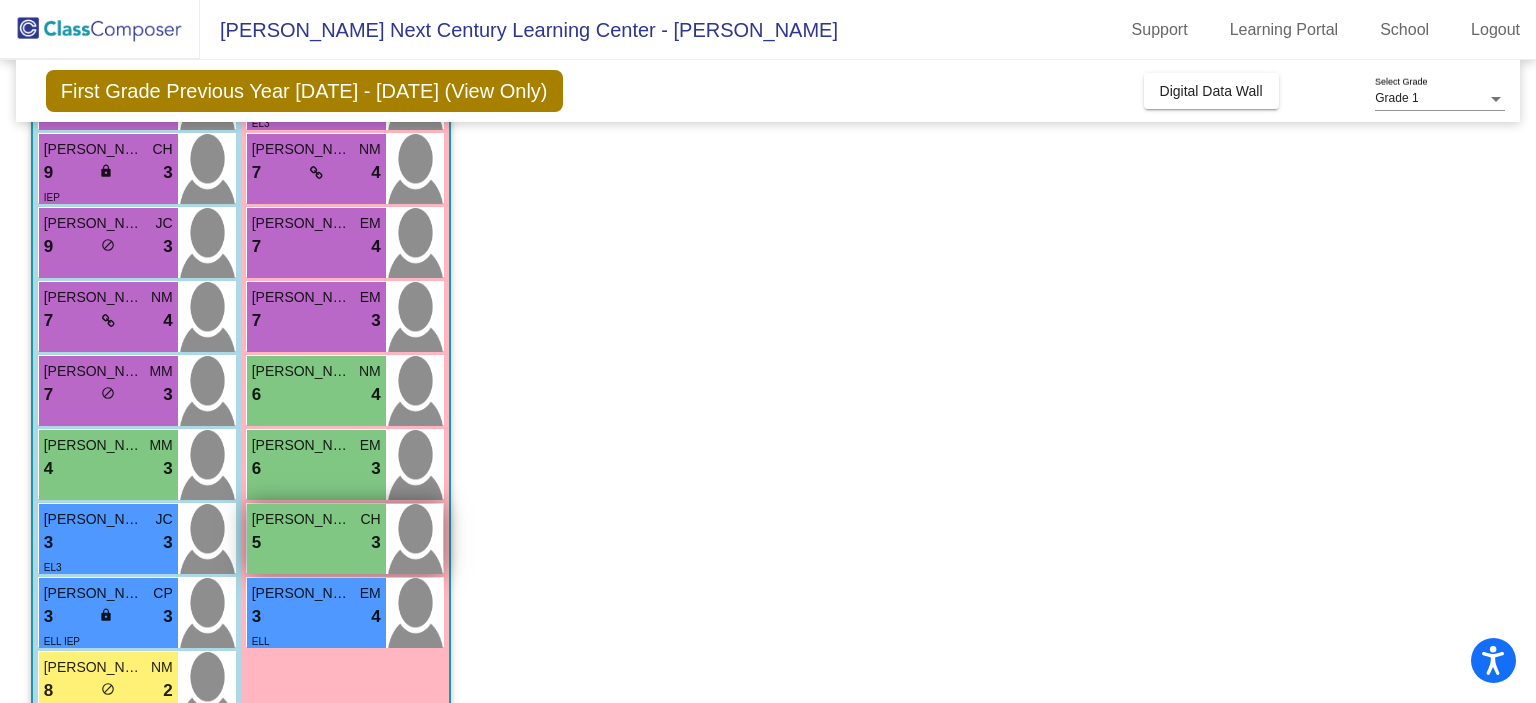 scroll, scrollTop: 300, scrollLeft: 0, axis: vertical 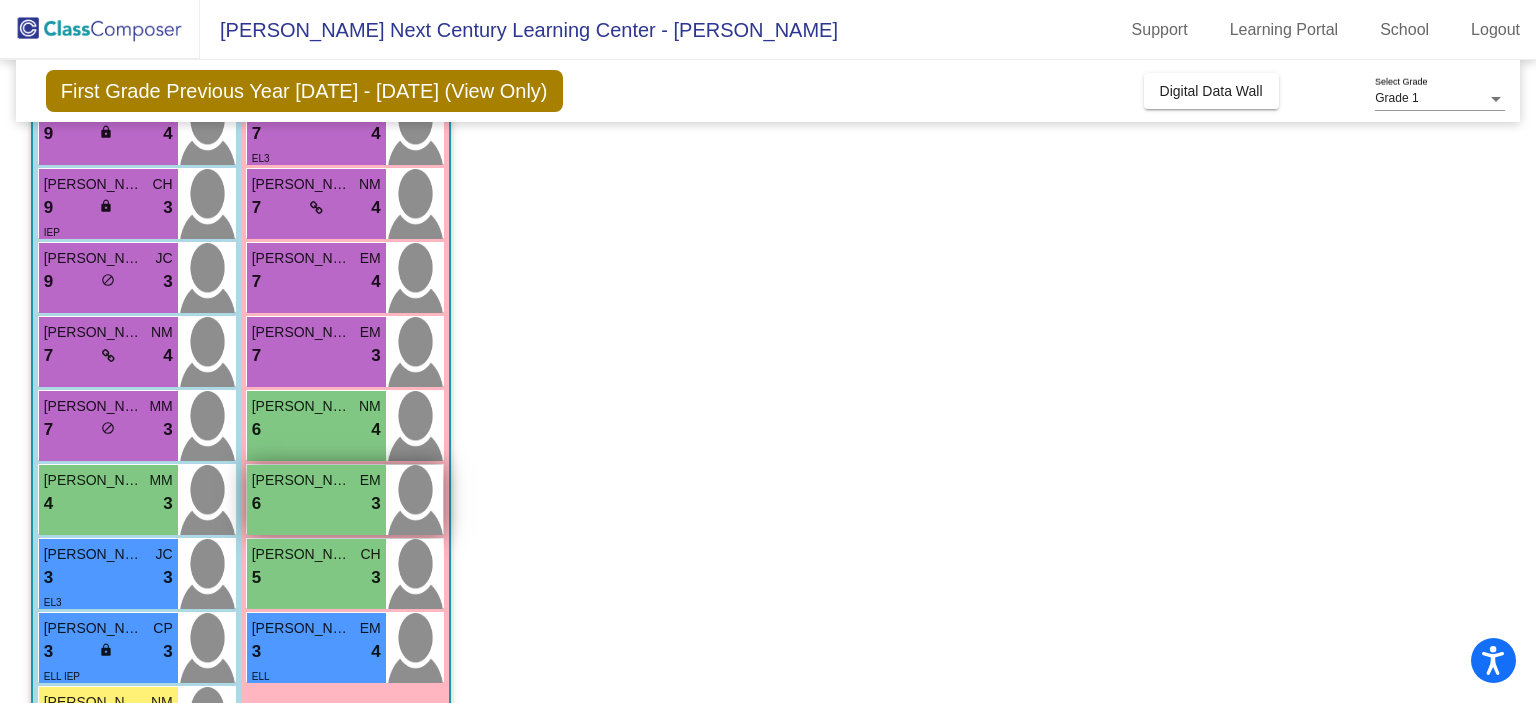 click on "Elsy Mendez" at bounding box center [302, 480] 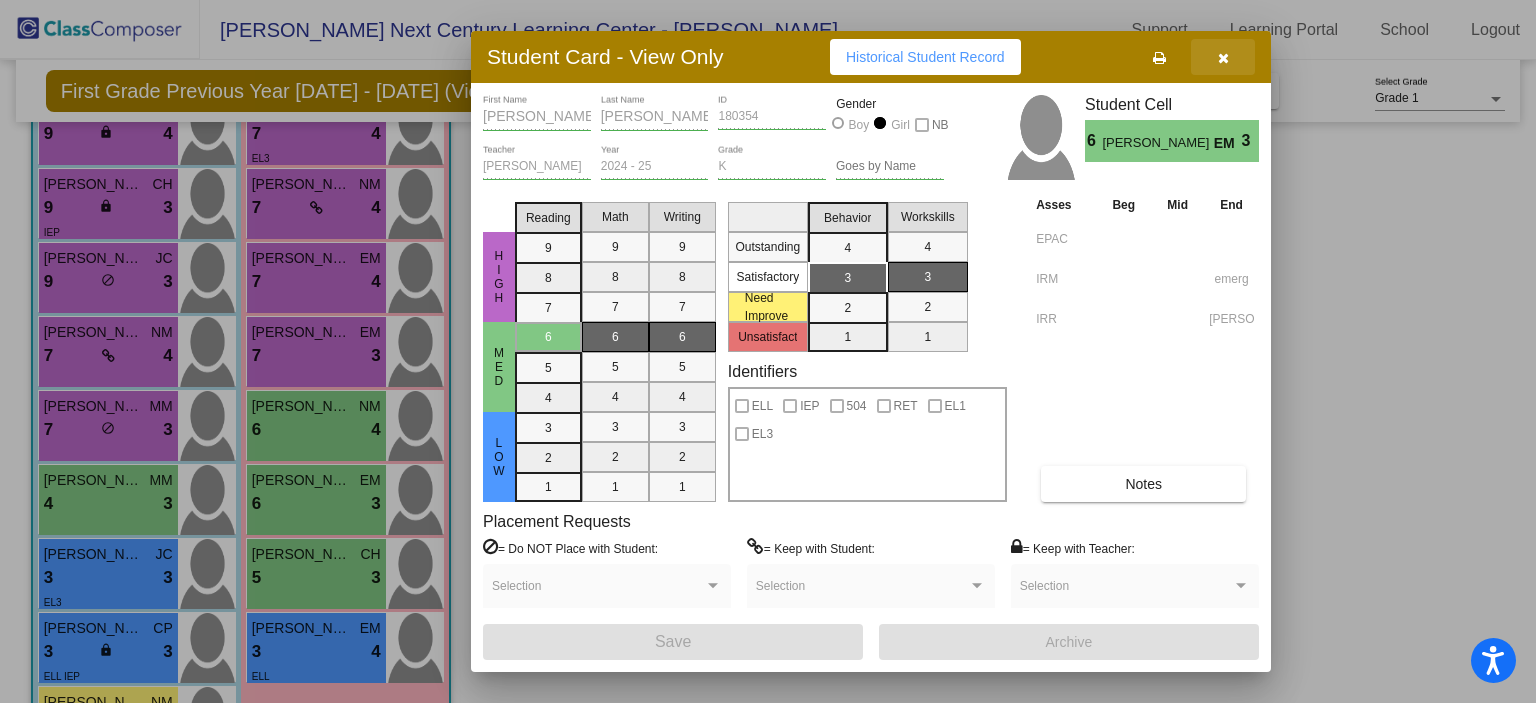click at bounding box center [1223, 58] 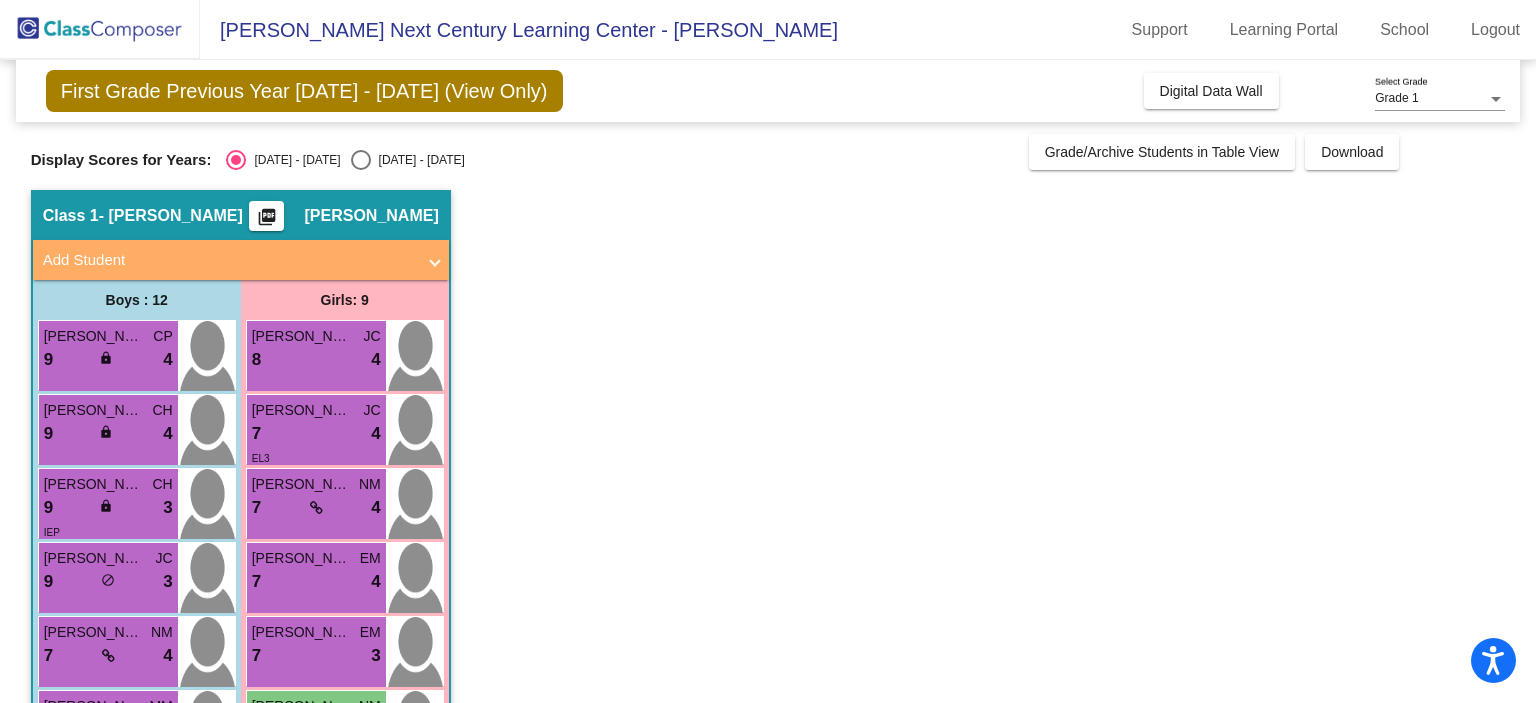 scroll, scrollTop: 100, scrollLeft: 0, axis: vertical 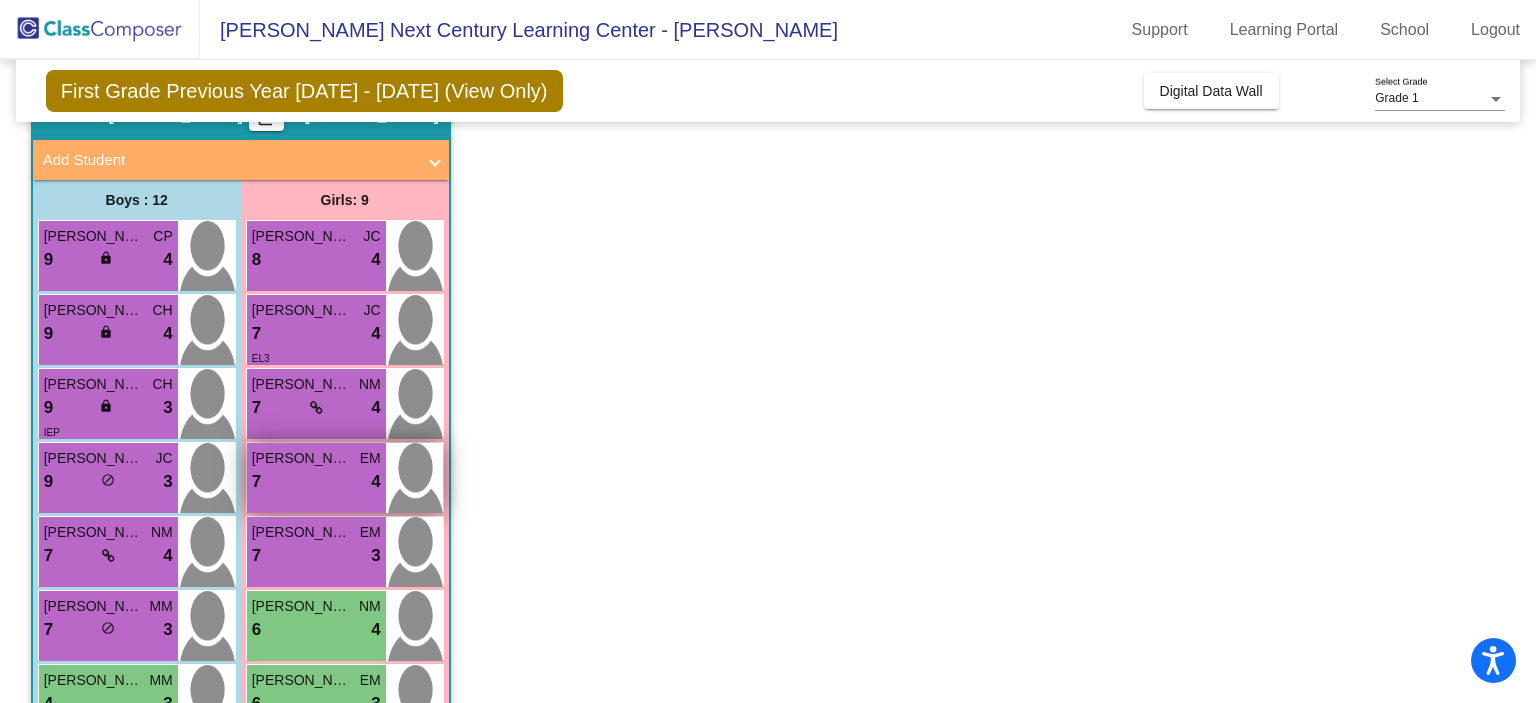 click on "Emma Tremillo" at bounding box center [302, 458] 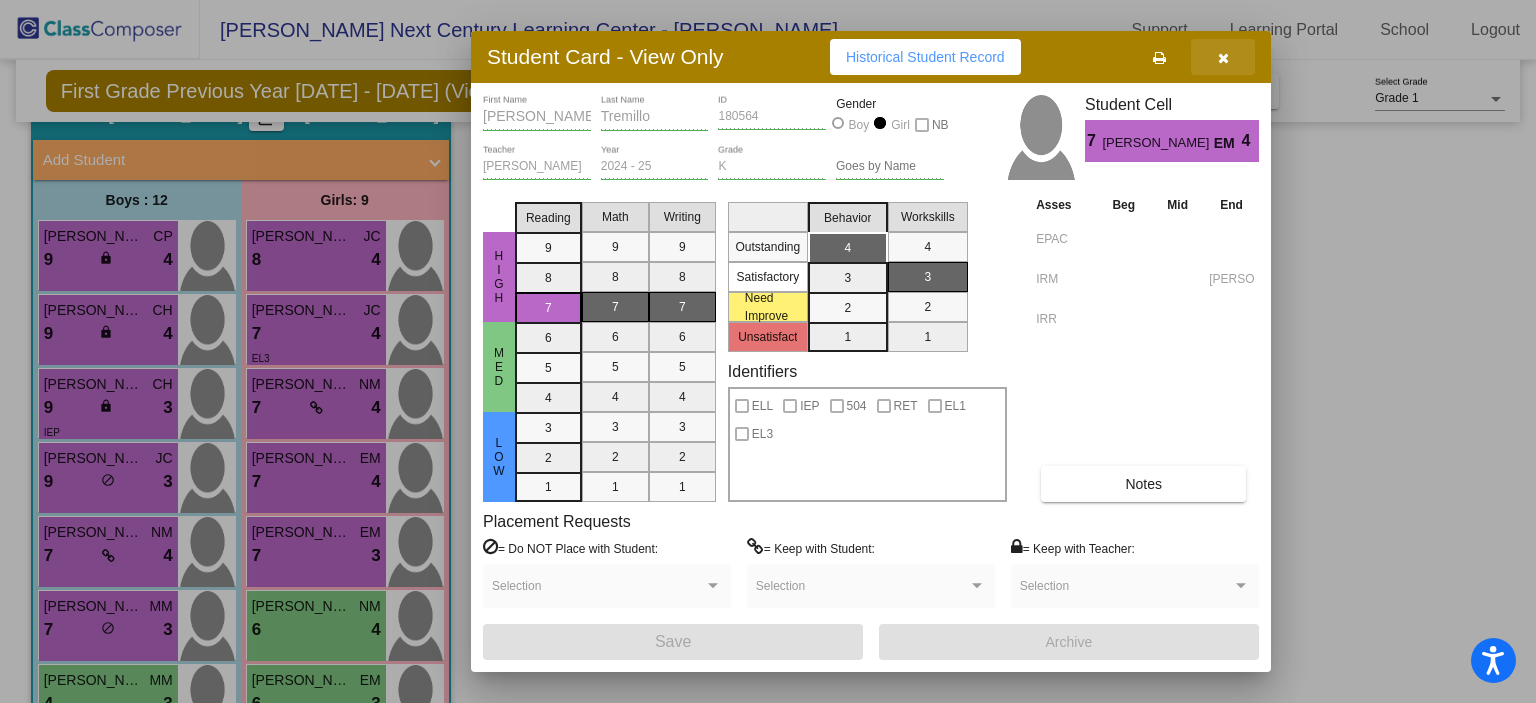 click at bounding box center (1223, 57) 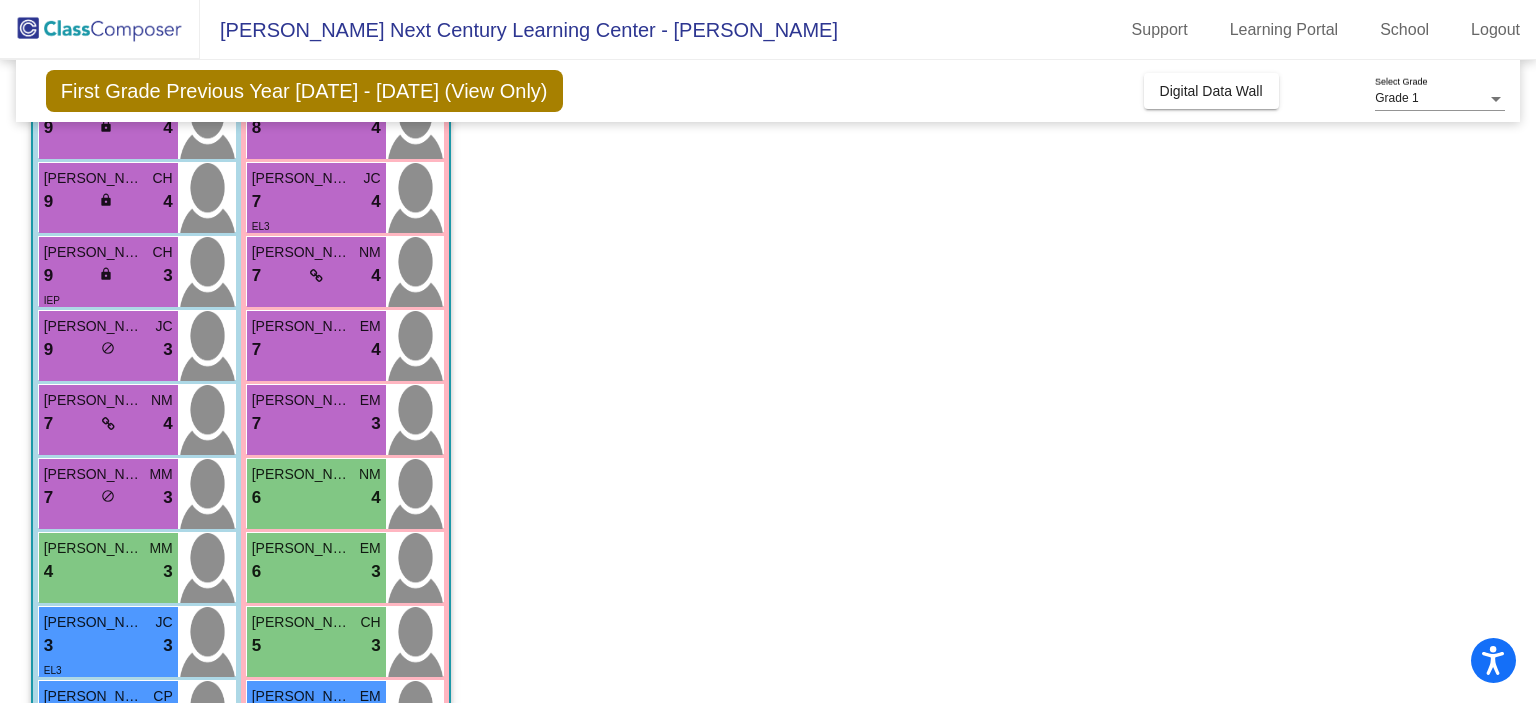scroll, scrollTop: 400, scrollLeft: 0, axis: vertical 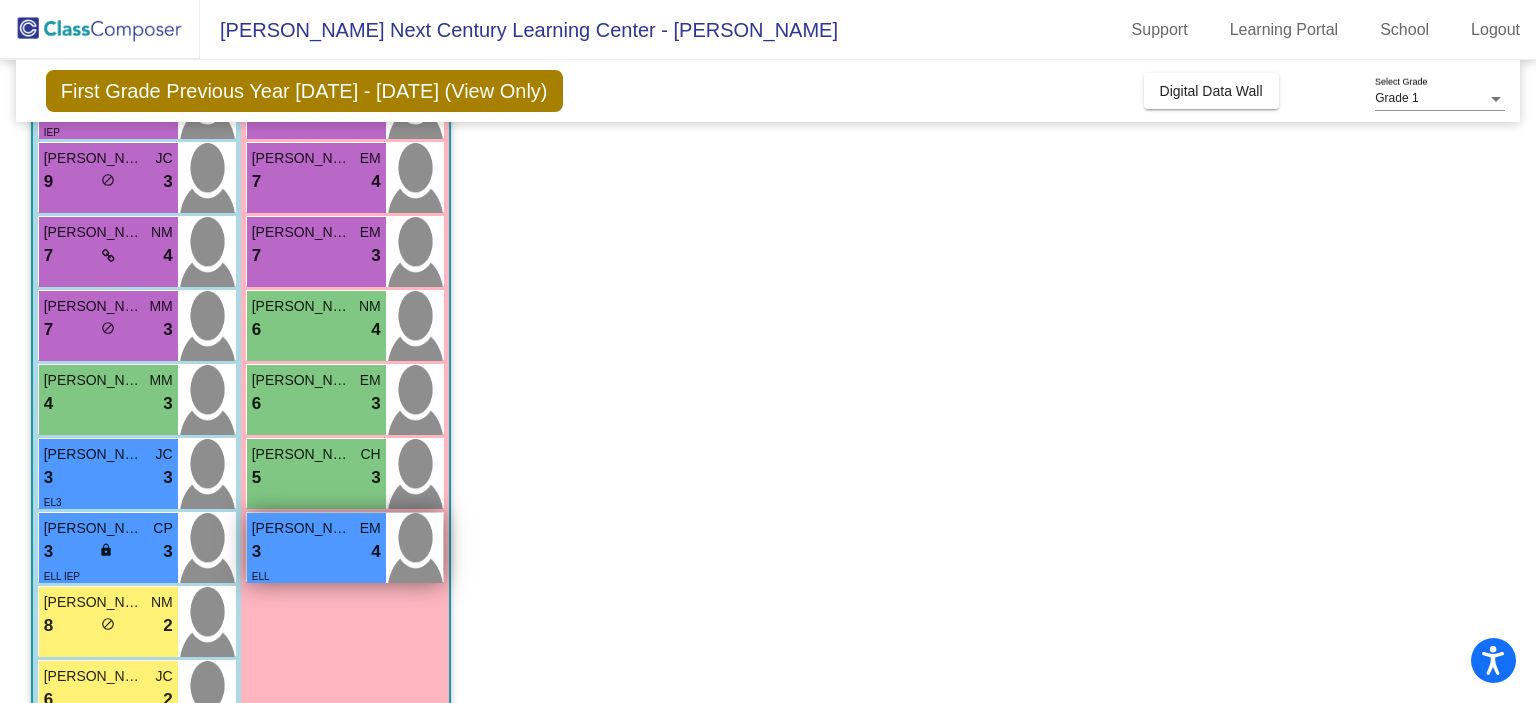 click on "ELL" at bounding box center (316, 575) 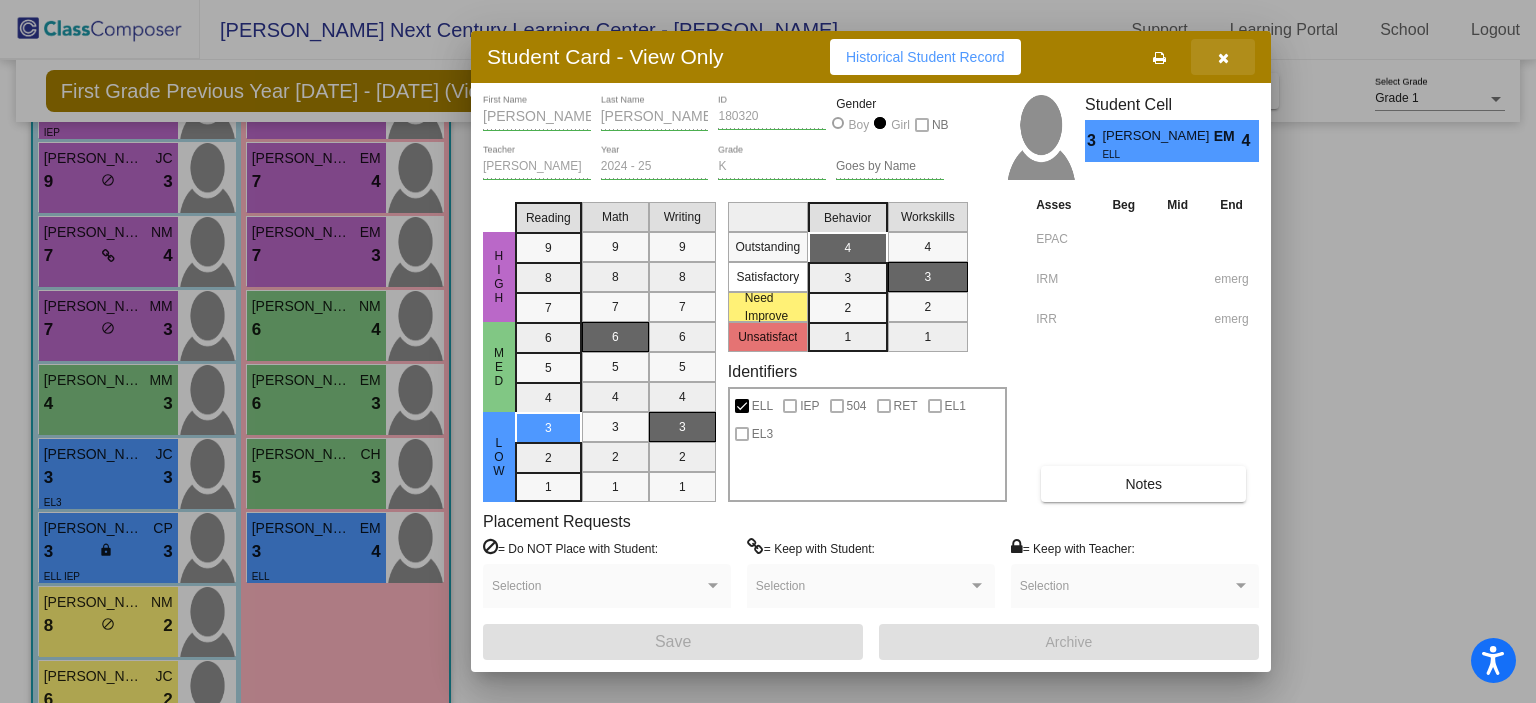click at bounding box center (1223, 57) 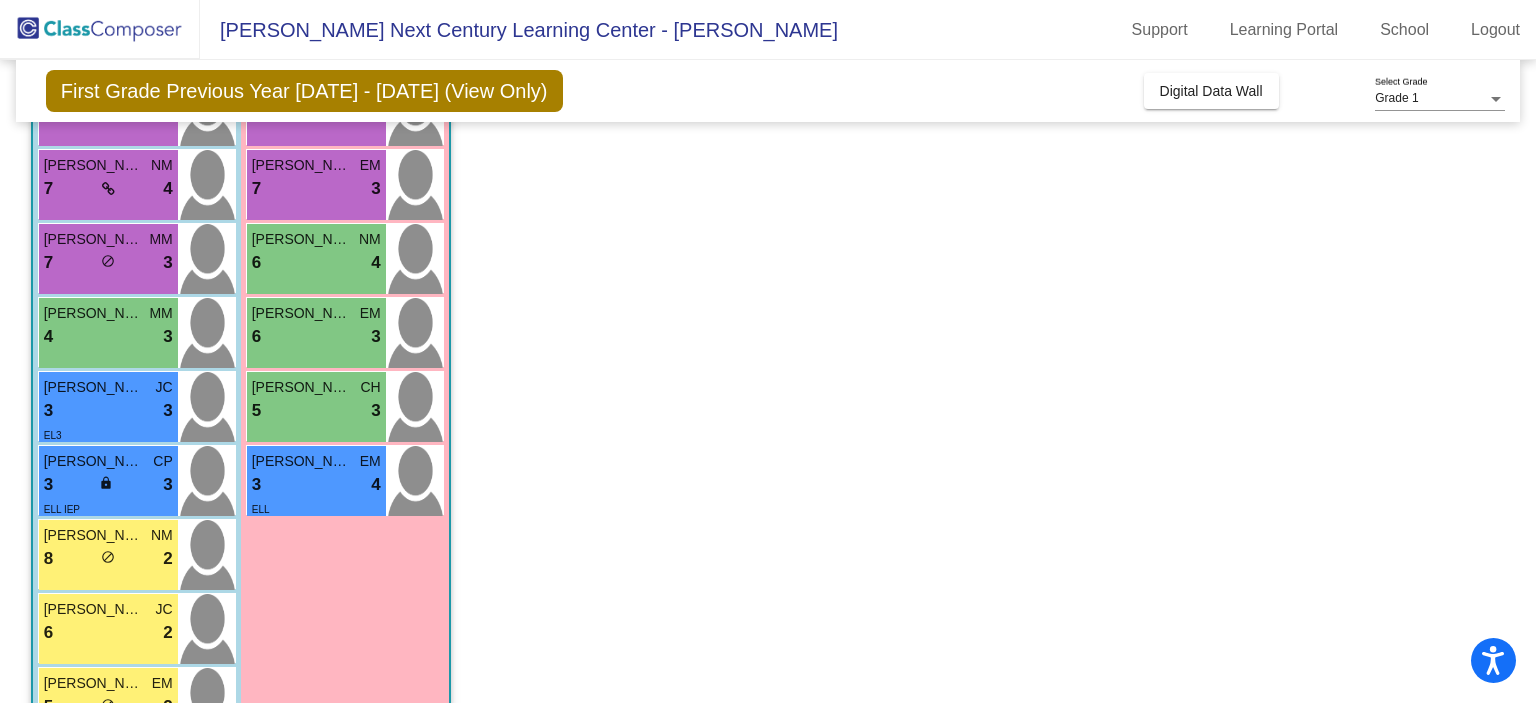 scroll, scrollTop: 536, scrollLeft: 0, axis: vertical 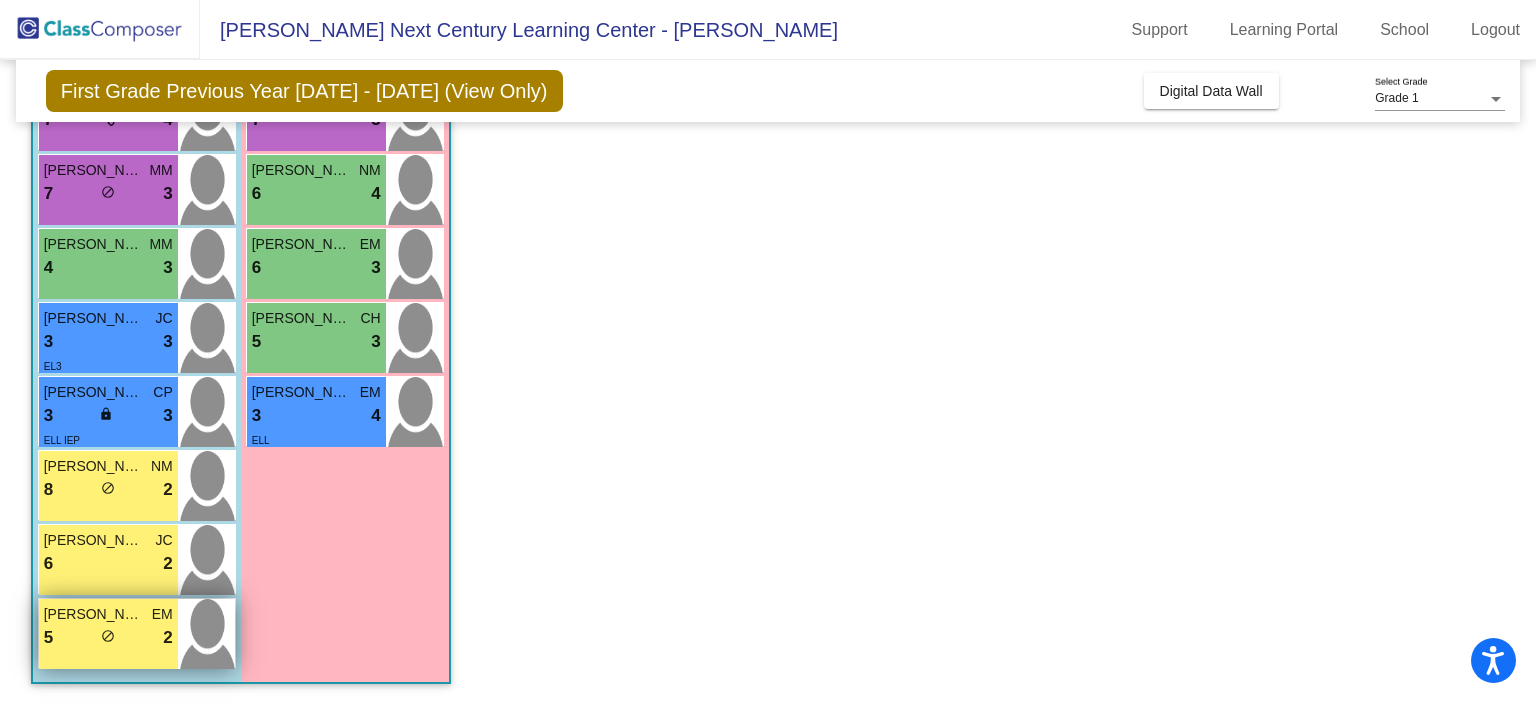 click on "5 lock do_not_disturb_alt 2" at bounding box center (108, 638) 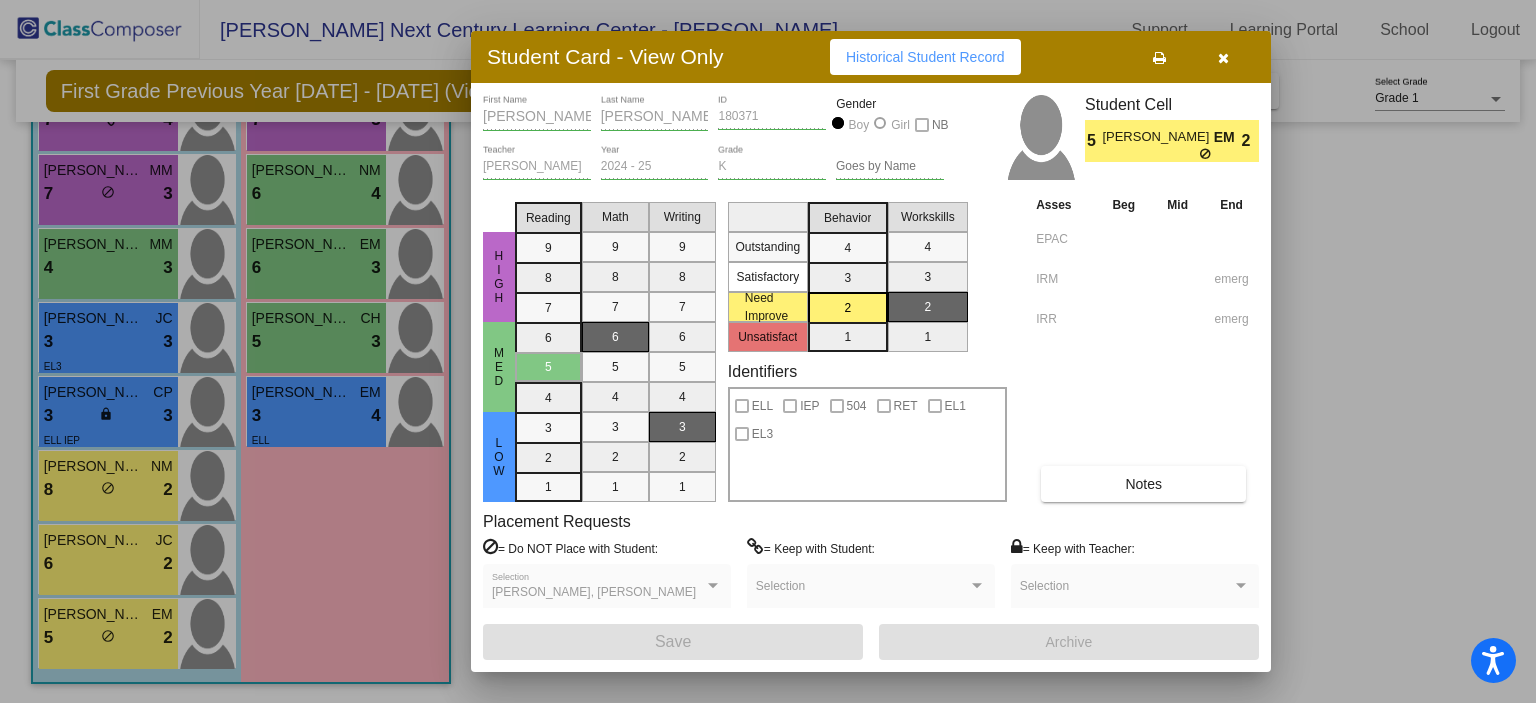 click at bounding box center (1223, 57) 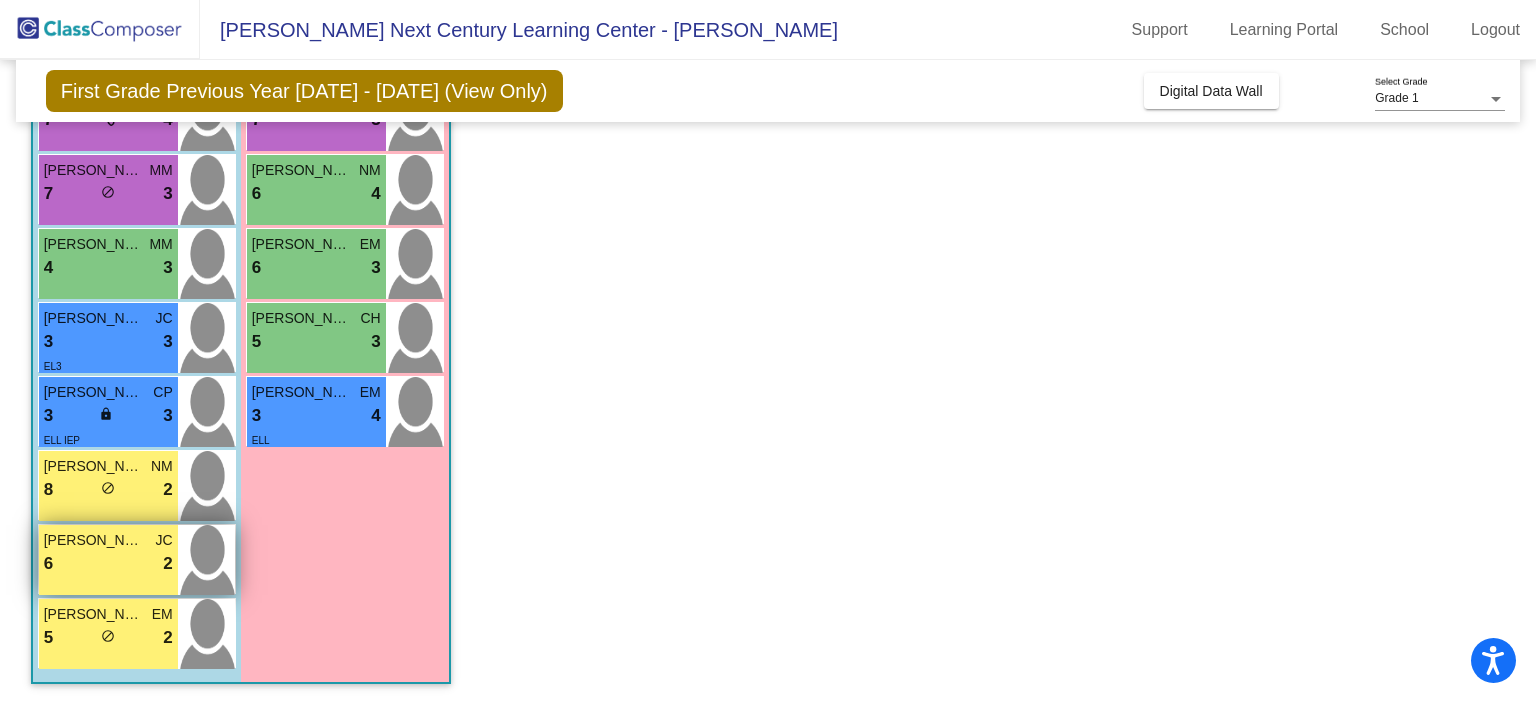 click on "6 lock do_not_disturb_alt 2" at bounding box center (108, 564) 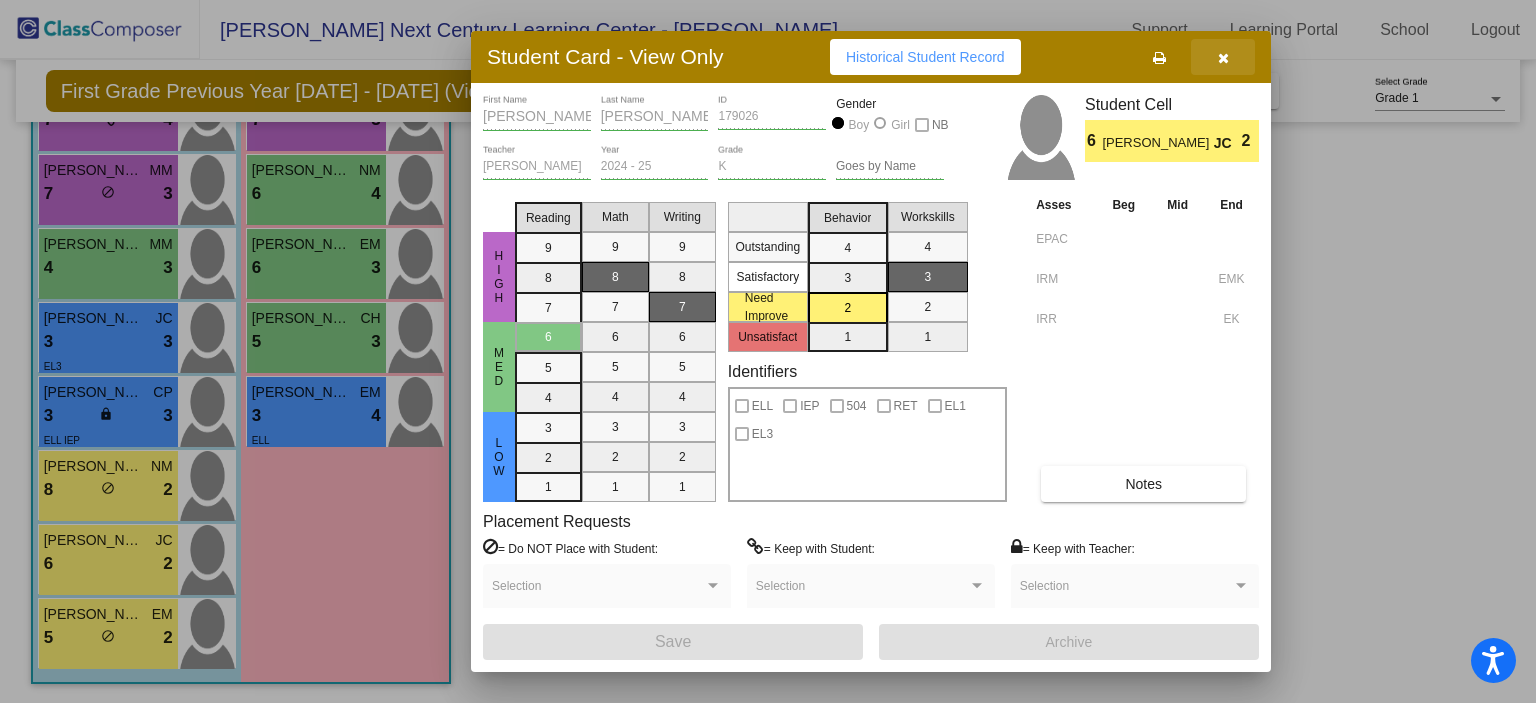 click at bounding box center [1223, 58] 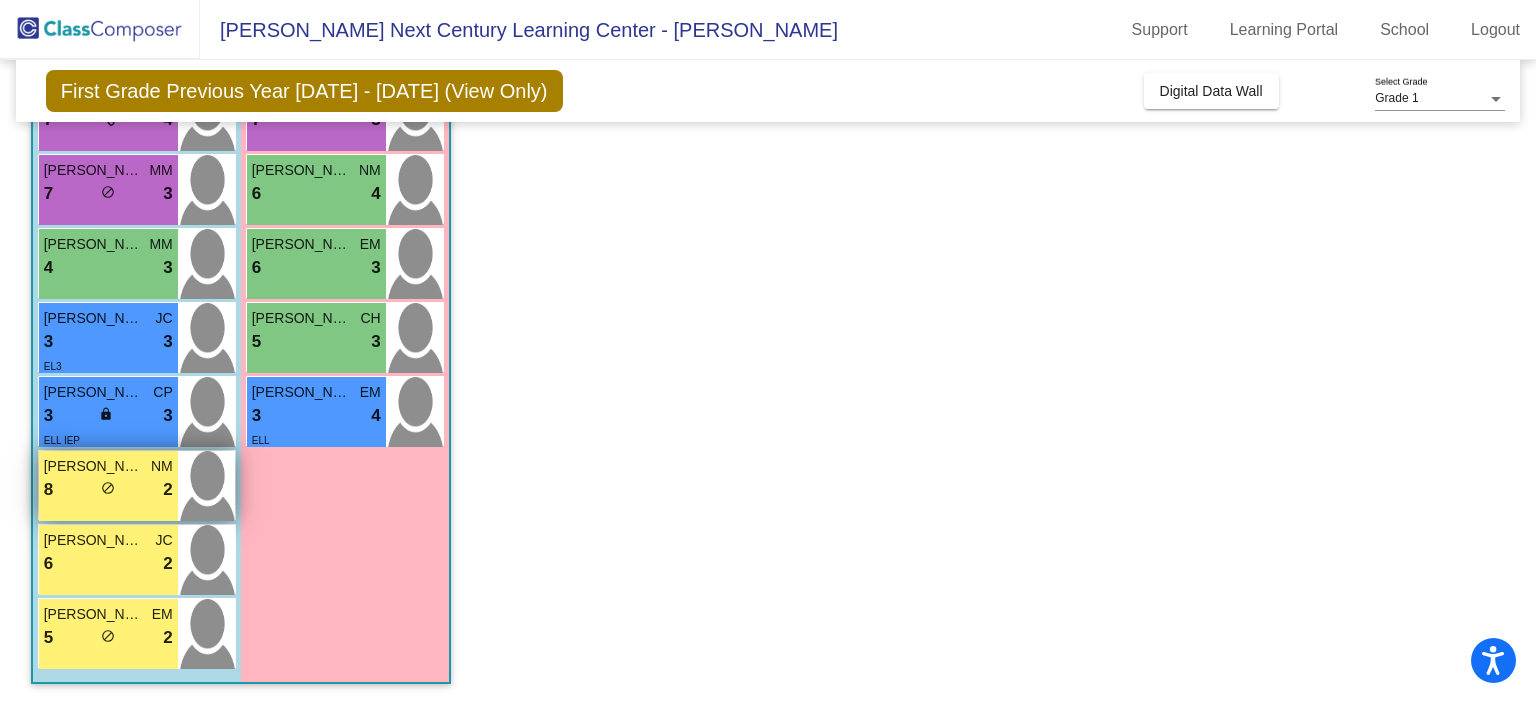 click on "8 lock do_not_disturb_alt 2" at bounding box center [108, 490] 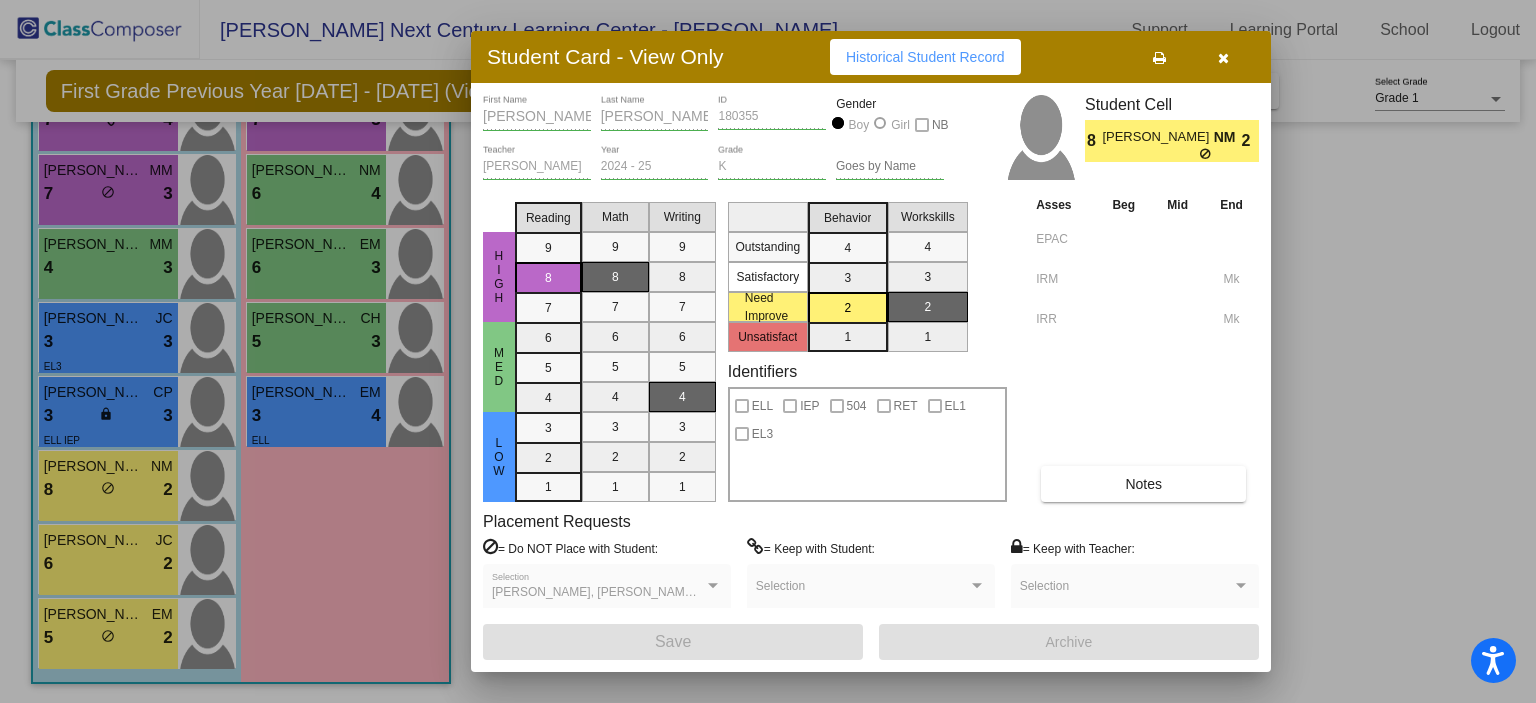 drag, startPoint x: 1220, startPoint y: 55, endPoint x: 892, endPoint y: 138, distance: 338.3386 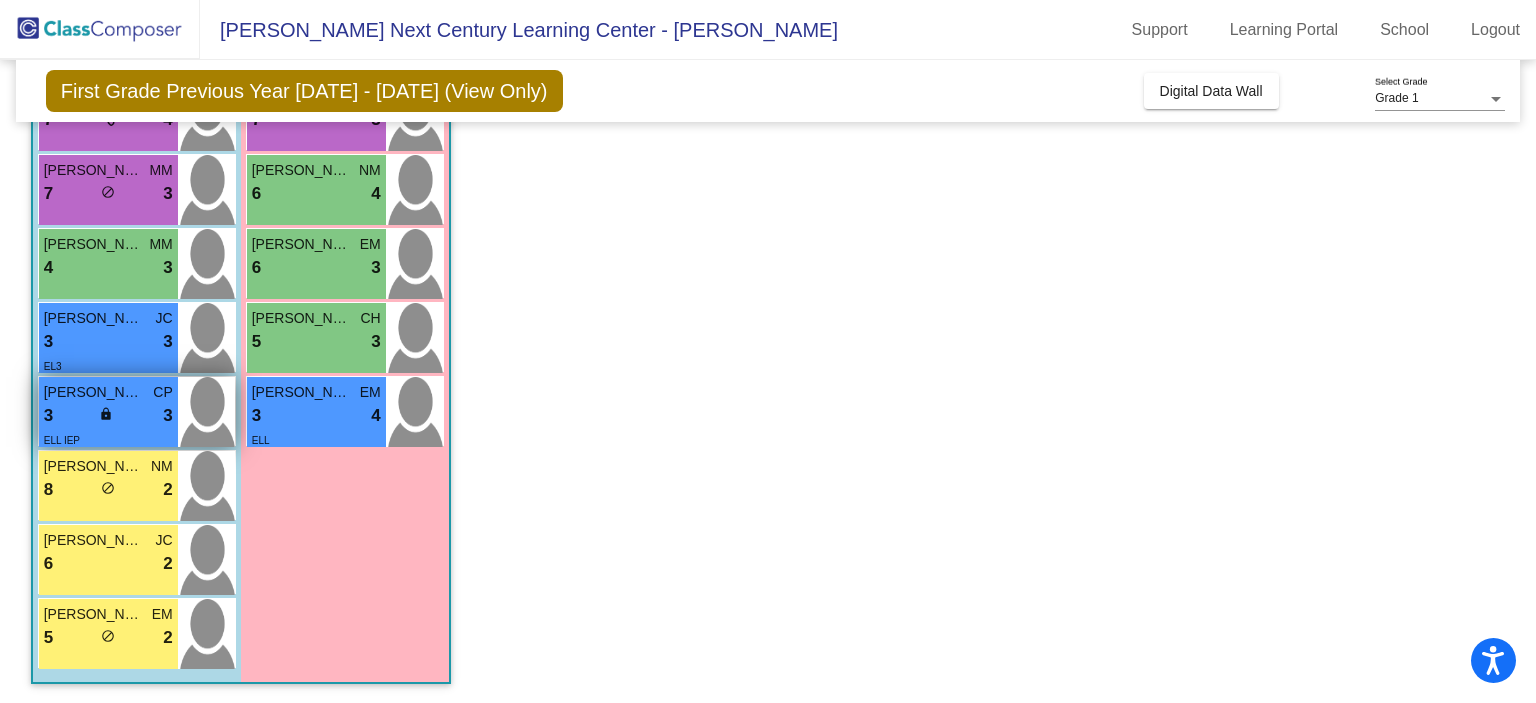 click on "3 lock do_not_disturb_alt 3" at bounding box center (108, 416) 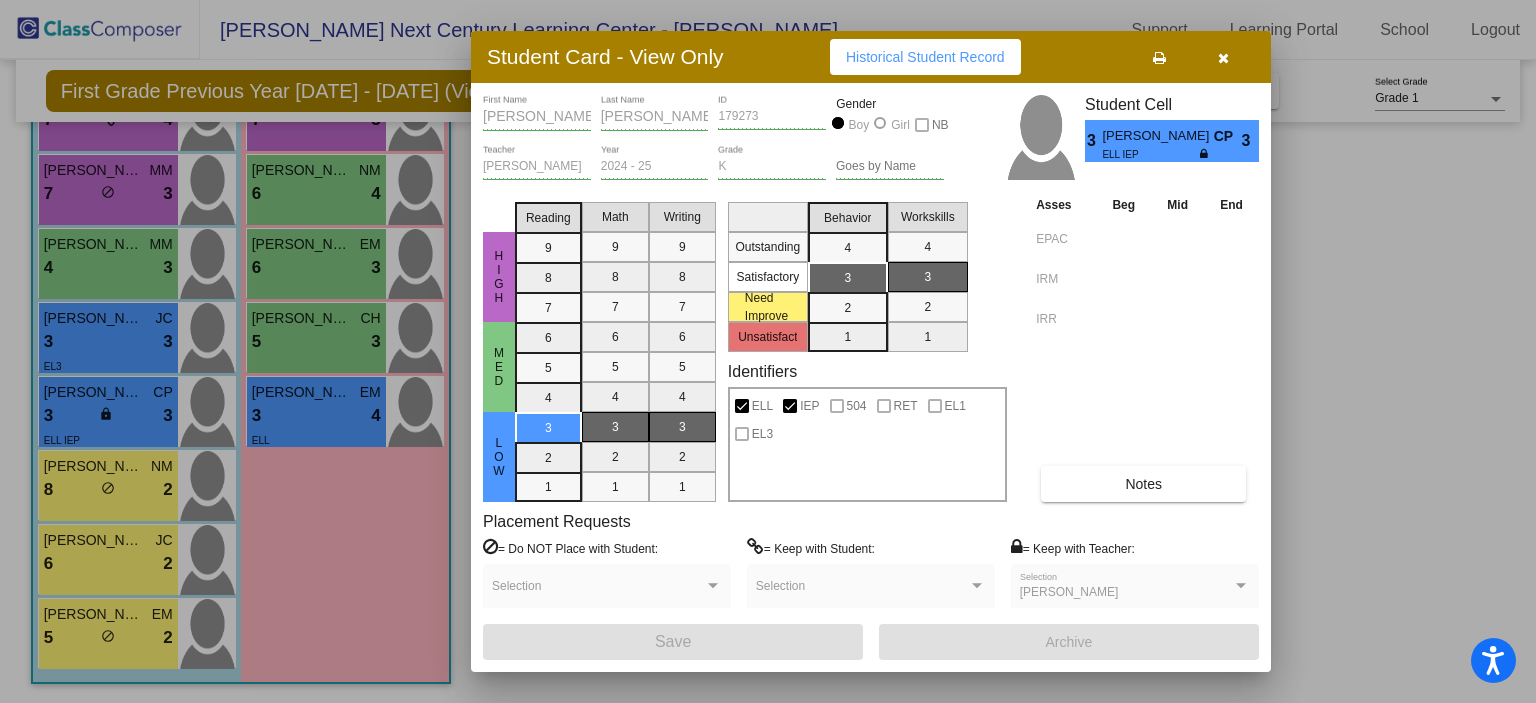 click at bounding box center [1223, 58] 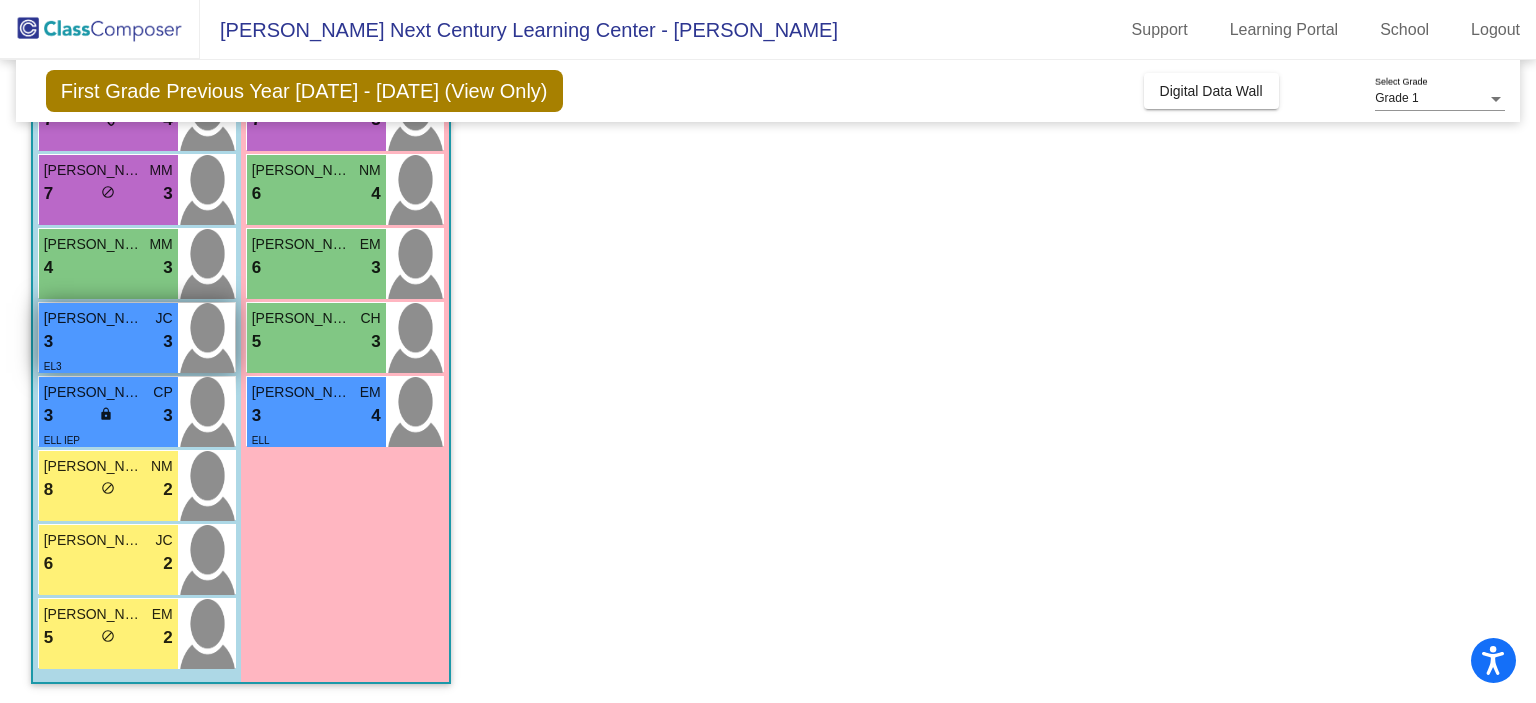 click on "3 lock do_not_disturb_alt 3" at bounding box center (108, 342) 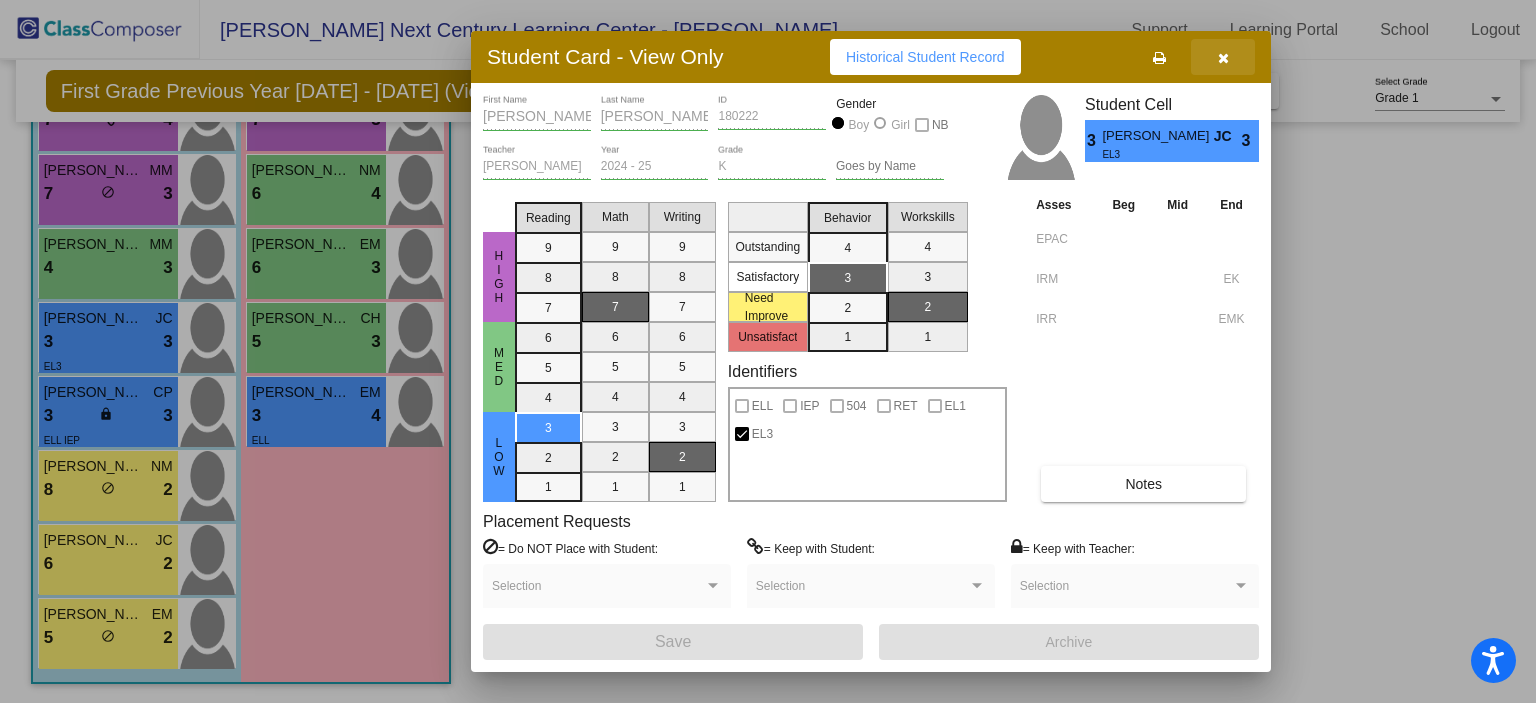 click at bounding box center [1223, 58] 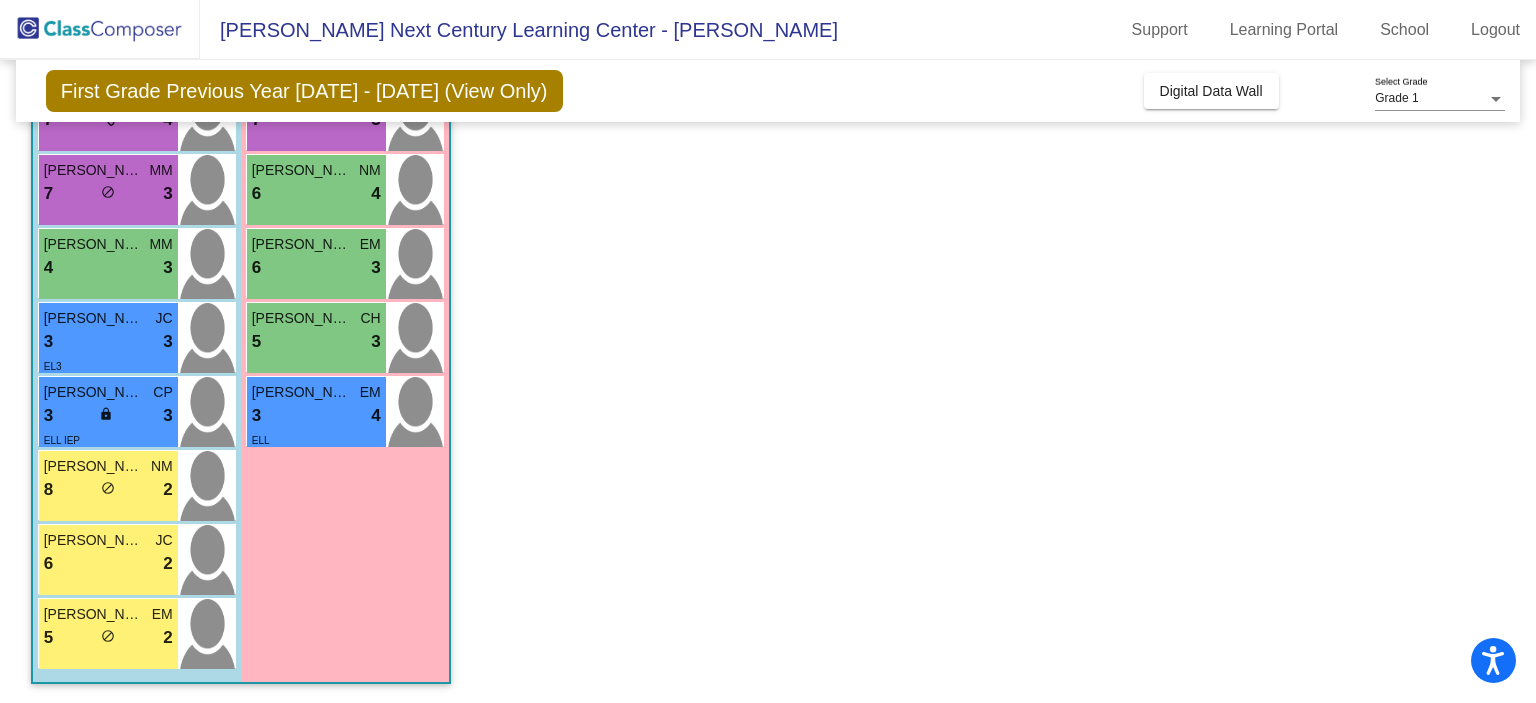 scroll, scrollTop: 436, scrollLeft: 0, axis: vertical 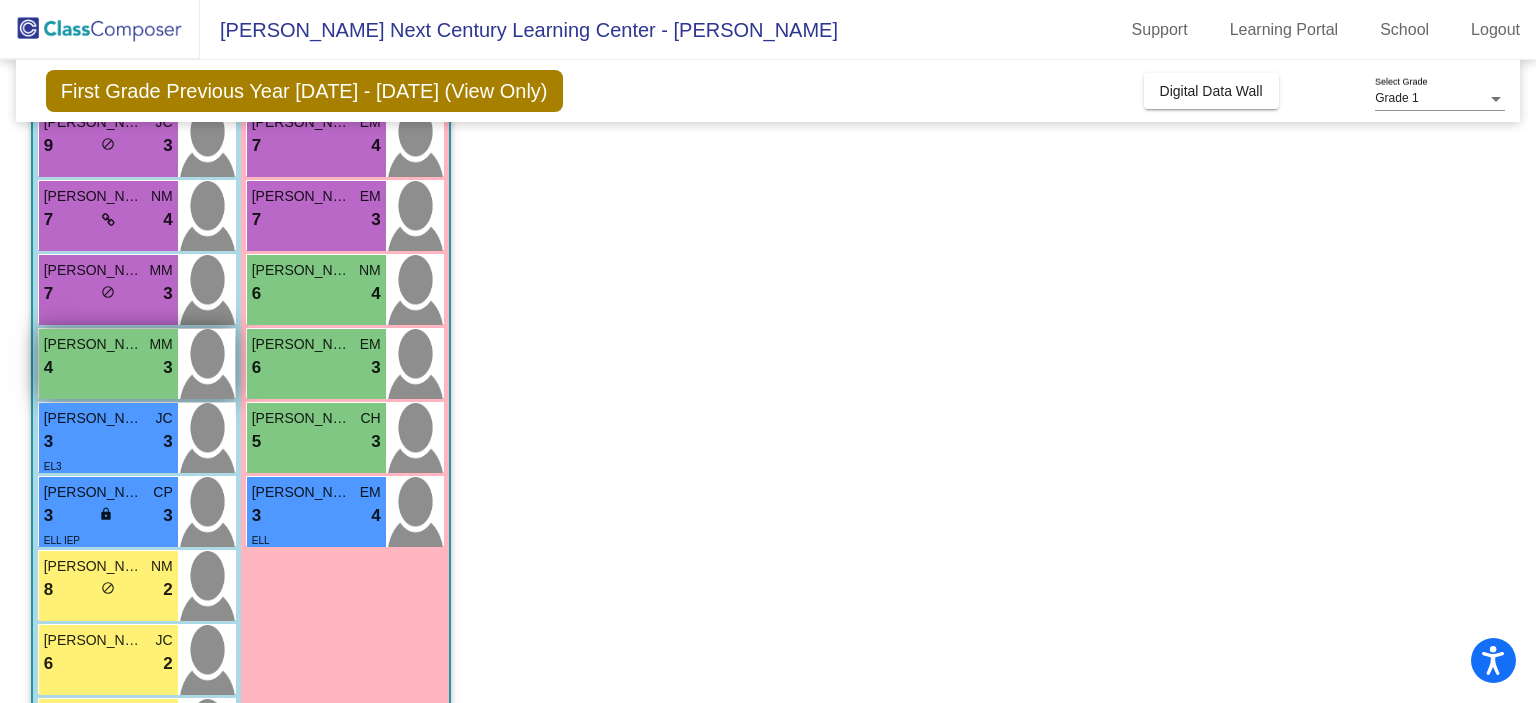 click on "4 lock do_not_disturb_alt 3" at bounding box center (108, 368) 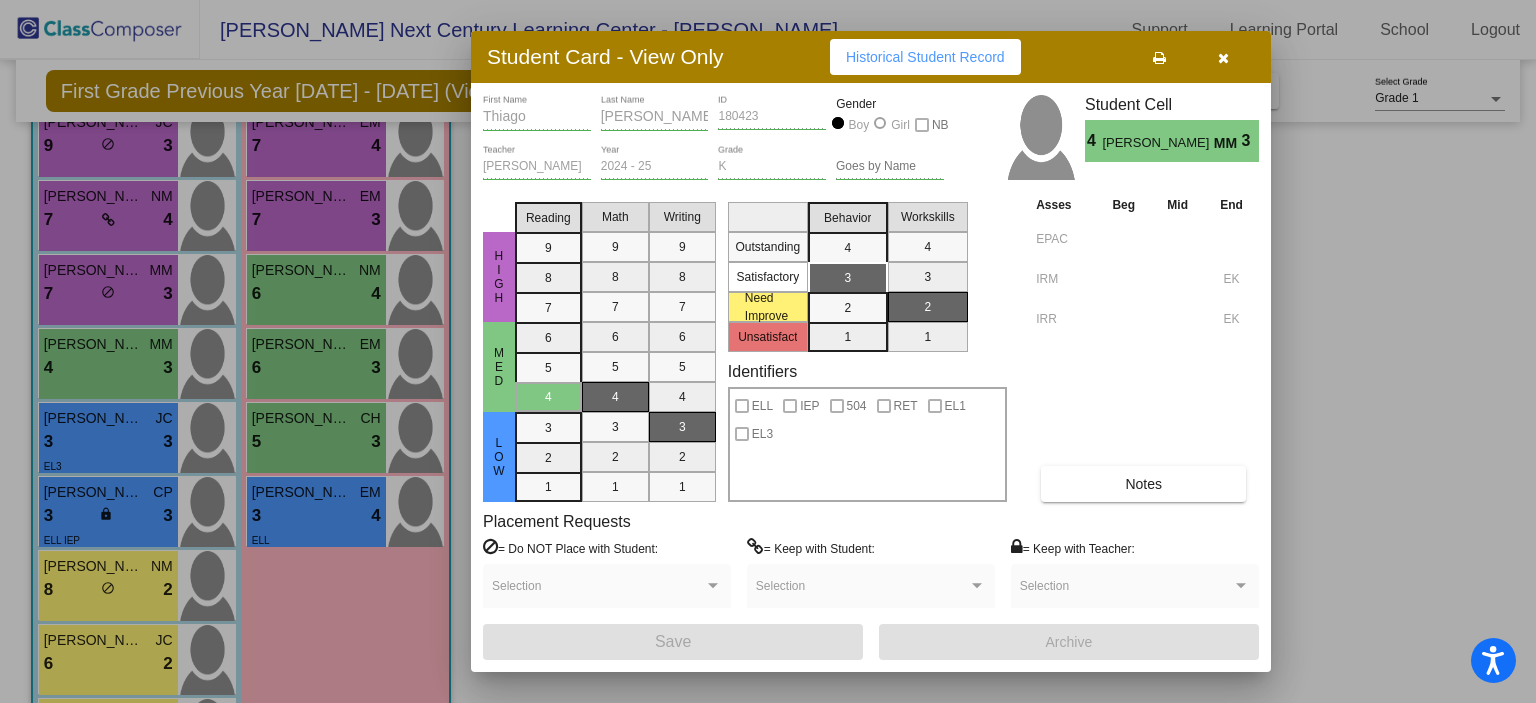 click at bounding box center (1223, 57) 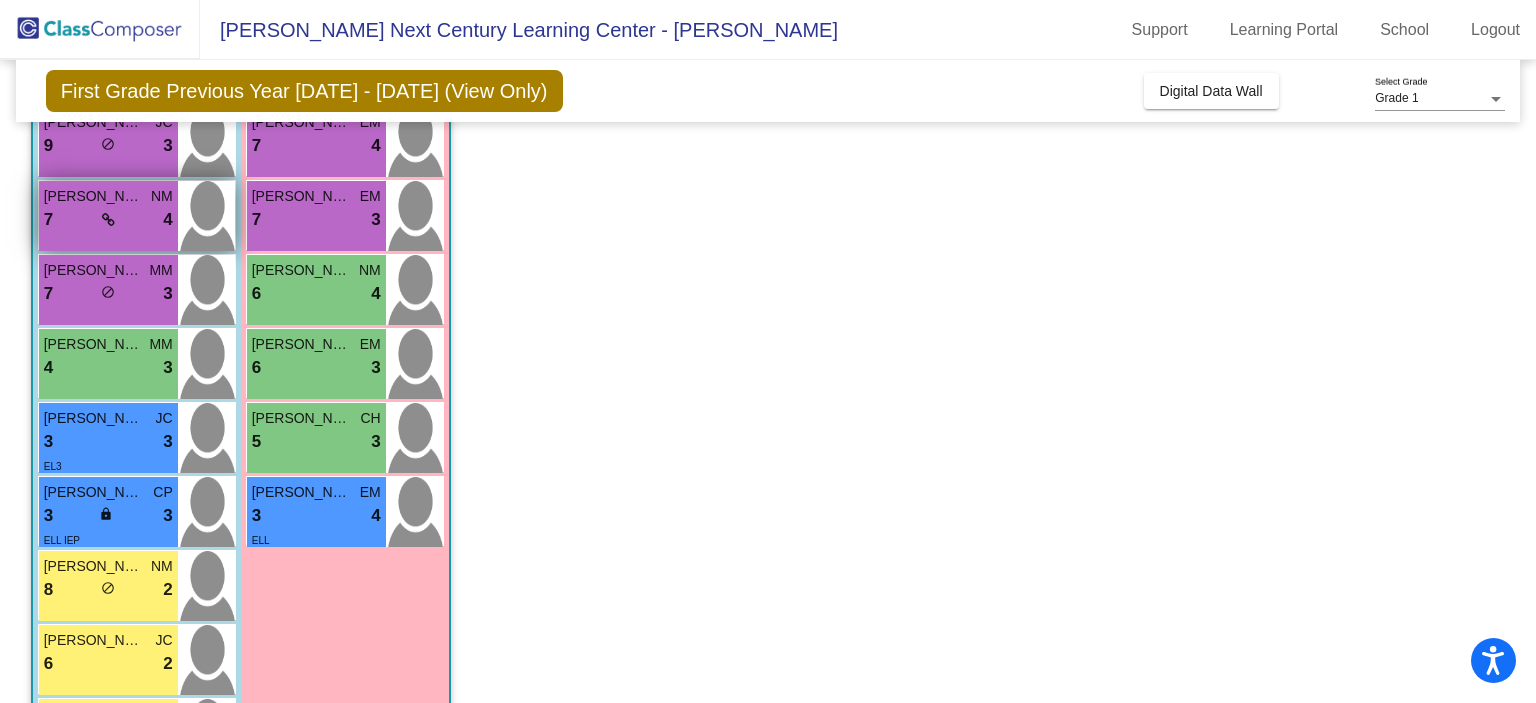 click on "Leonardo Flores NM 7 lock do_not_disturb_alt 4" at bounding box center [108, 216] 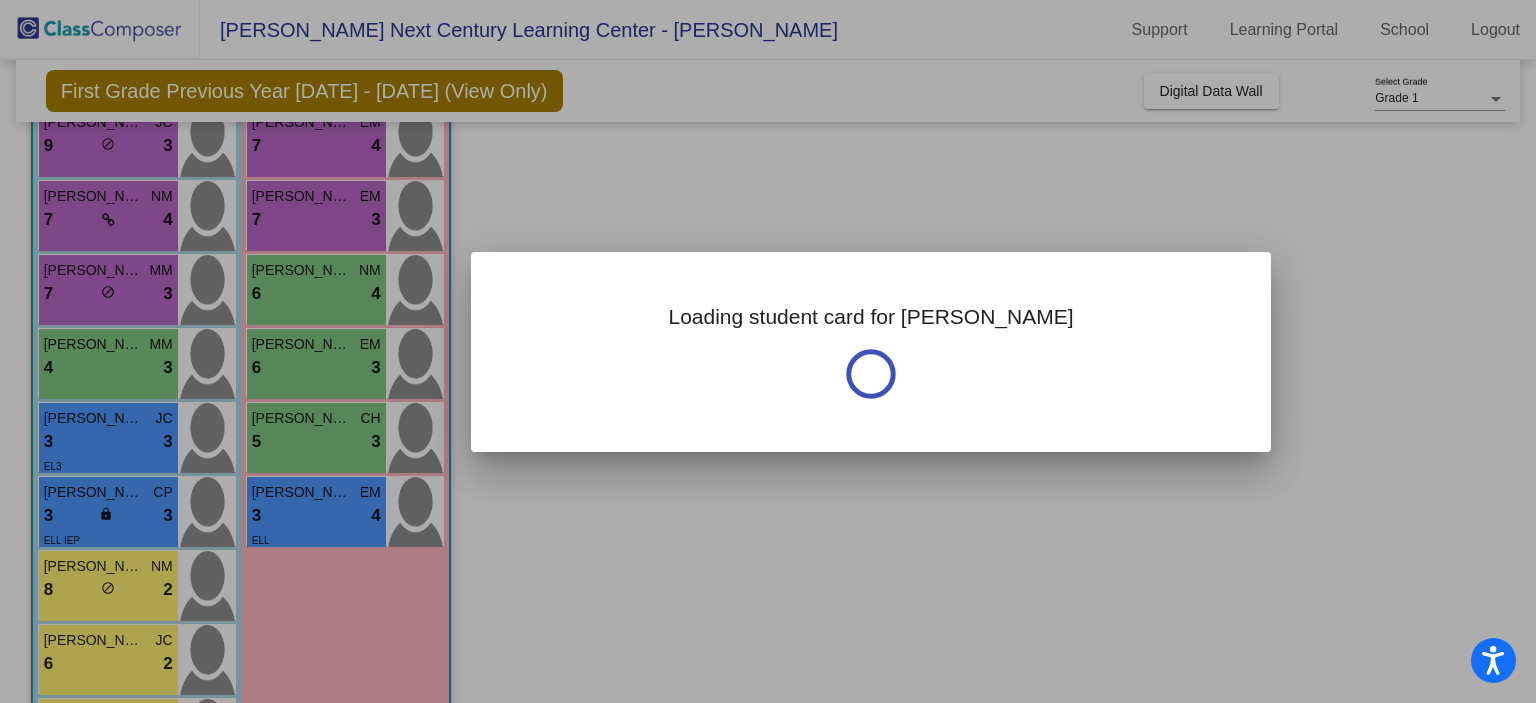 click at bounding box center (768, 351) 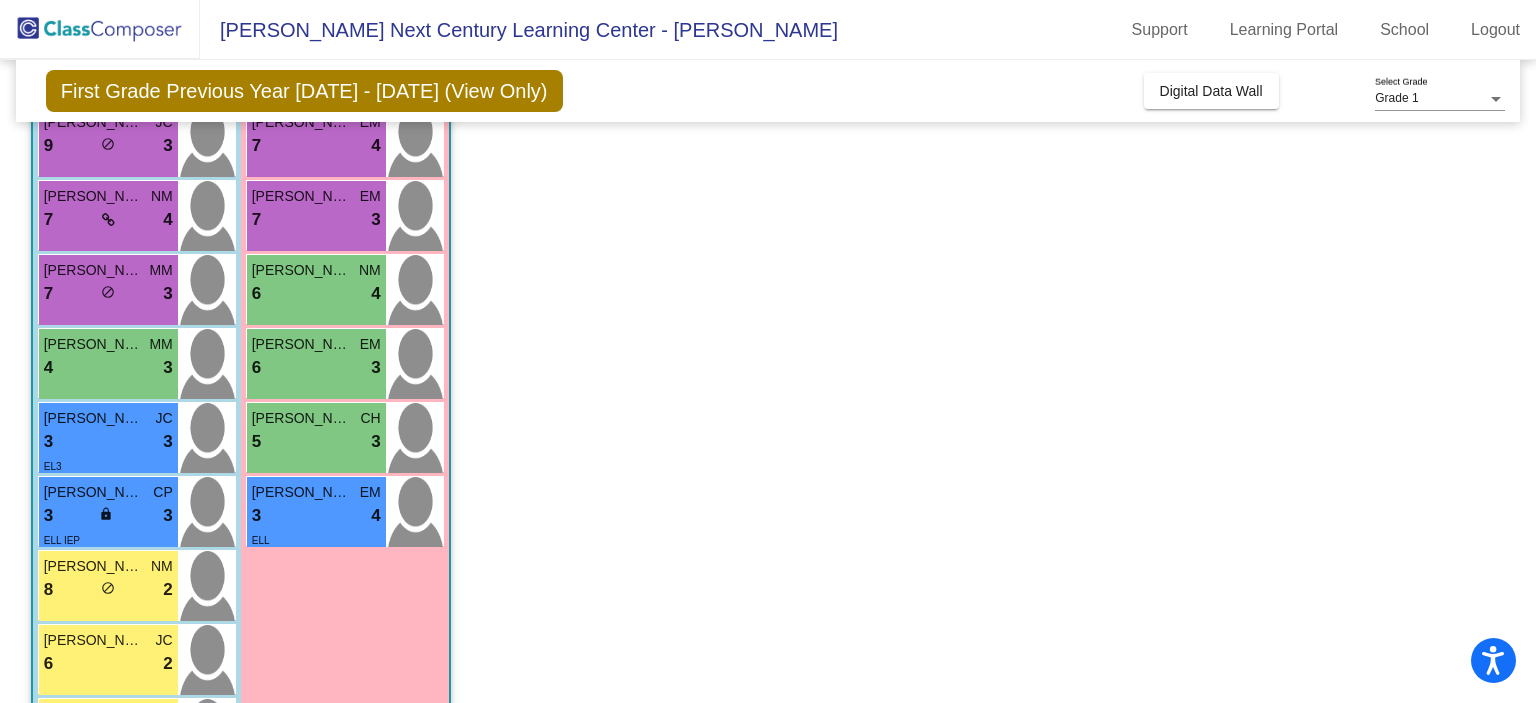 click on "Emiliano Lozano" at bounding box center [94, 270] 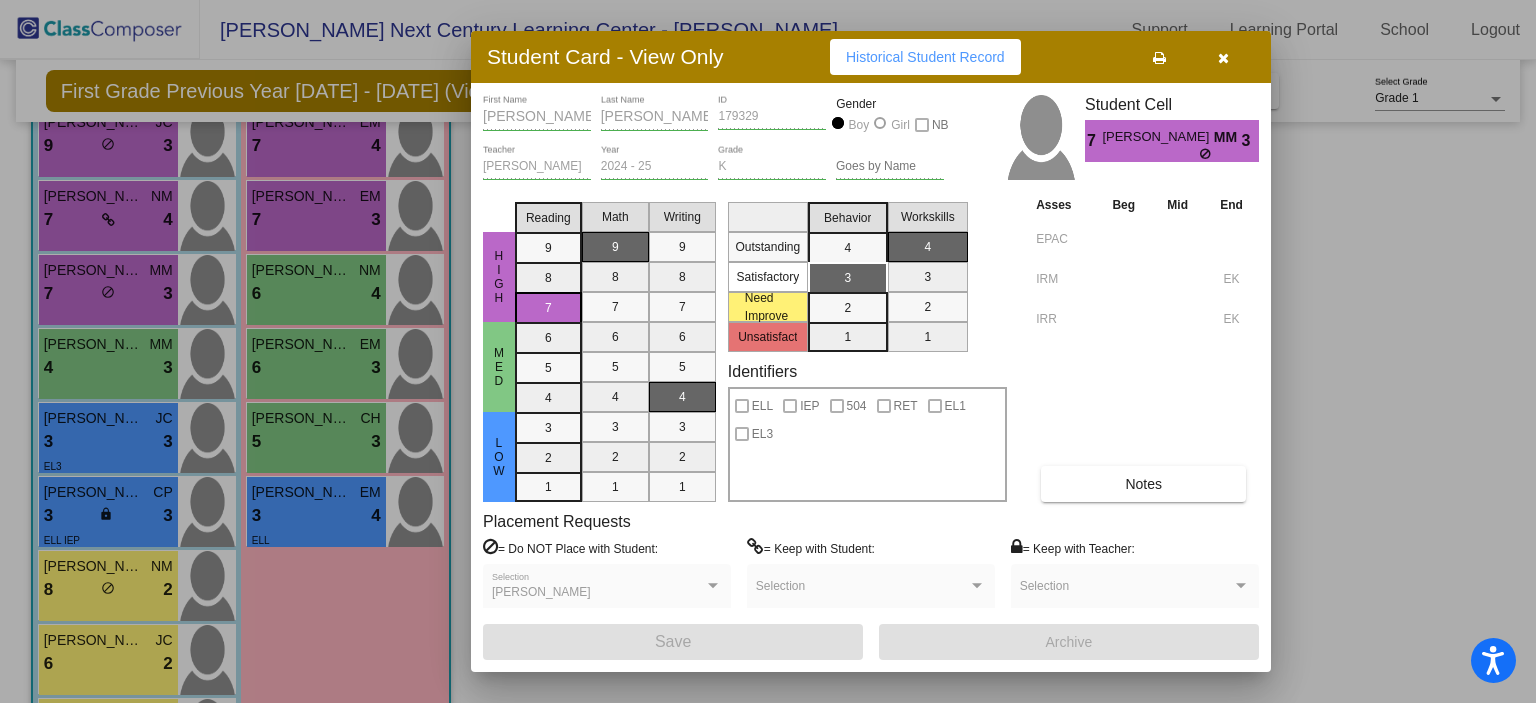 click at bounding box center [768, 351] 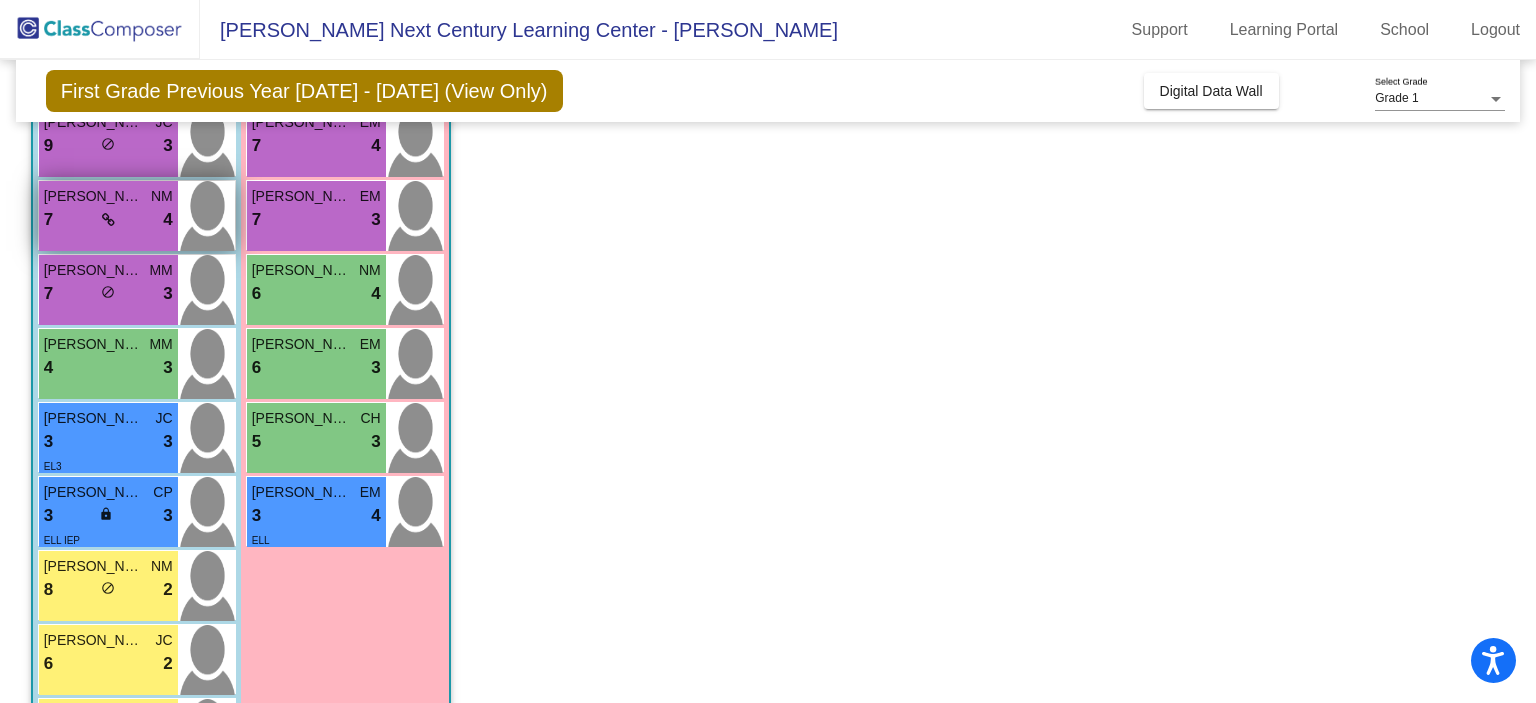 click at bounding box center (108, 219) 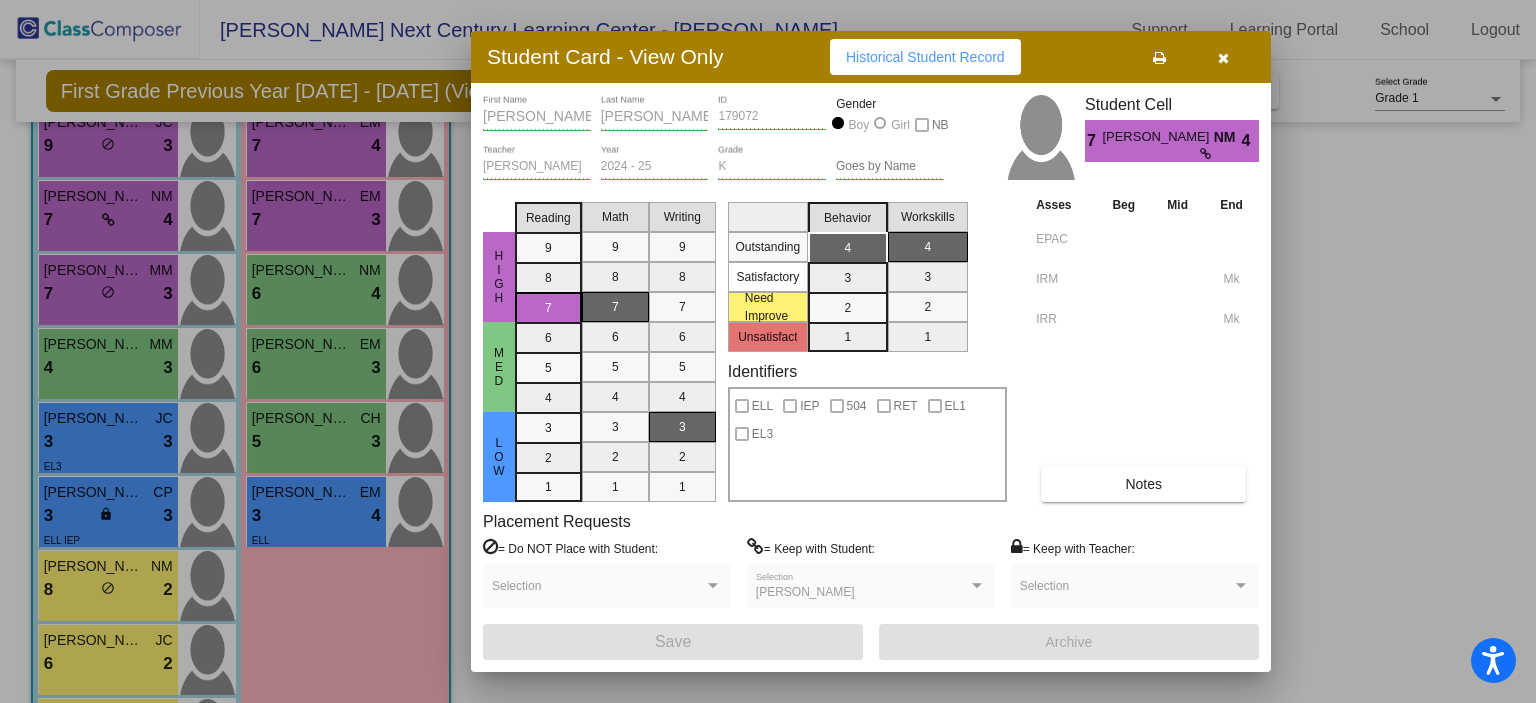 click at bounding box center [768, 351] 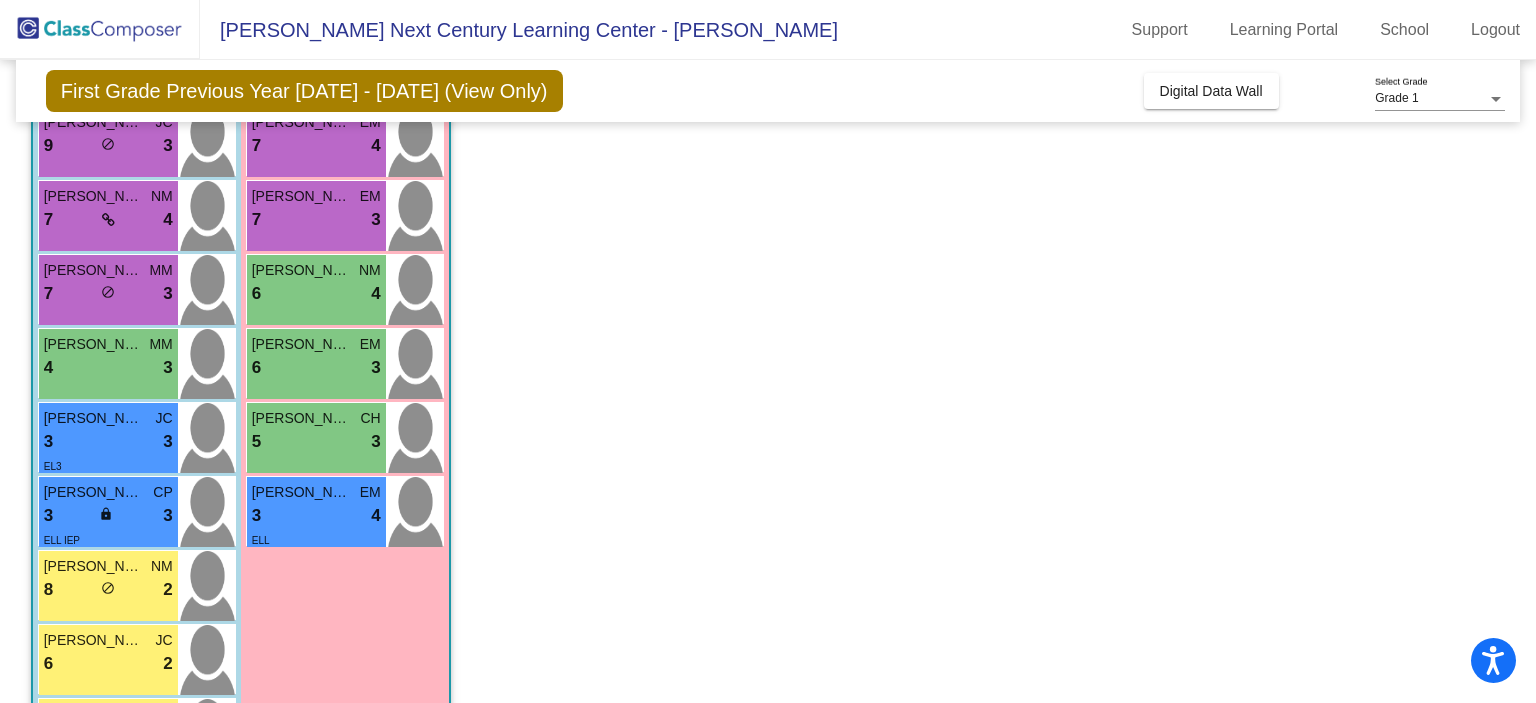 click on "9 lock do_not_disturb_alt 3" at bounding box center [108, 146] 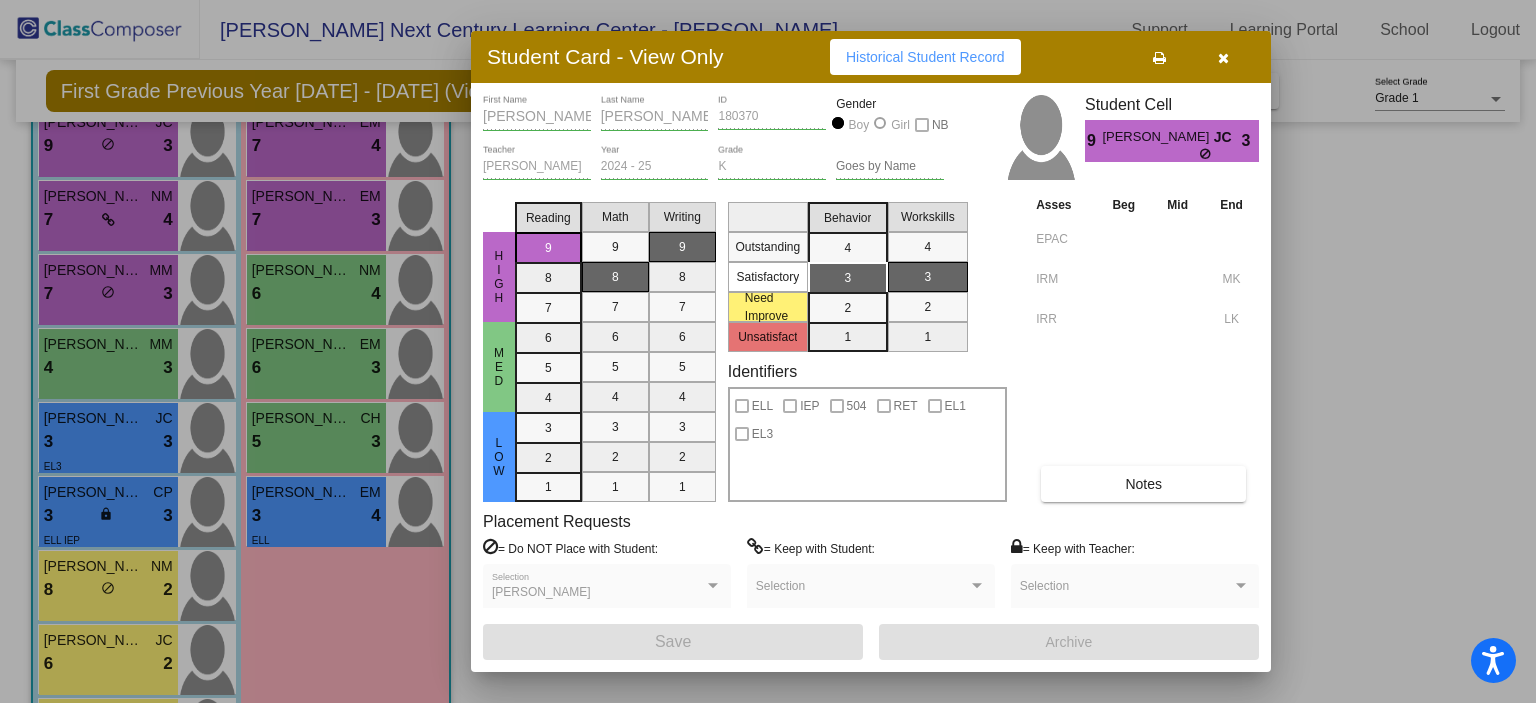 click at bounding box center [1223, 58] 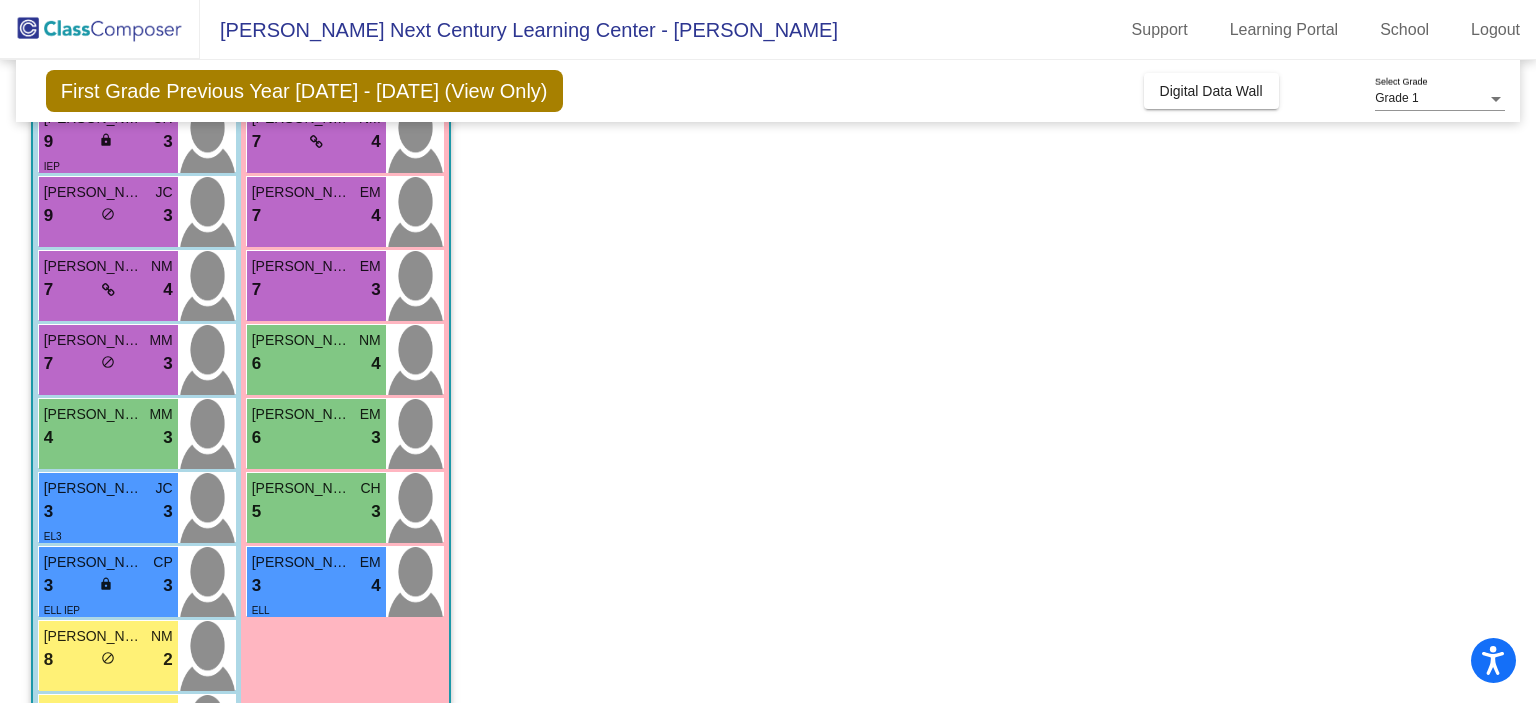 scroll, scrollTop: 236, scrollLeft: 0, axis: vertical 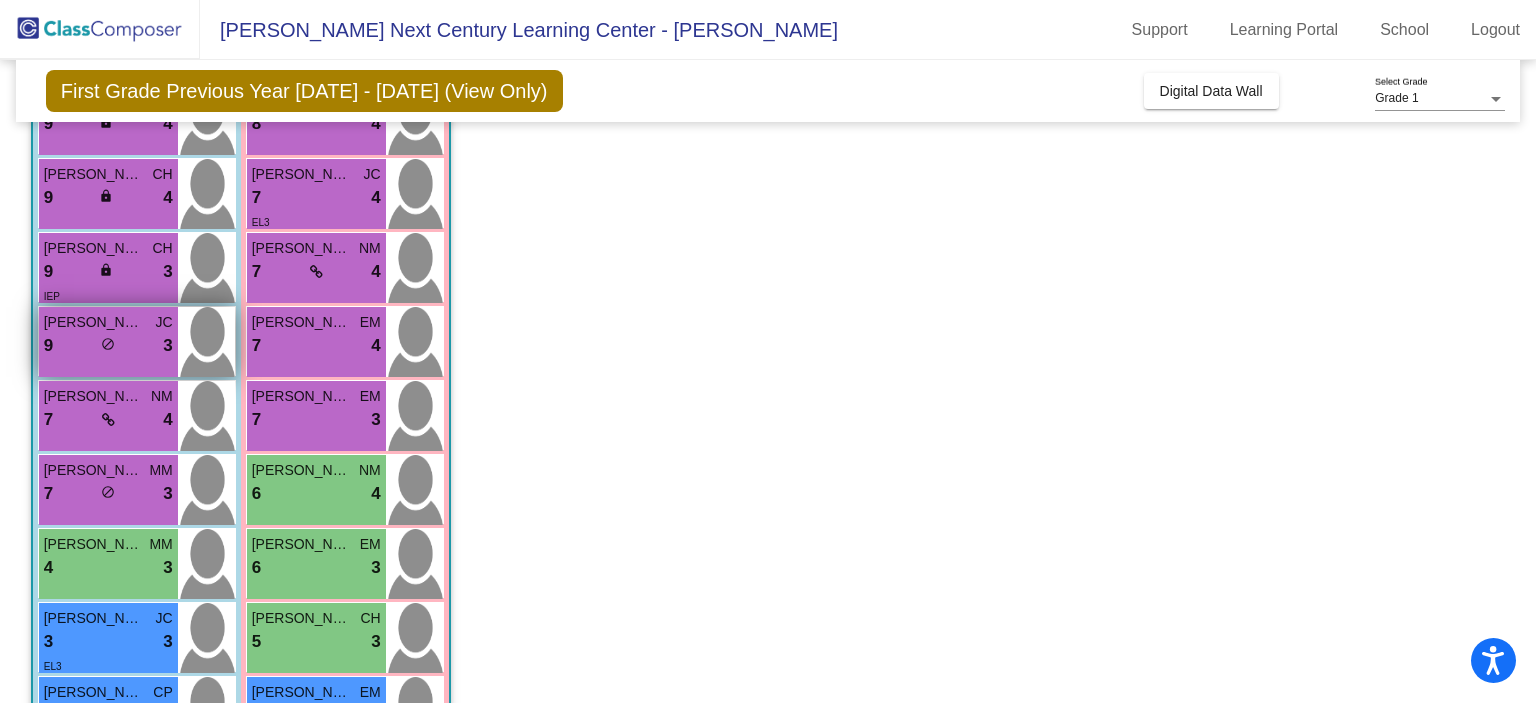 click on "Ivan Hernandez JC 9 lock do_not_disturb_alt 3" at bounding box center (108, 342) 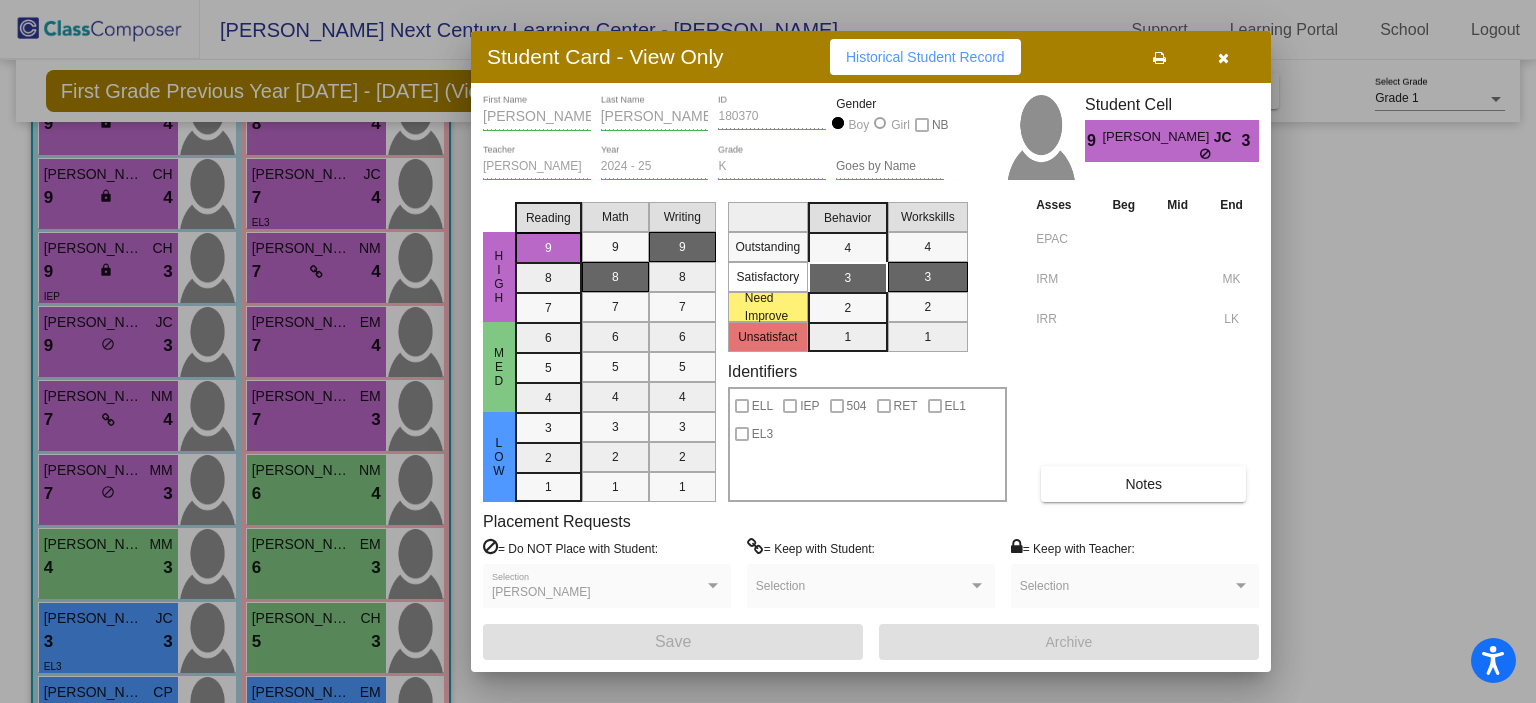 click at bounding box center [1223, 58] 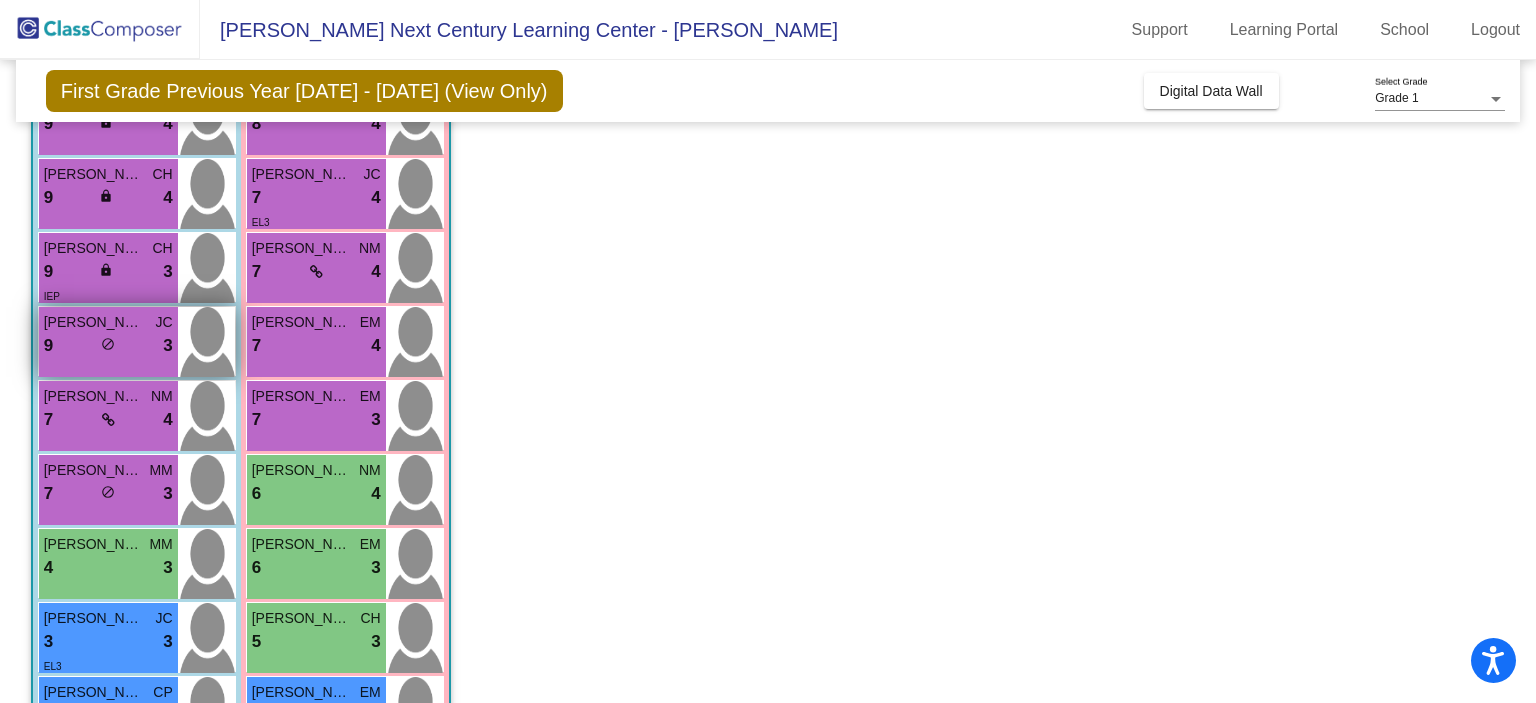click on "Ivan Hernandez" at bounding box center [94, 322] 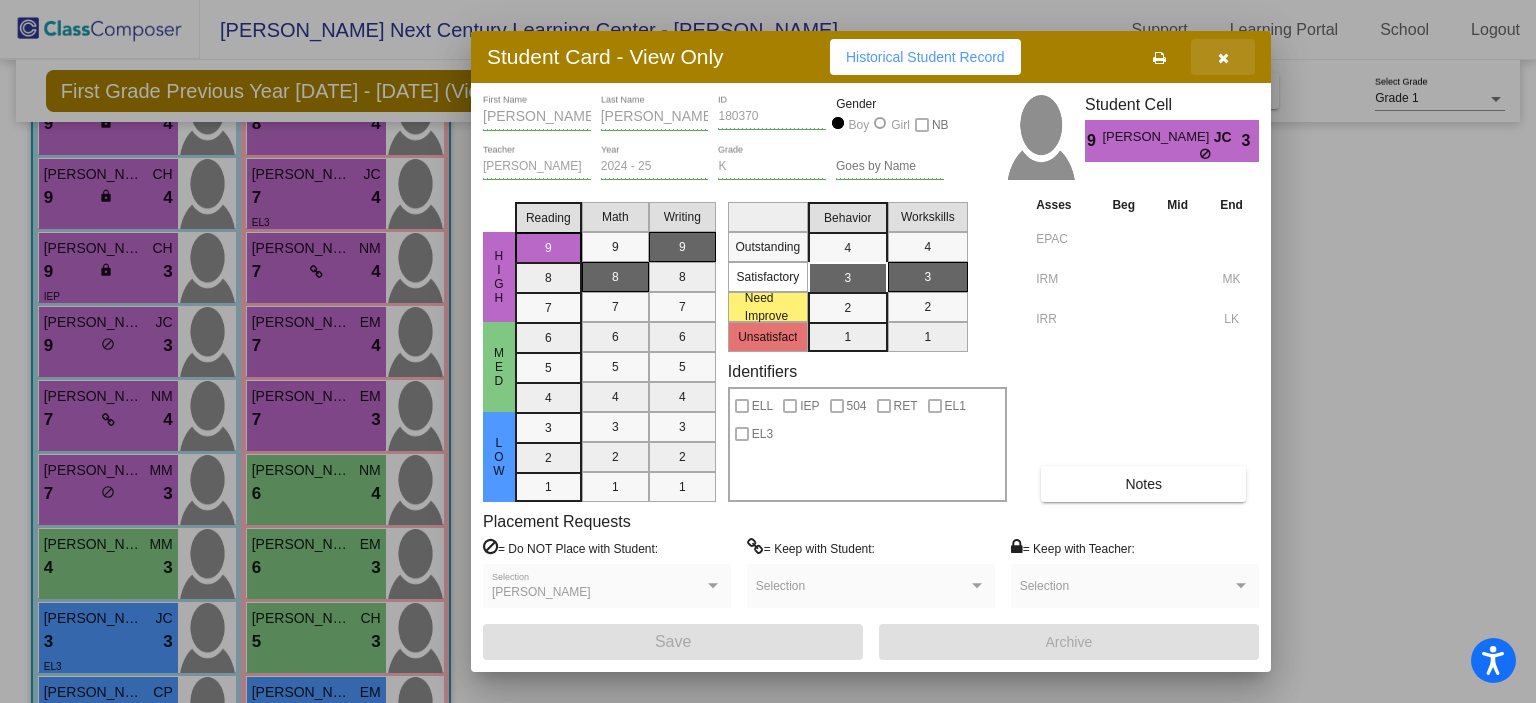 click at bounding box center (1223, 57) 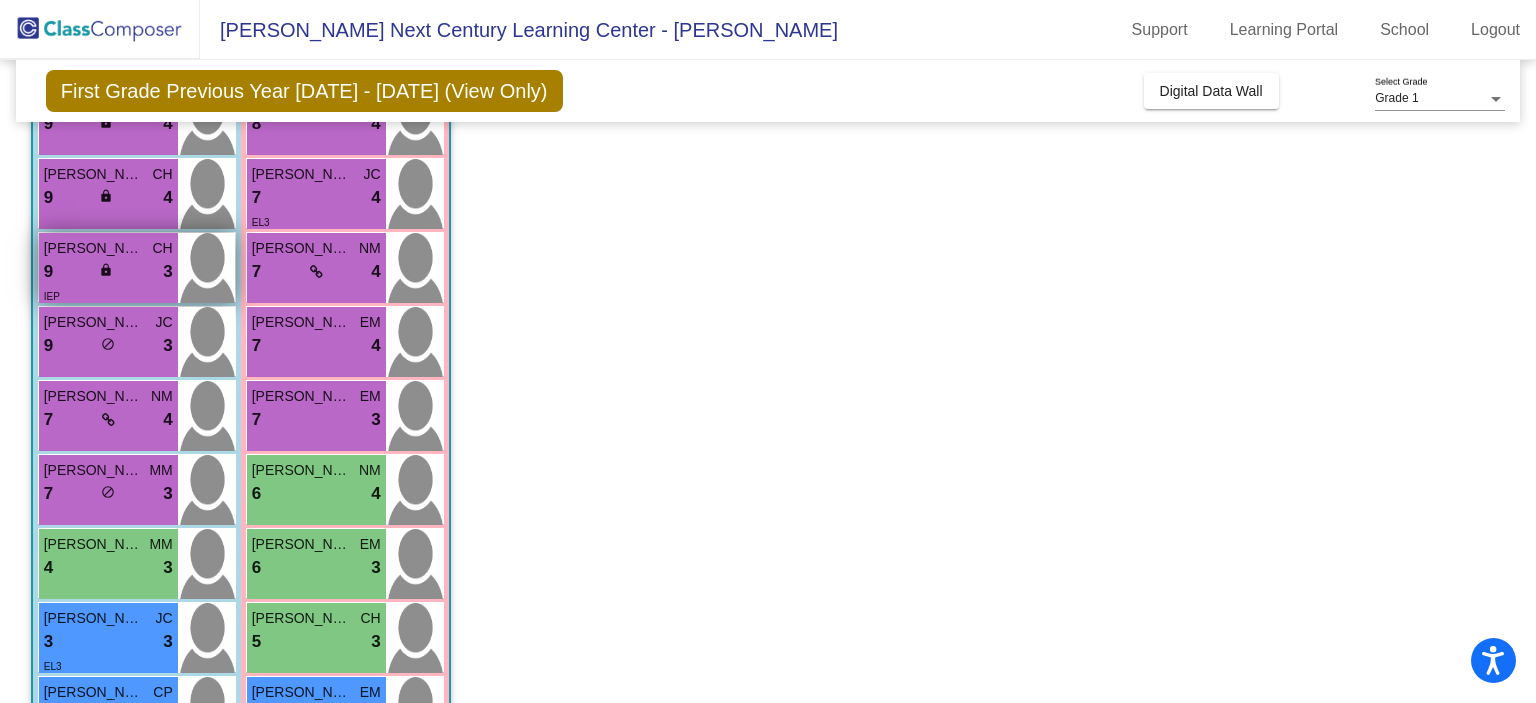 click on "9 lock do_not_disturb_alt 3" at bounding box center (108, 272) 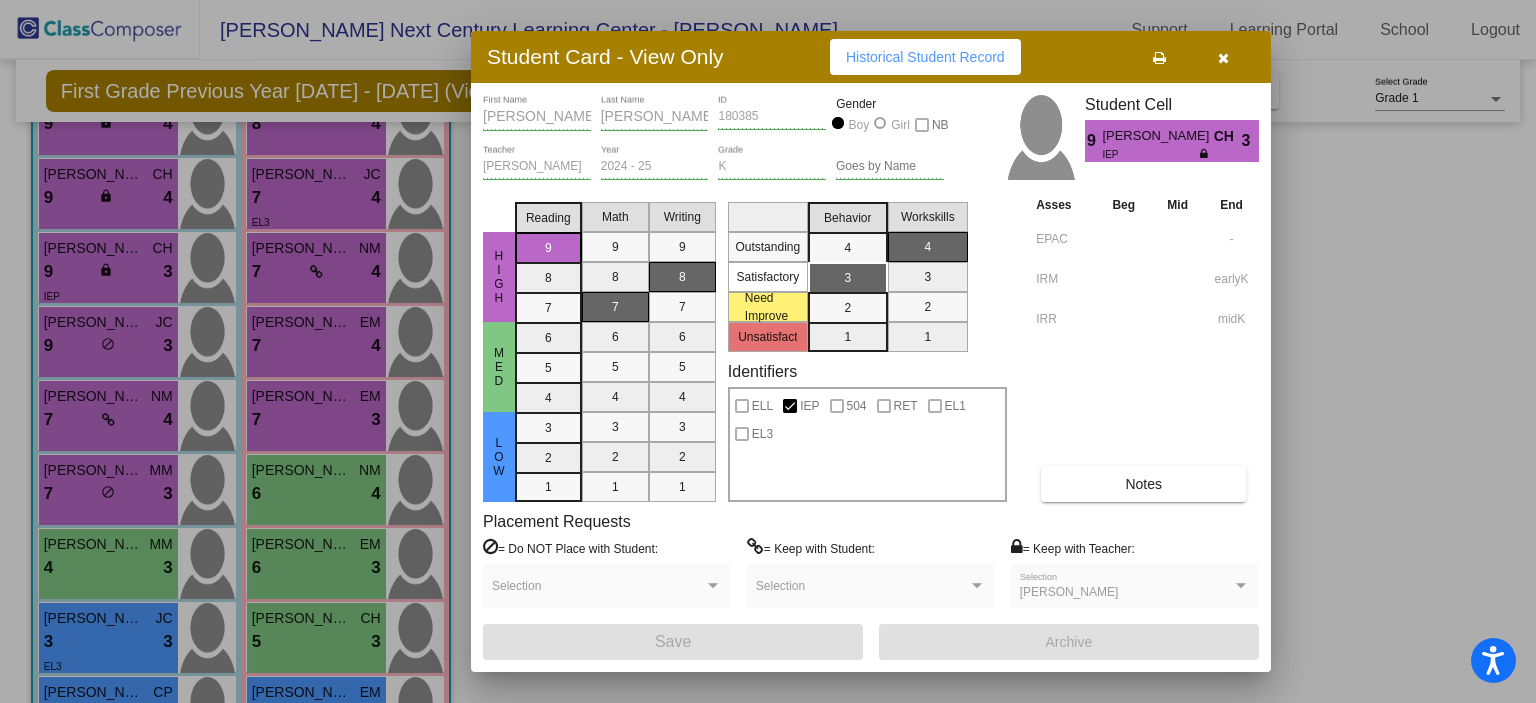 click at bounding box center (1223, 57) 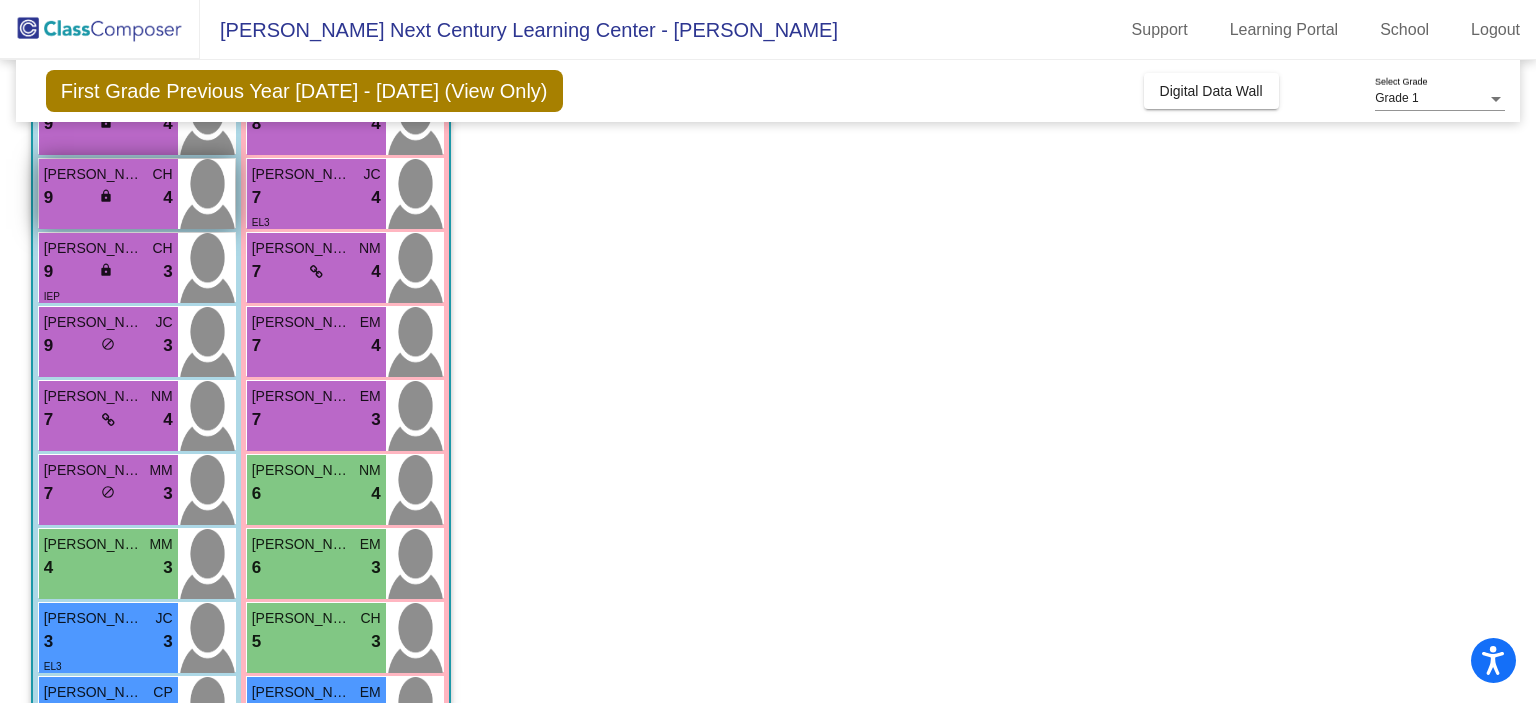 click on "9 lock do_not_disturb_alt 4" at bounding box center (108, 198) 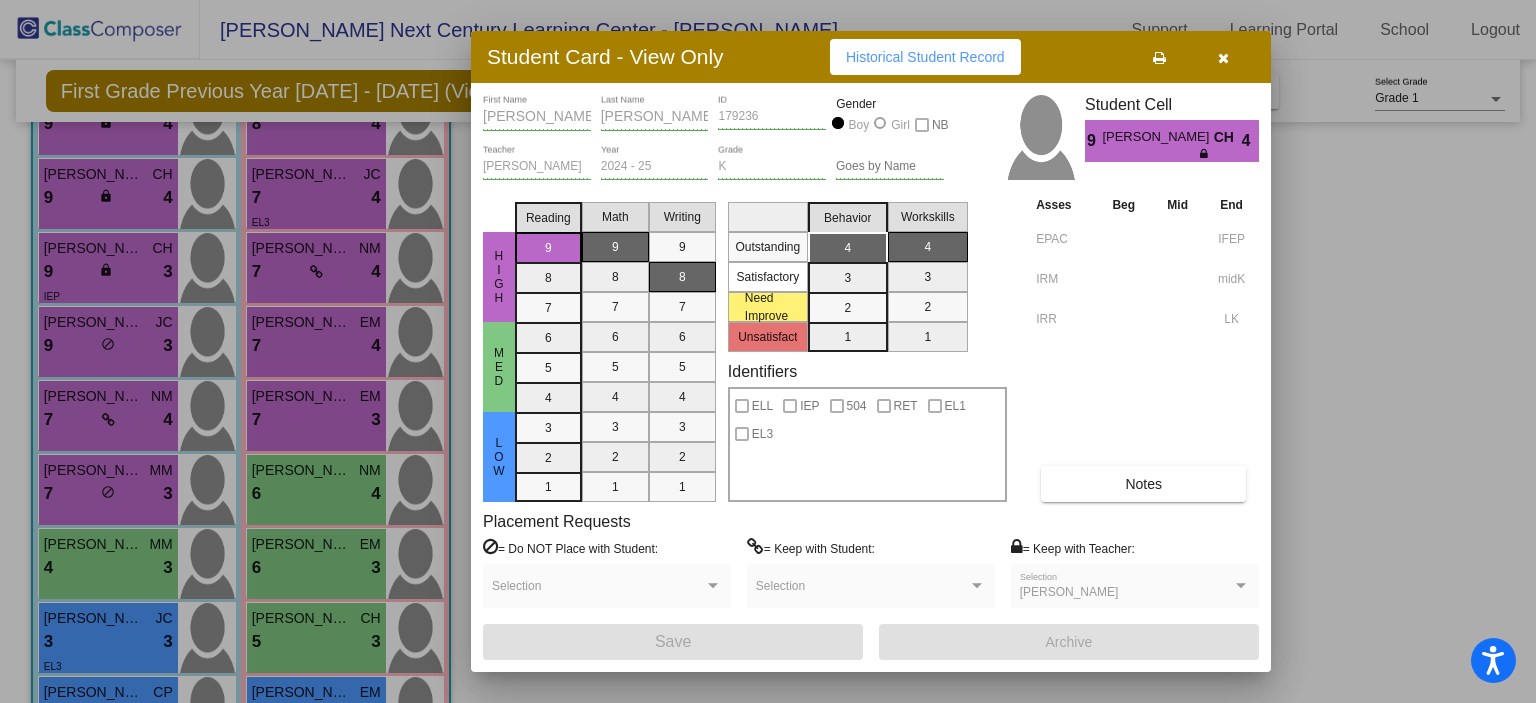 click at bounding box center [1223, 58] 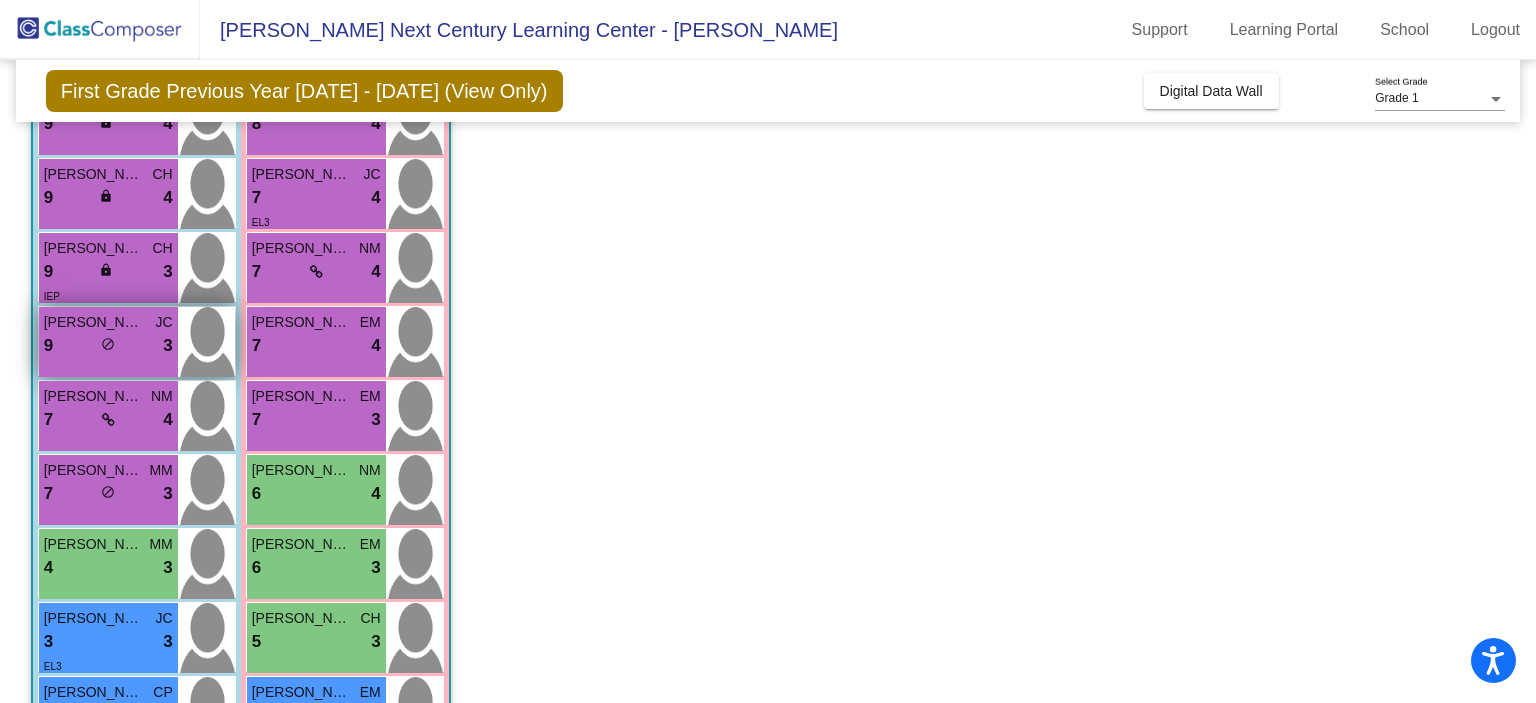 scroll, scrollTop: 136, scrollLeft: 0, axis: vertical 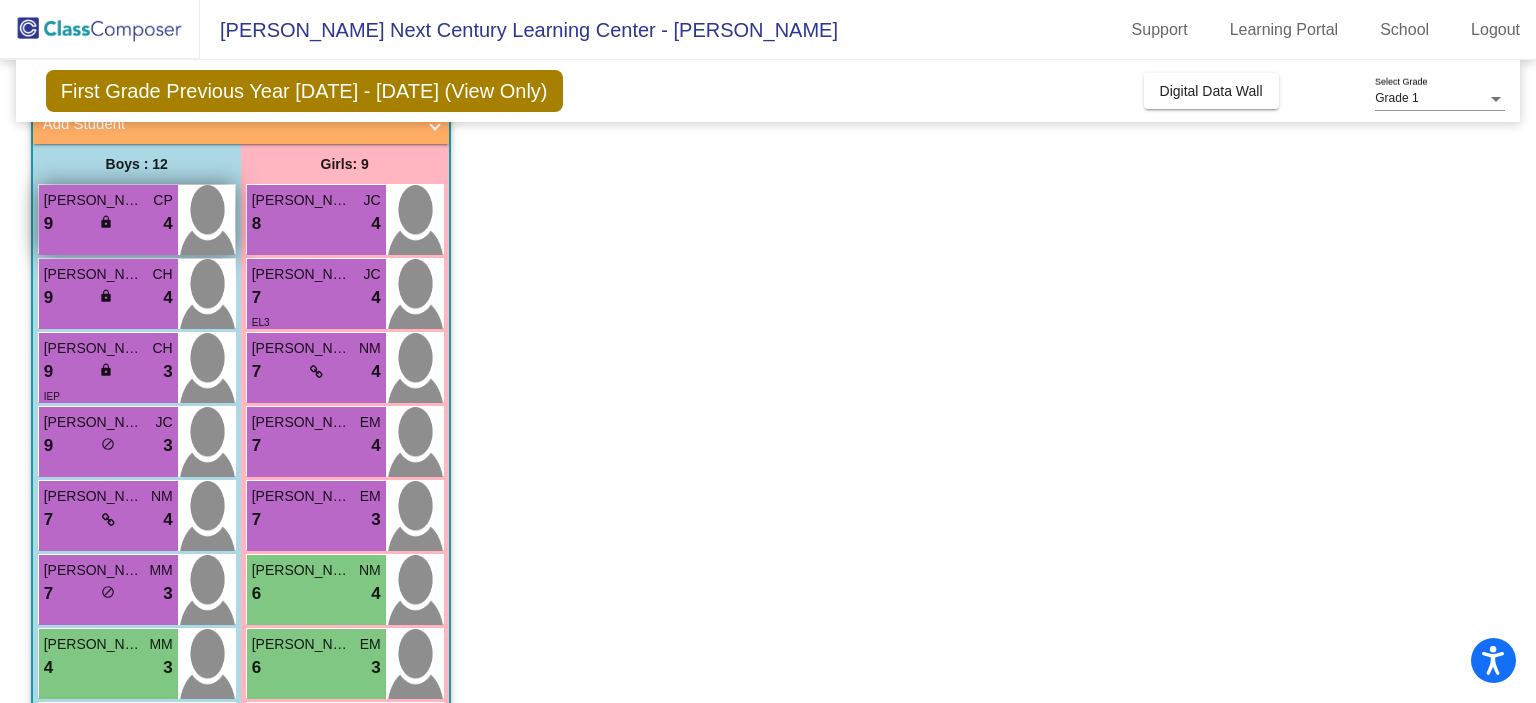 click on "9 lock do_not_disturb_alt 4" at bounding box center [108, 224] 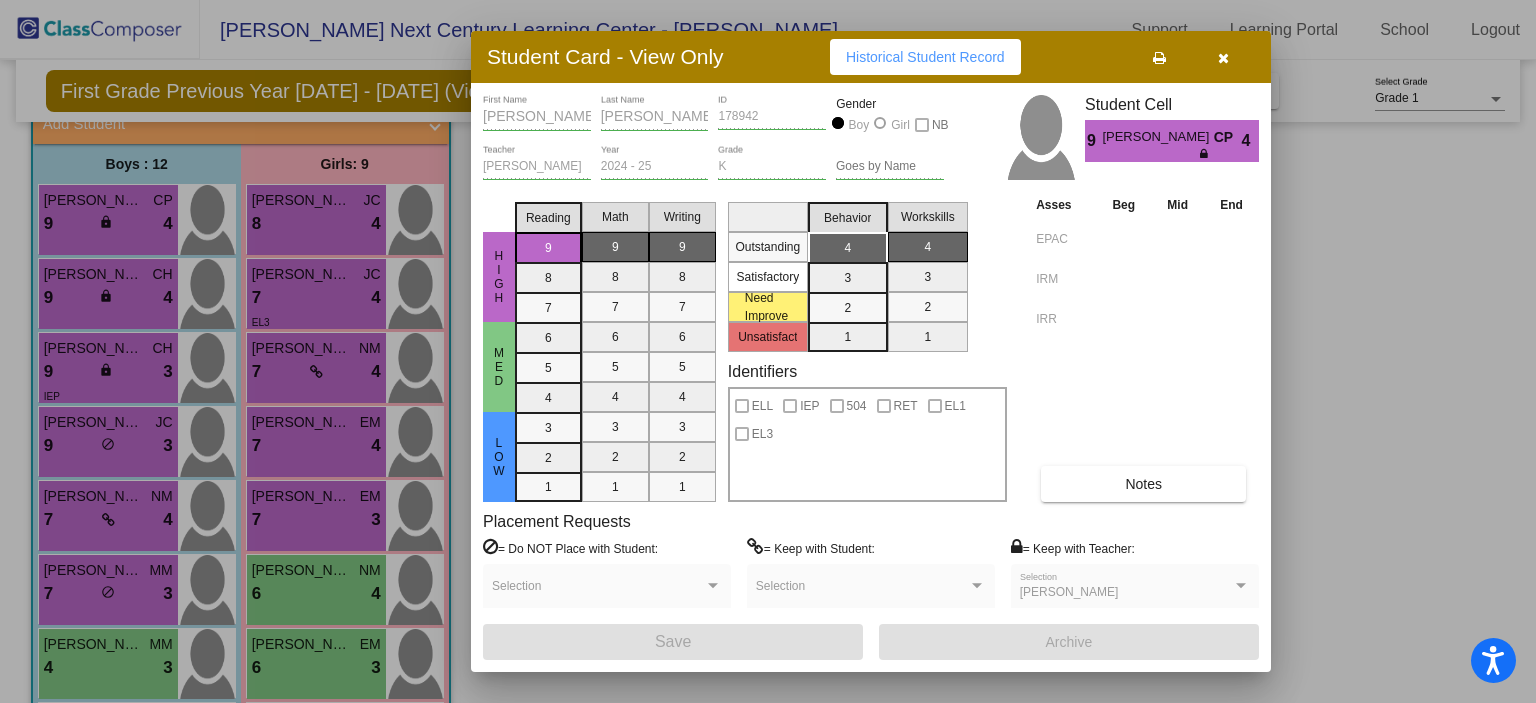 click at bounding box center (1223, 57) 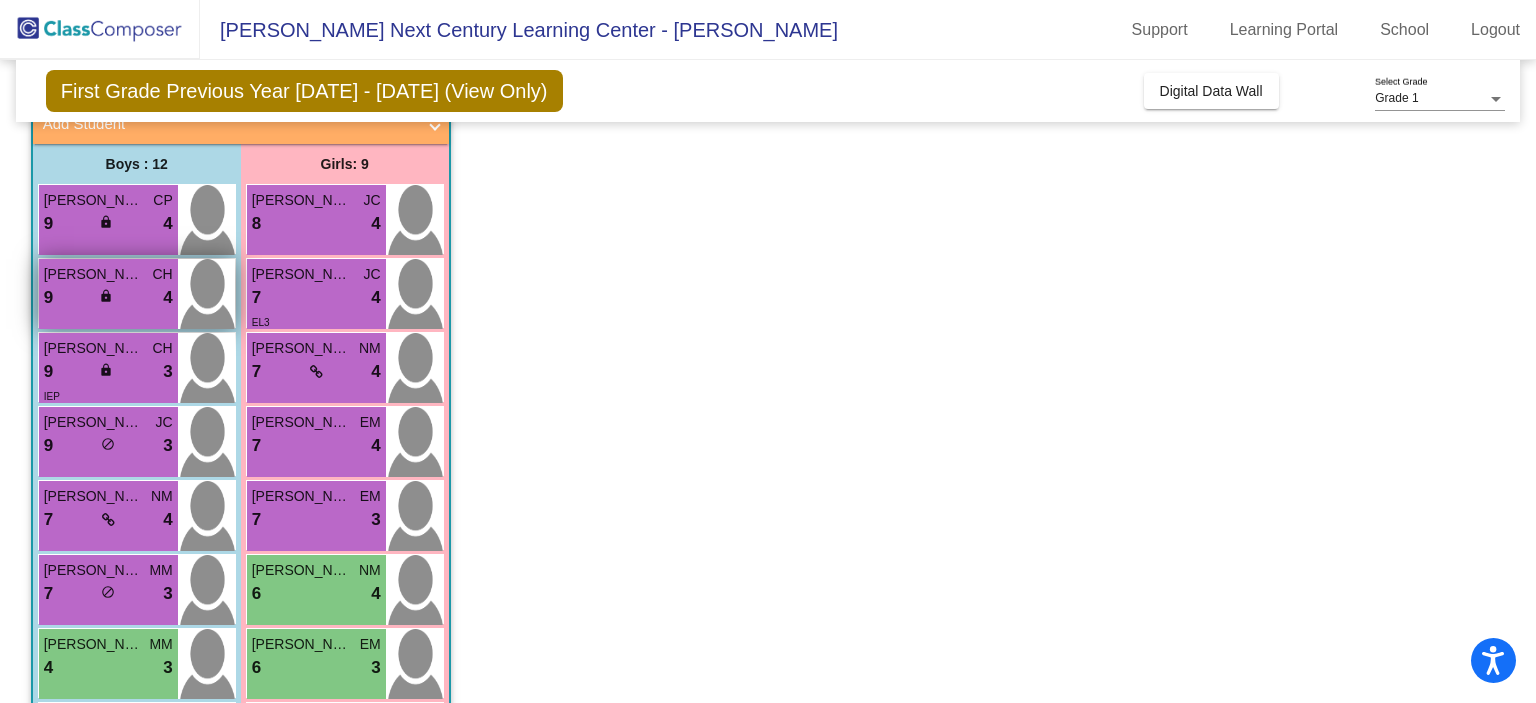click on "9 lock do_not_disturb_alt 4" at bounding box center [108, 298] 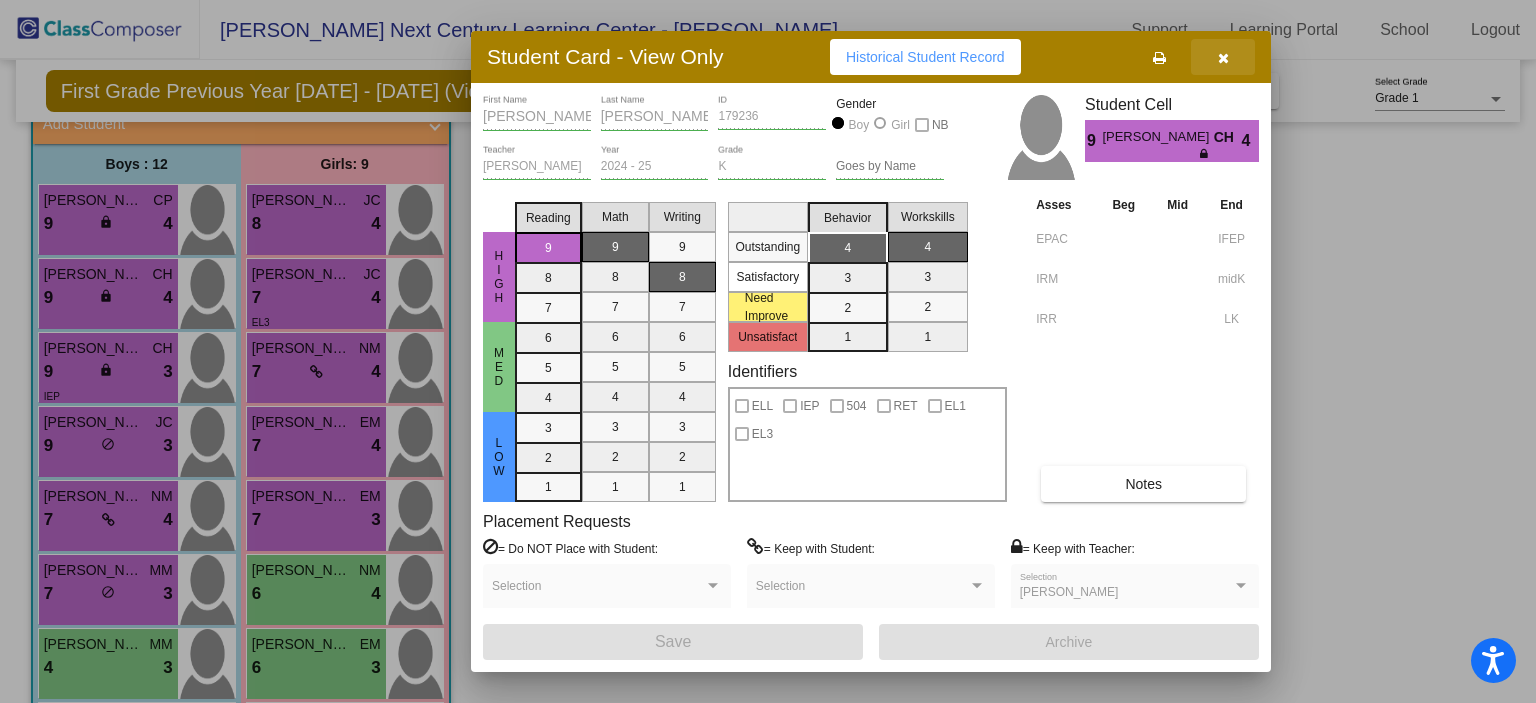click at bounding box center (1223, 57) 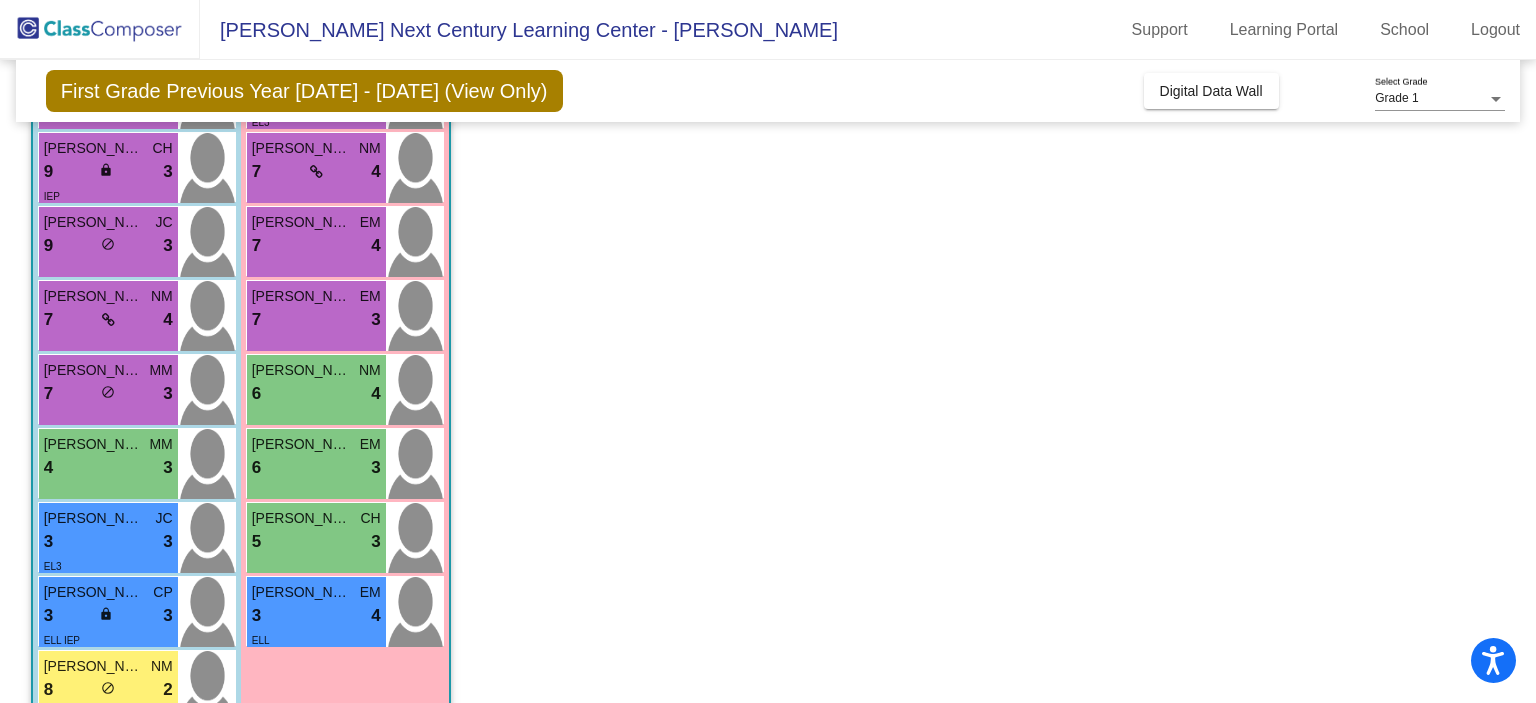 scroll, scrollTop: 536, scrollLeft: 0, axis: vertical 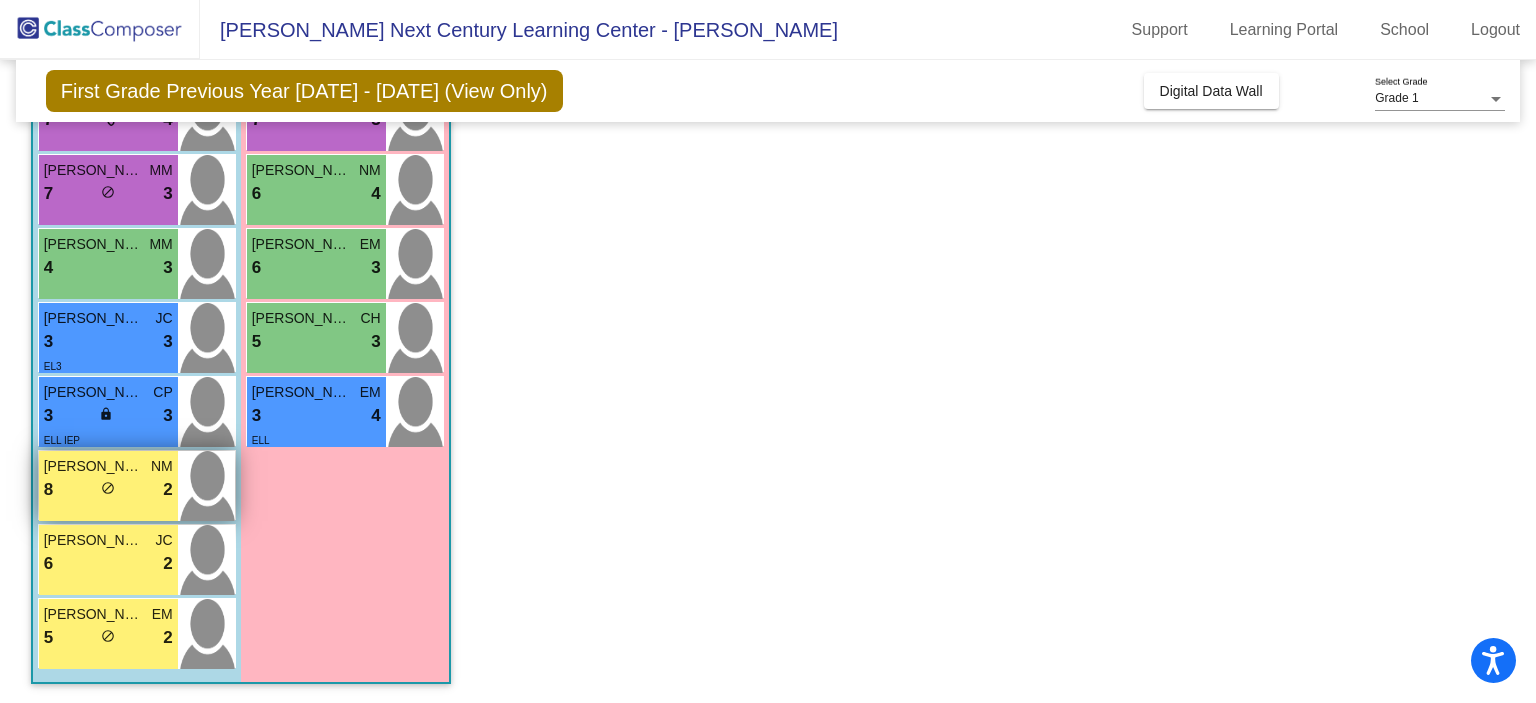 click on "8 lock do_not_disturb_alt 2" at bounding box center (108, 490) 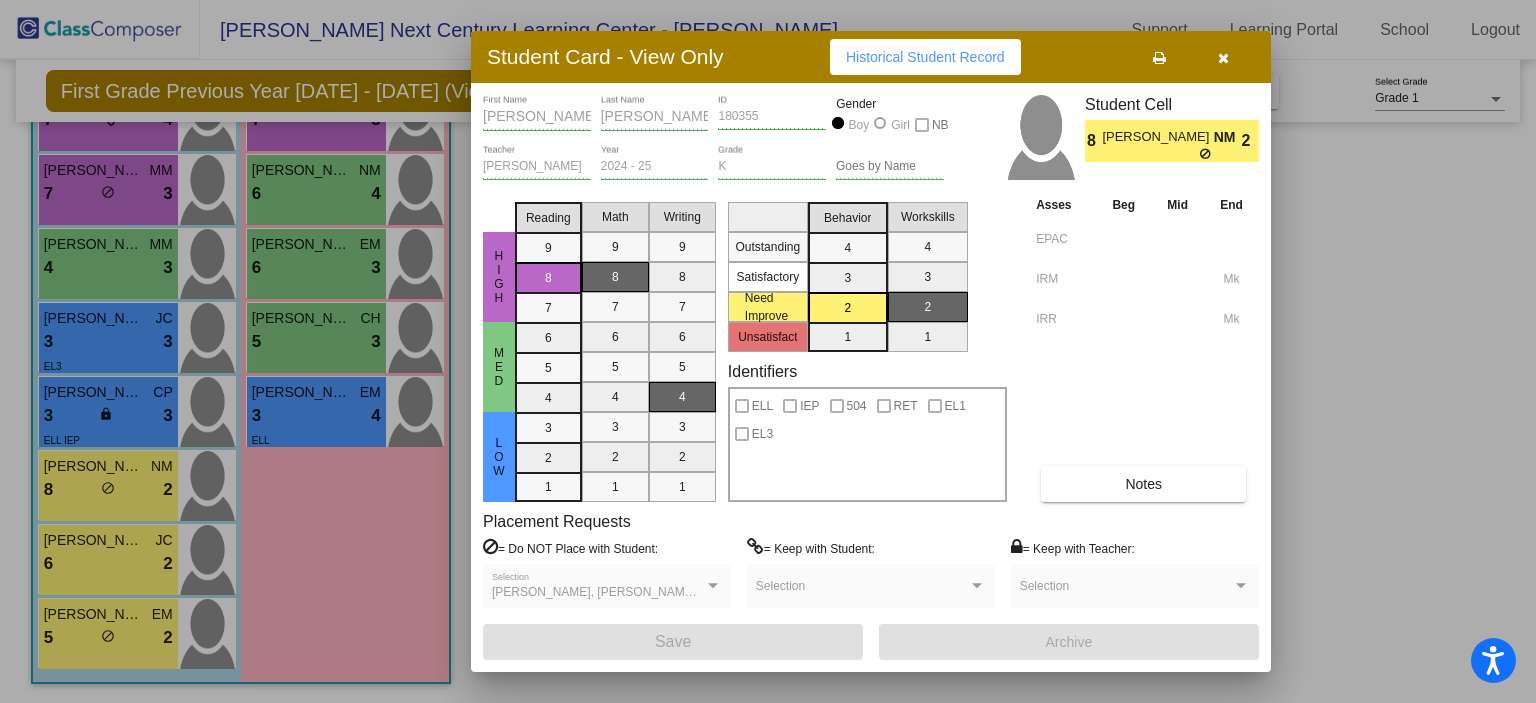 click at bounding box center (768, 351) 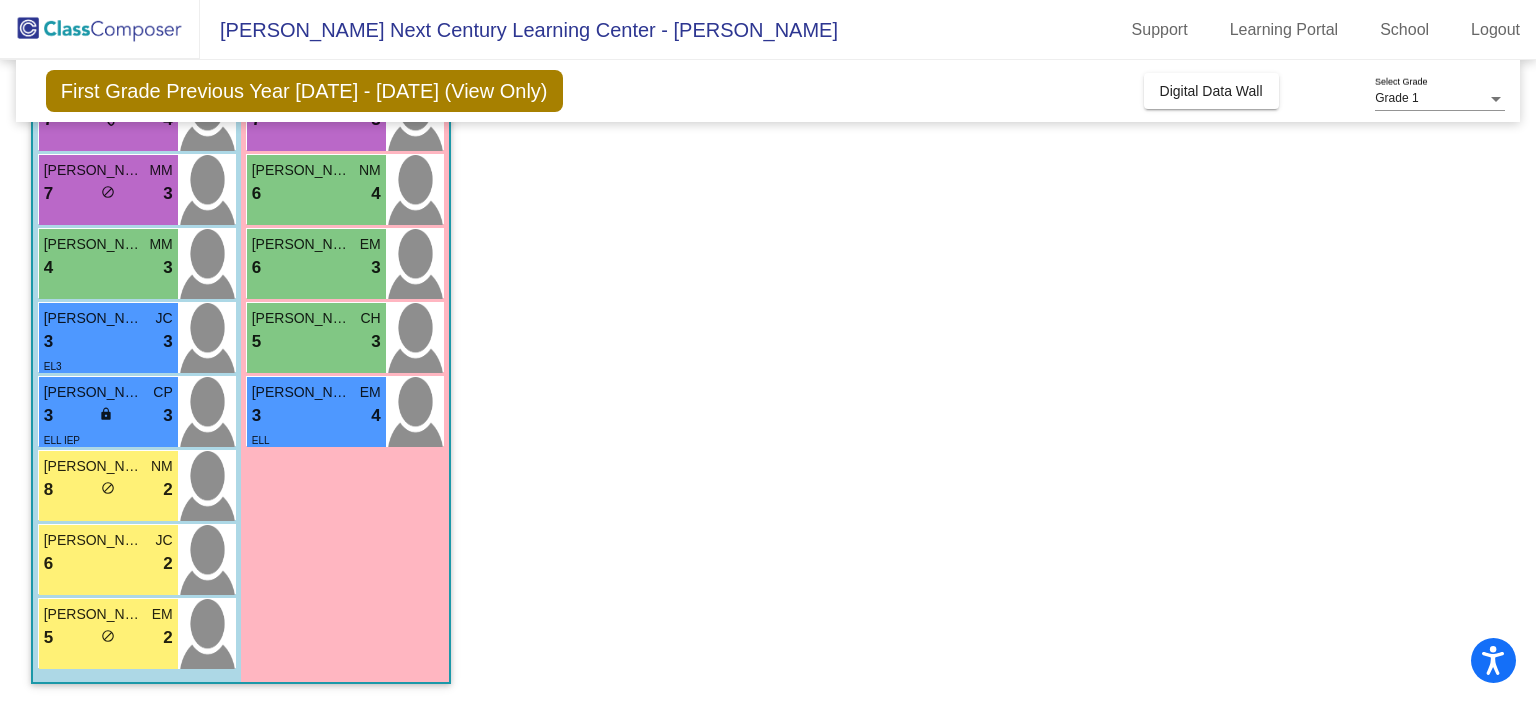 click on "6 lock do_not_disturb_alt 2" at bounding box center [108, 564] 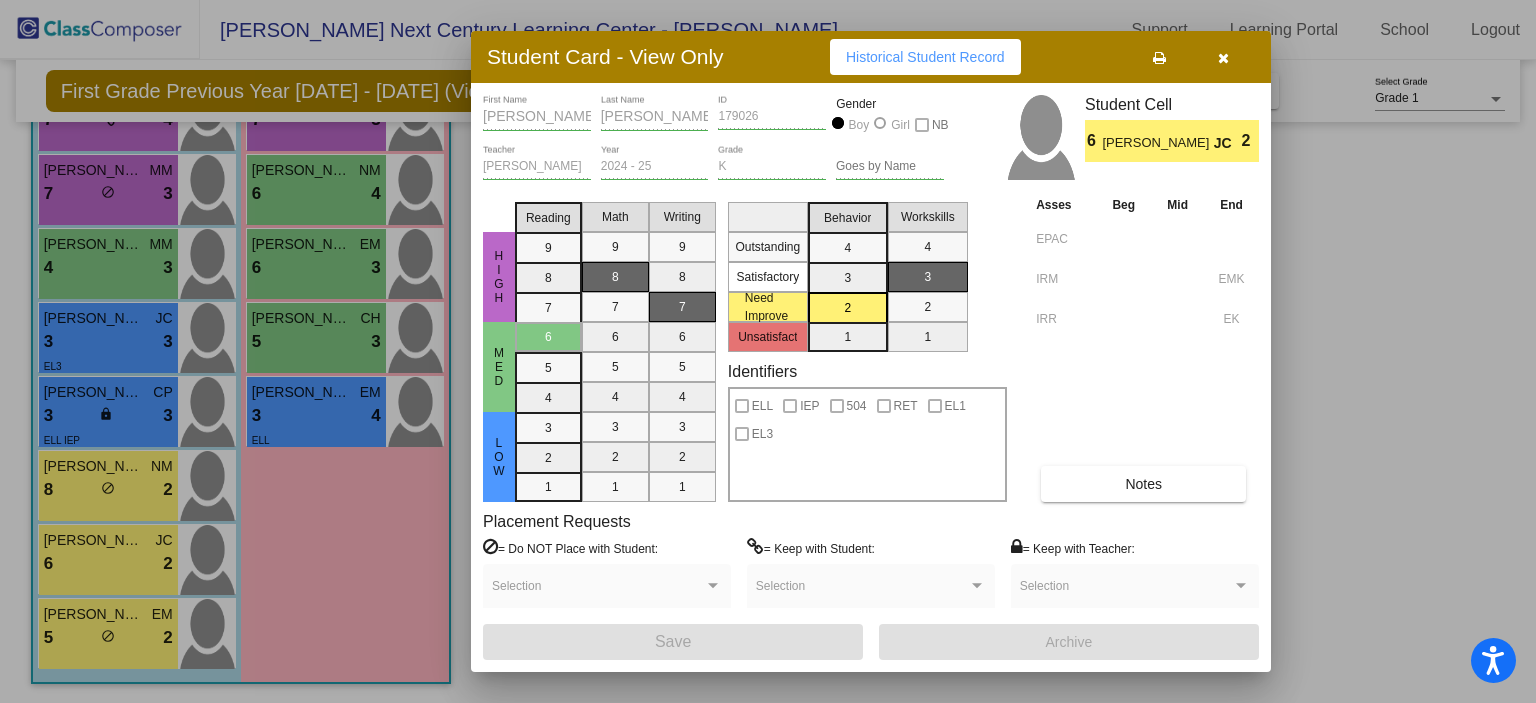click at bounding box center (768, 351) 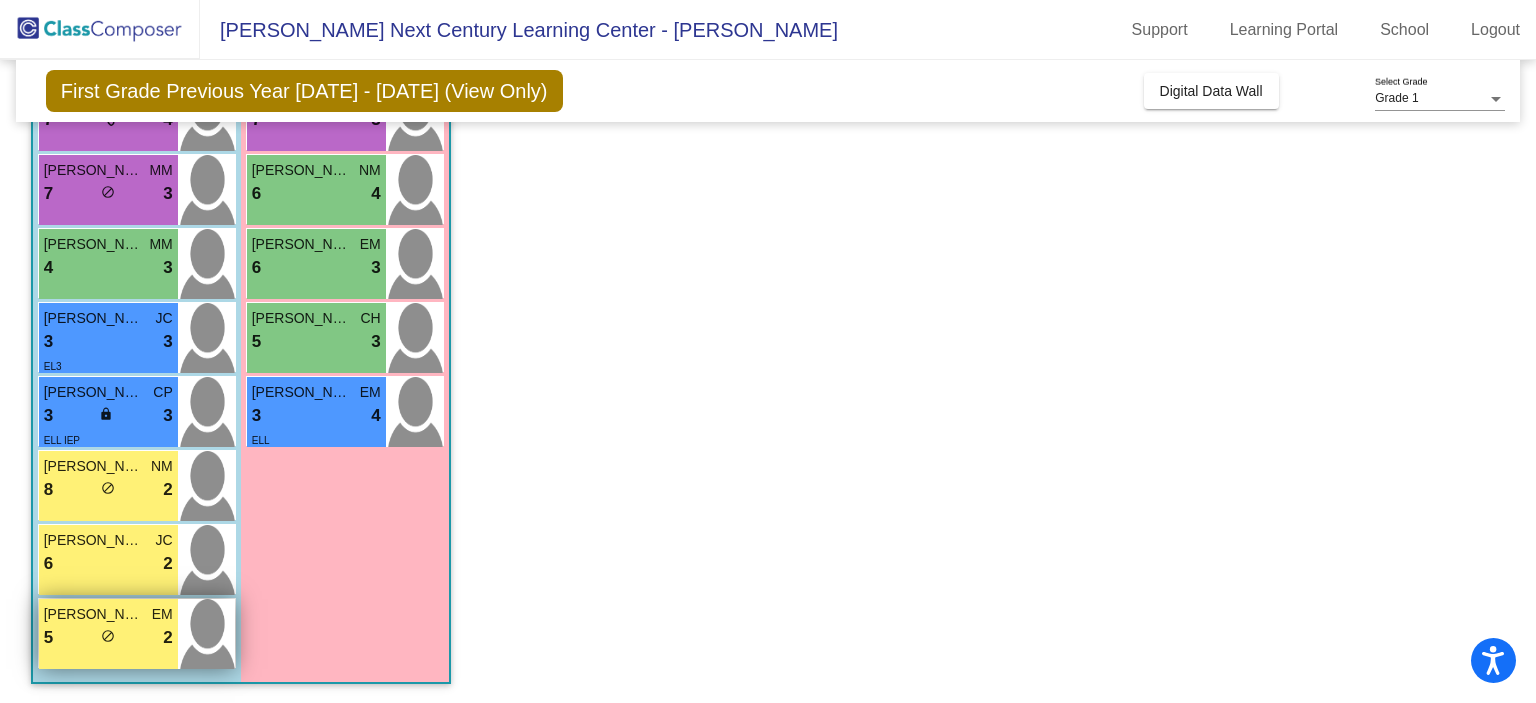click on "5 lock do_not_disturb_alt 2" at bounding box center [108, 638] 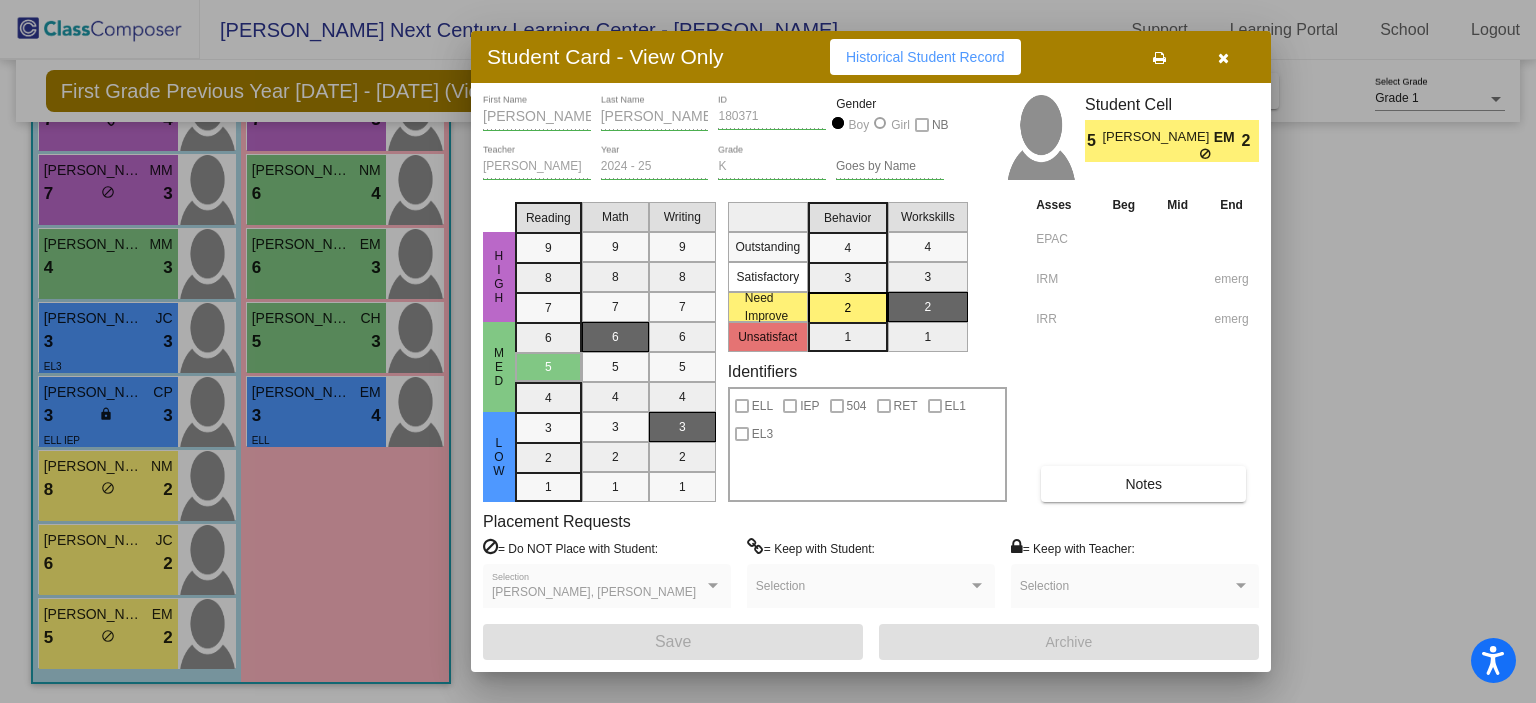 click at bounding box center (768, 351) 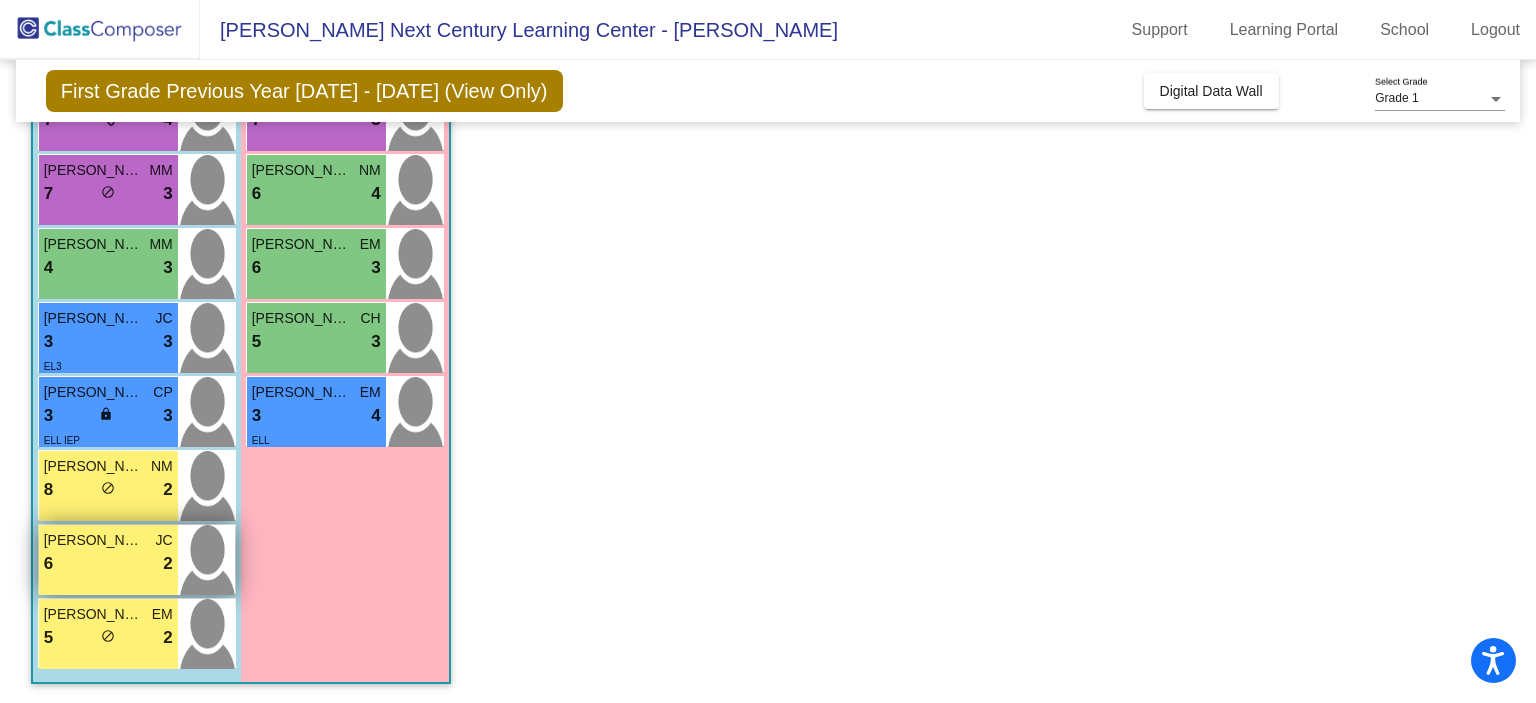 click on "Leonardo Lopez Zavalza" at bounding box center (94, 540) 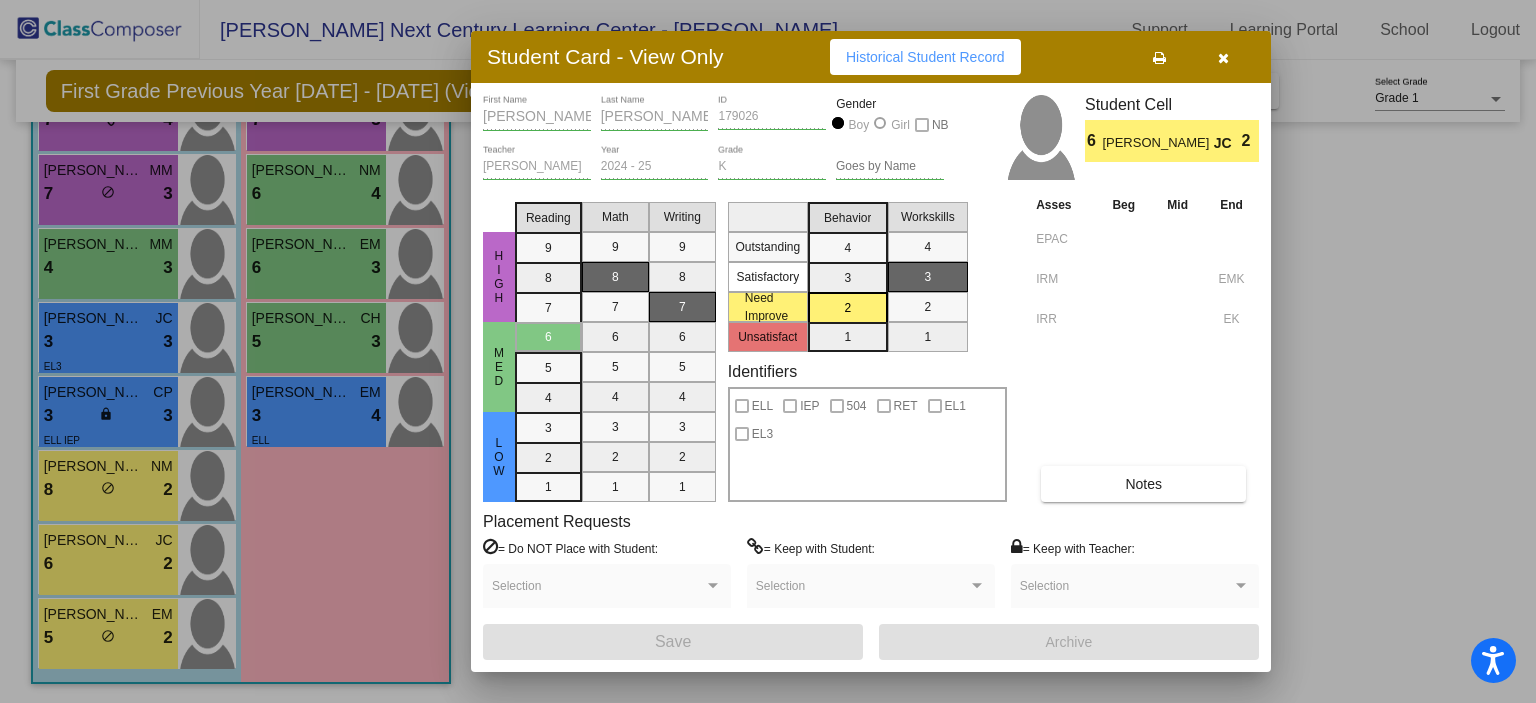 click at bounding box center [768, 351] 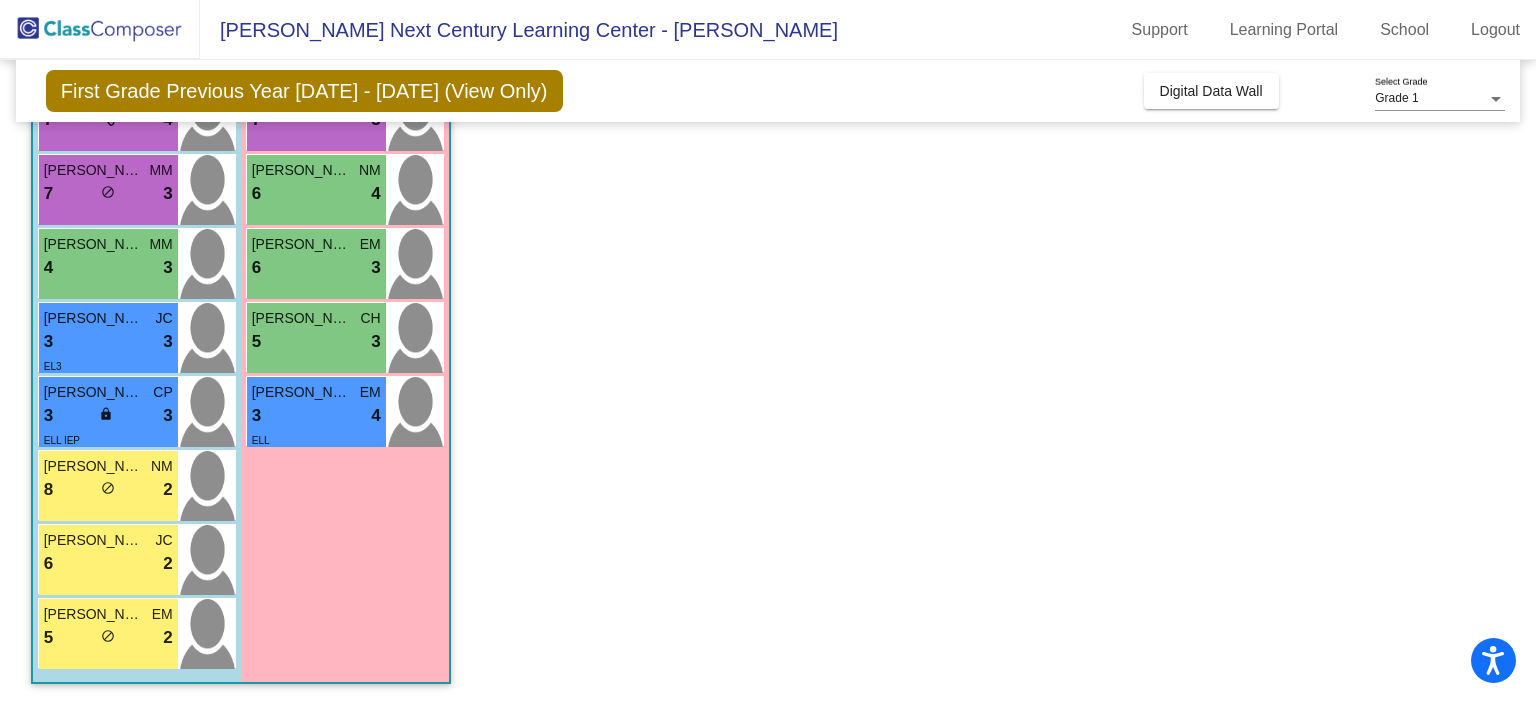 click on "8 lock do_not_disturb_alt 2" at bounding box center [108, 490] 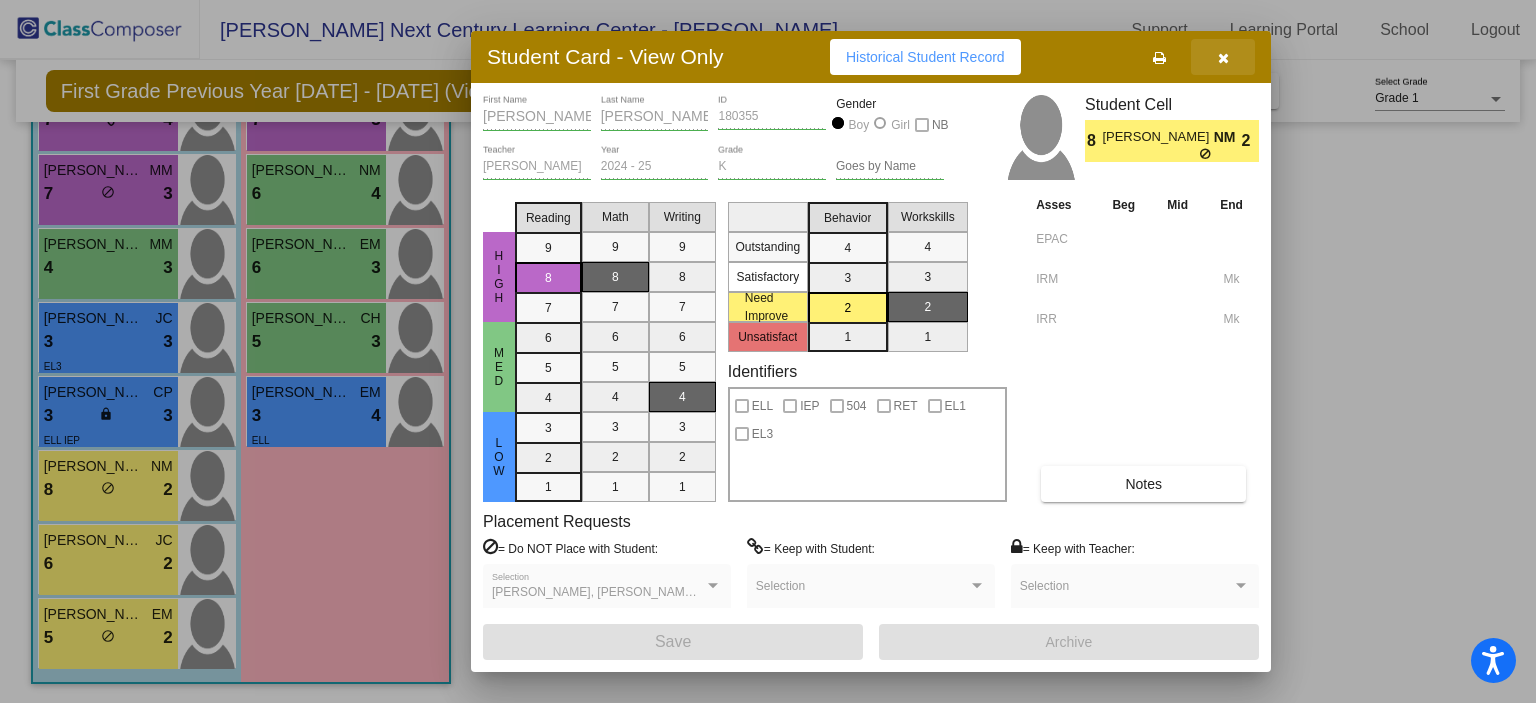 click at bounding box center [1223, 58] 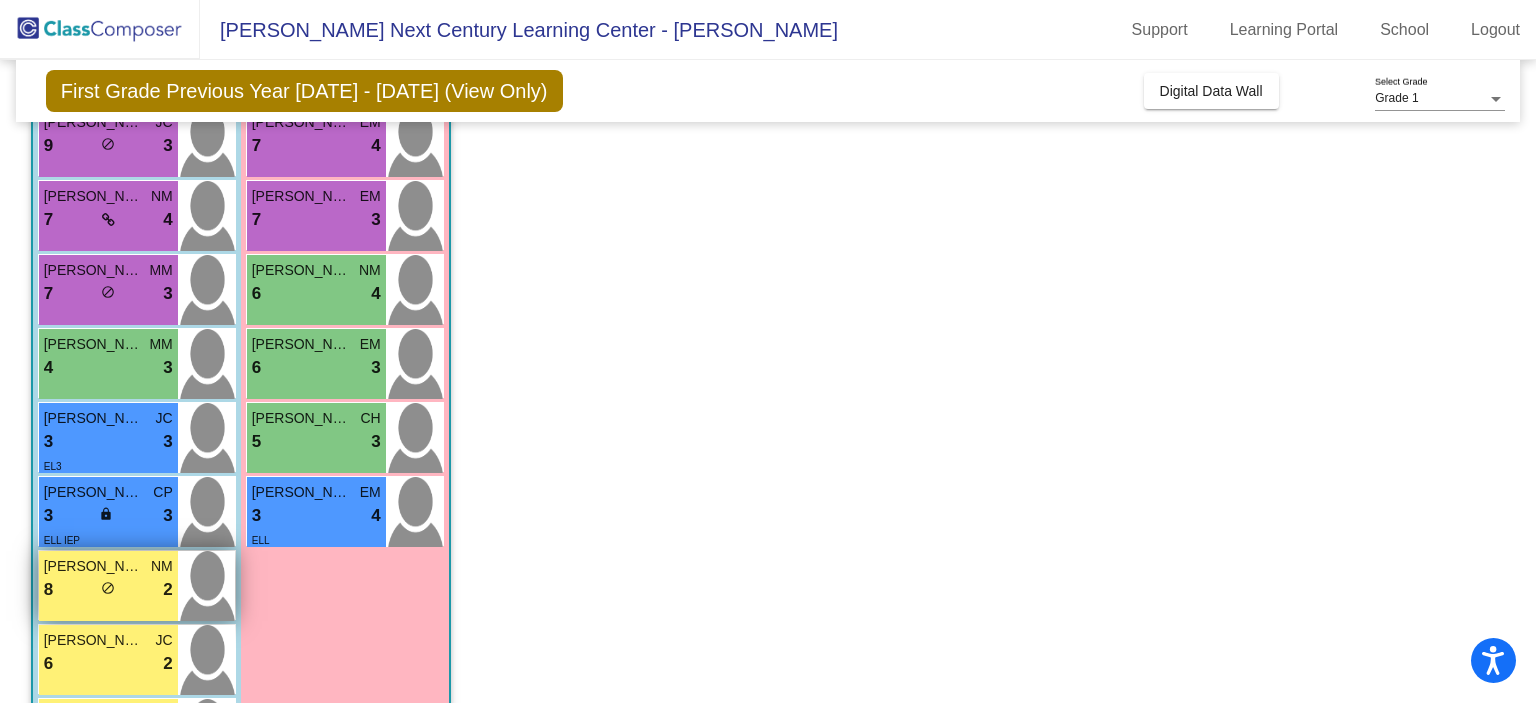 scroll, scrollTop: 336, scrollLeft: 0, axis: vertical 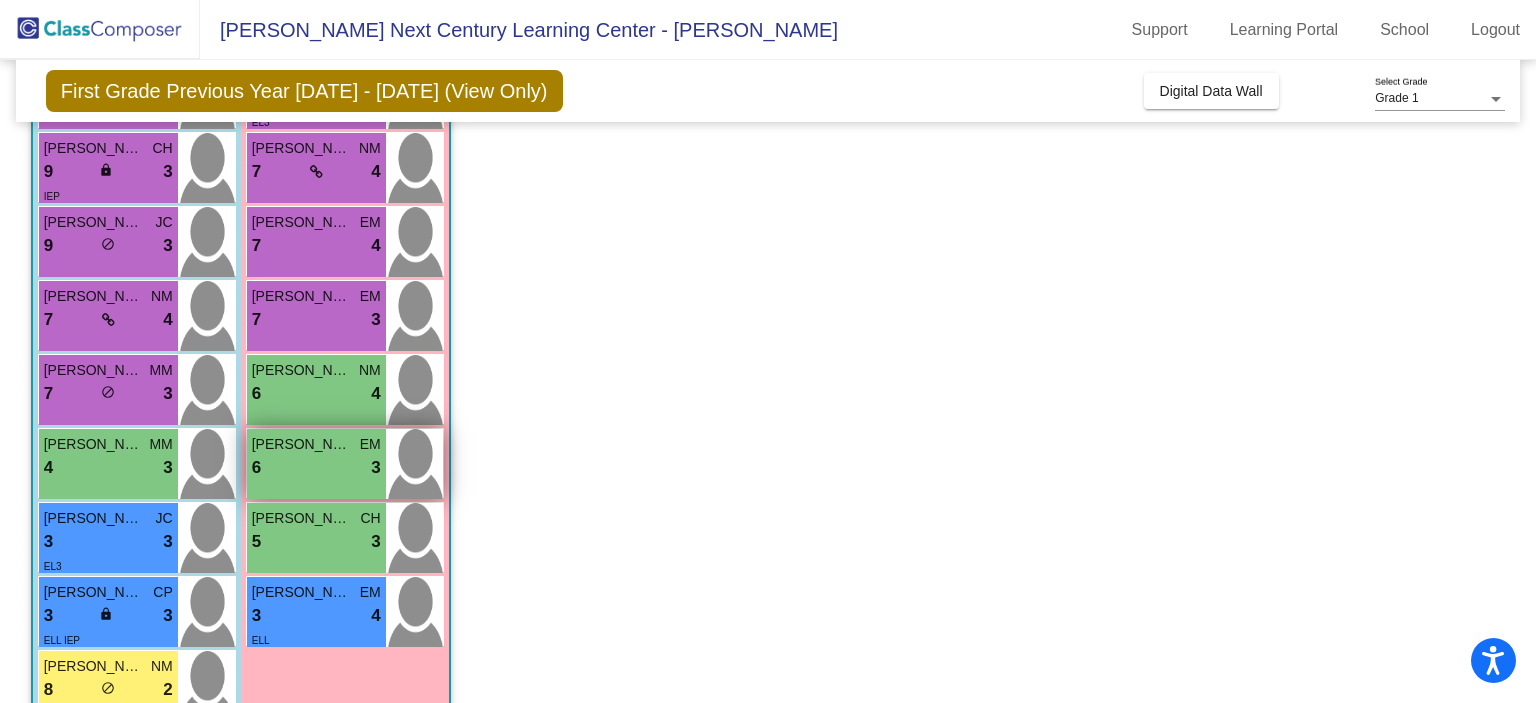 click on "6 lock do_not_disturb_alt 3" at bounding box center [316, 468] 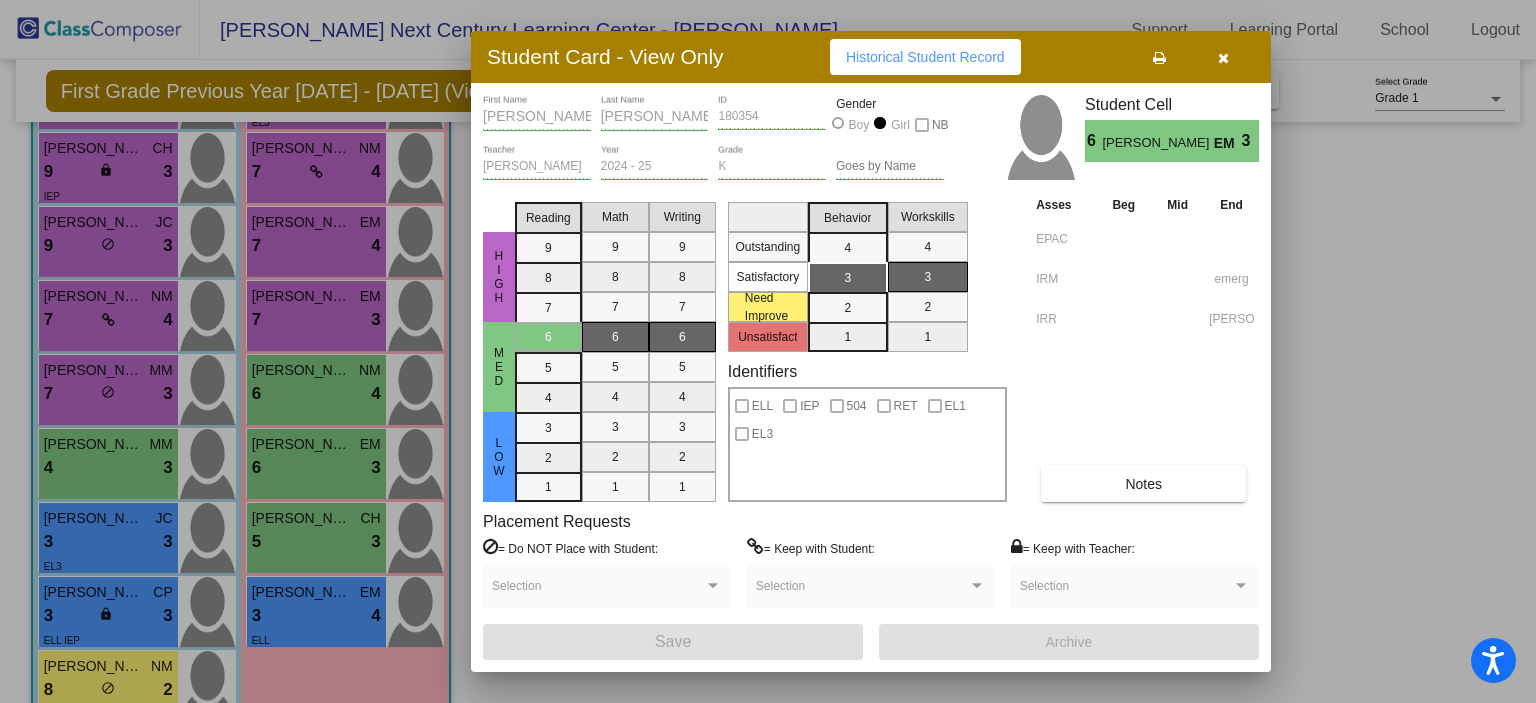 click at bounding box center (768, 351) 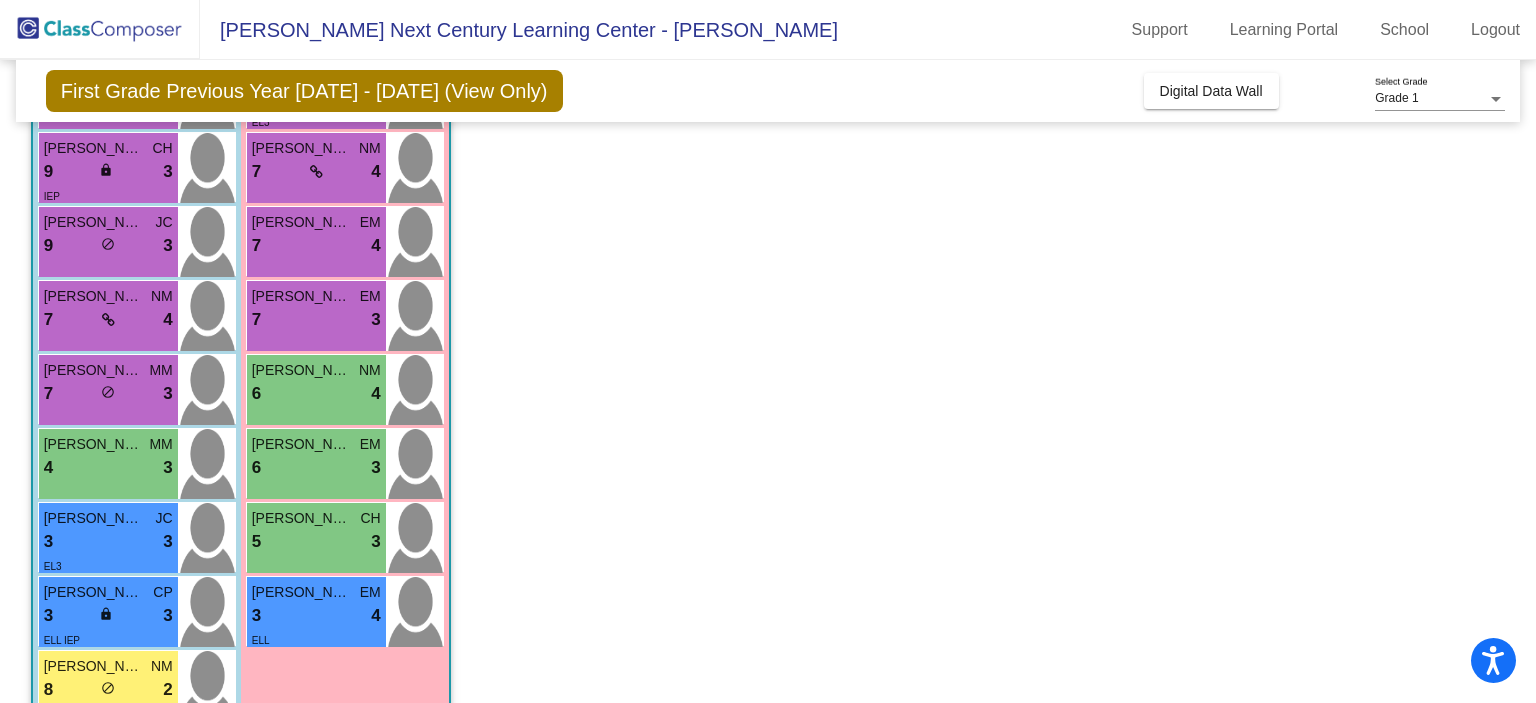 click on "5 lock do_not_disturb_alt 3" at bounding box center [316, 542] 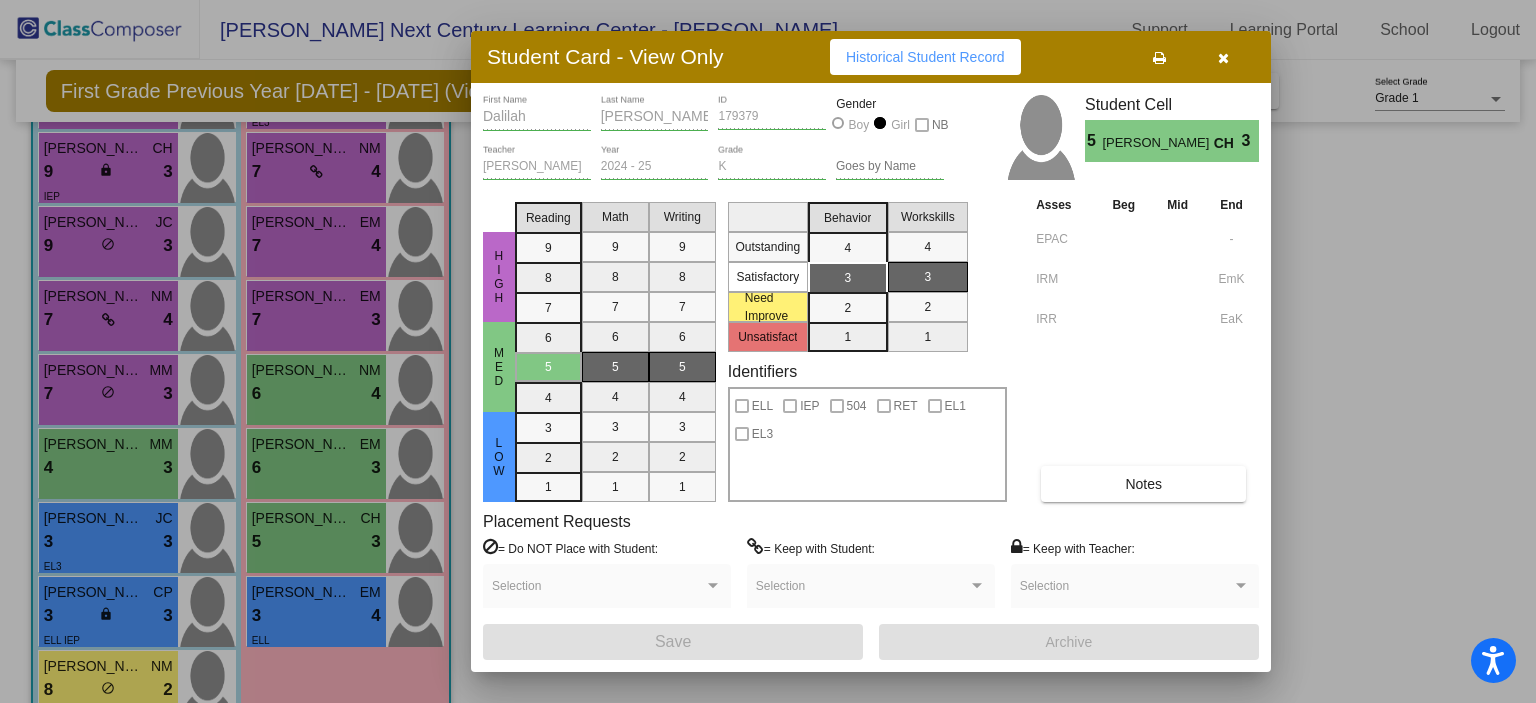 click at bounding box center (768, 351) 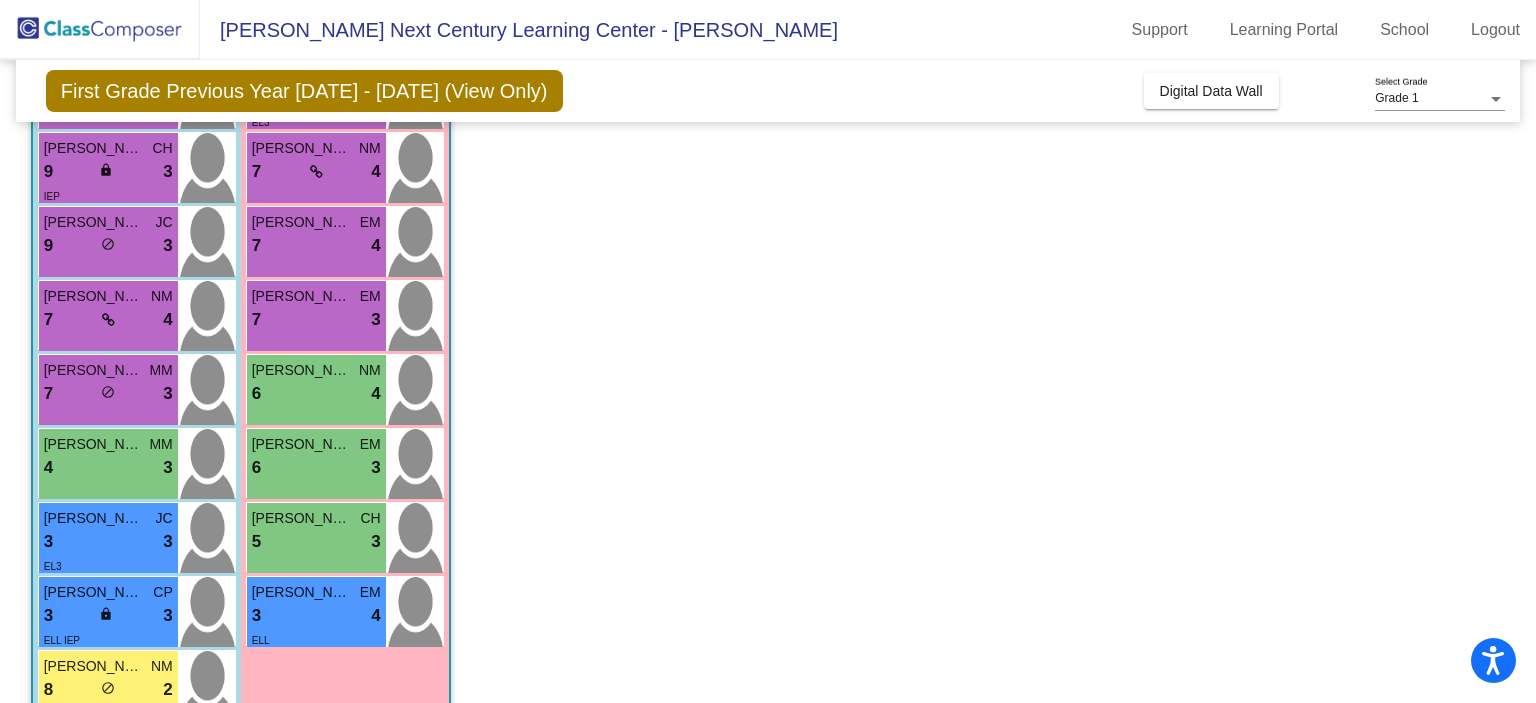 click on "Nicole Avalos" at bounding box center (302, 592) 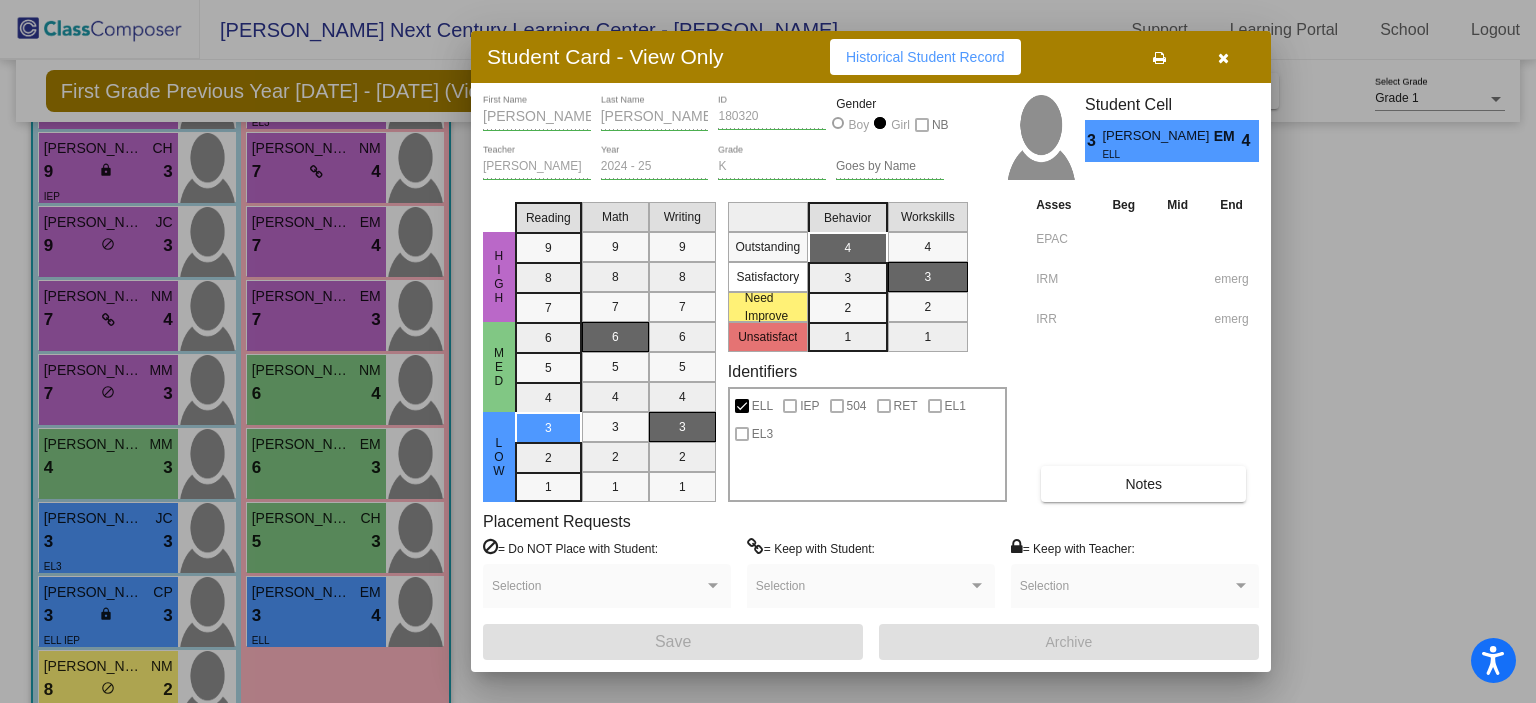 click at bounding box center [768, 351] 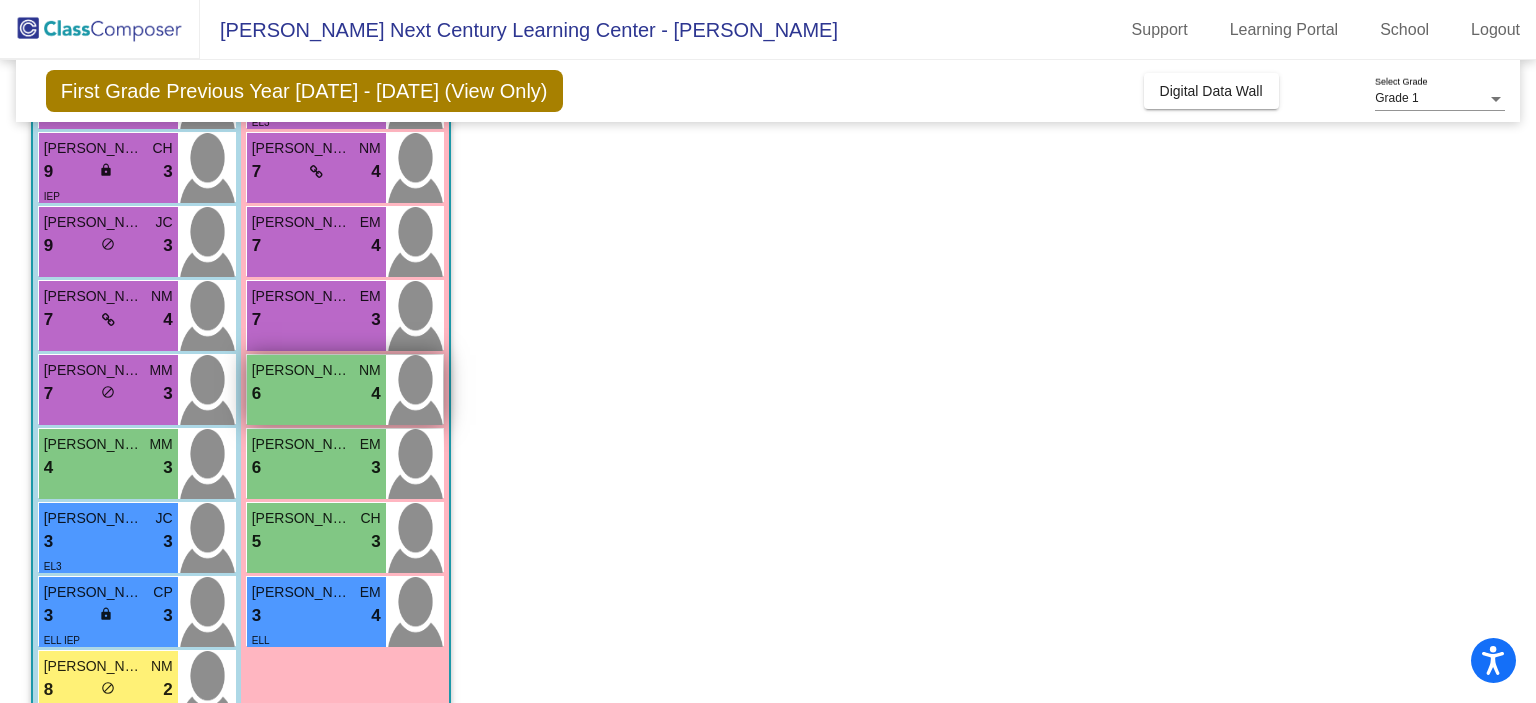 click on "6 lock do_not_disturb_alt 4" at bounding box center (316, 394) 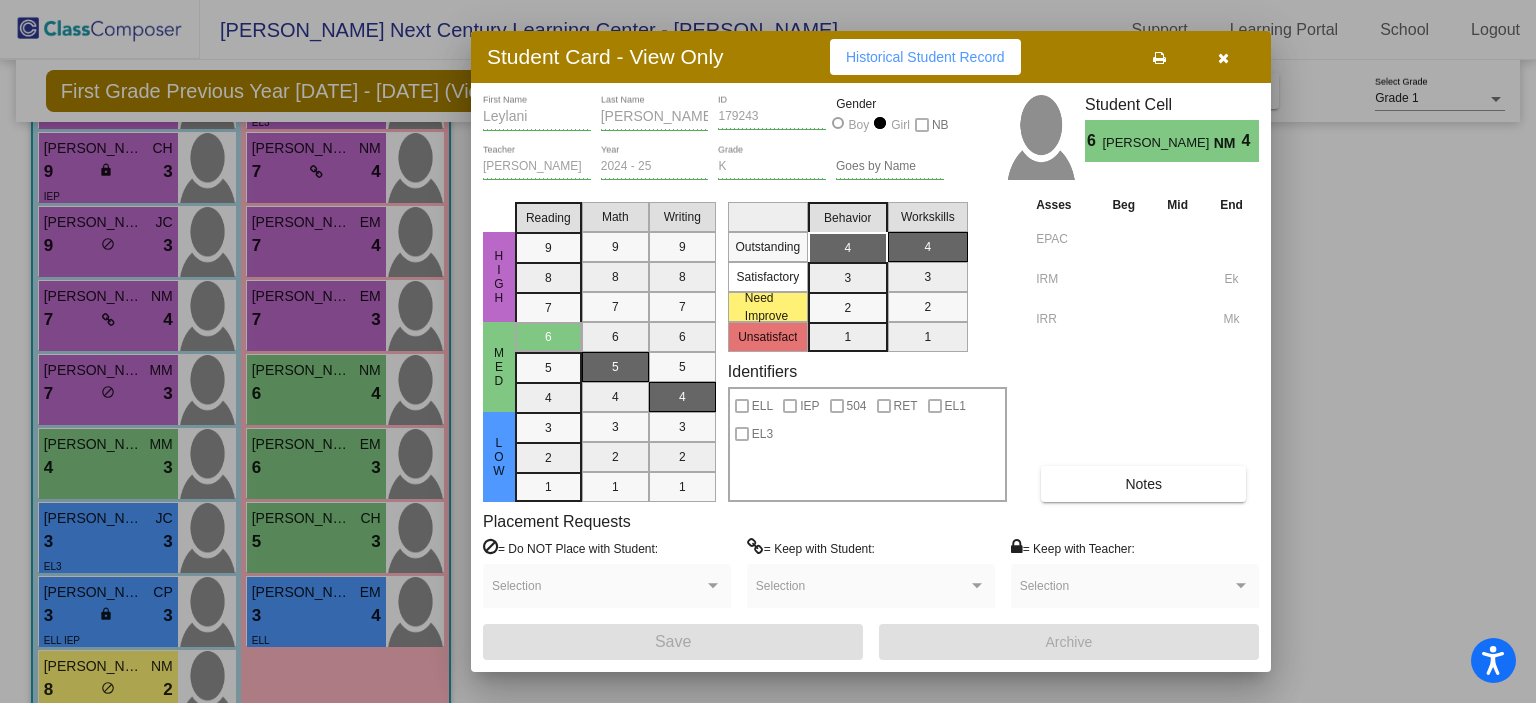 click at bounding box center [768, 351] 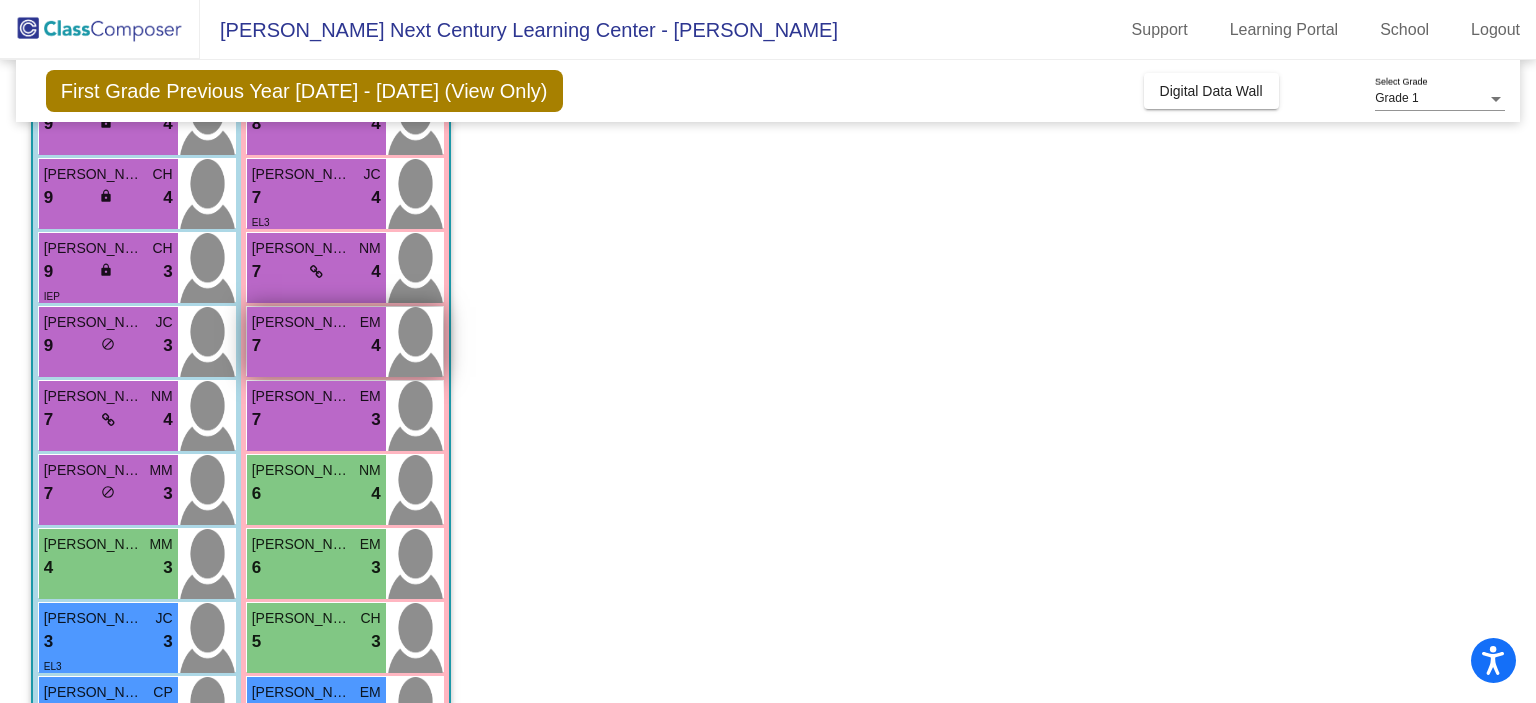 scroll, scrollTop: 236, scrollLeft: 0, axis: vertical 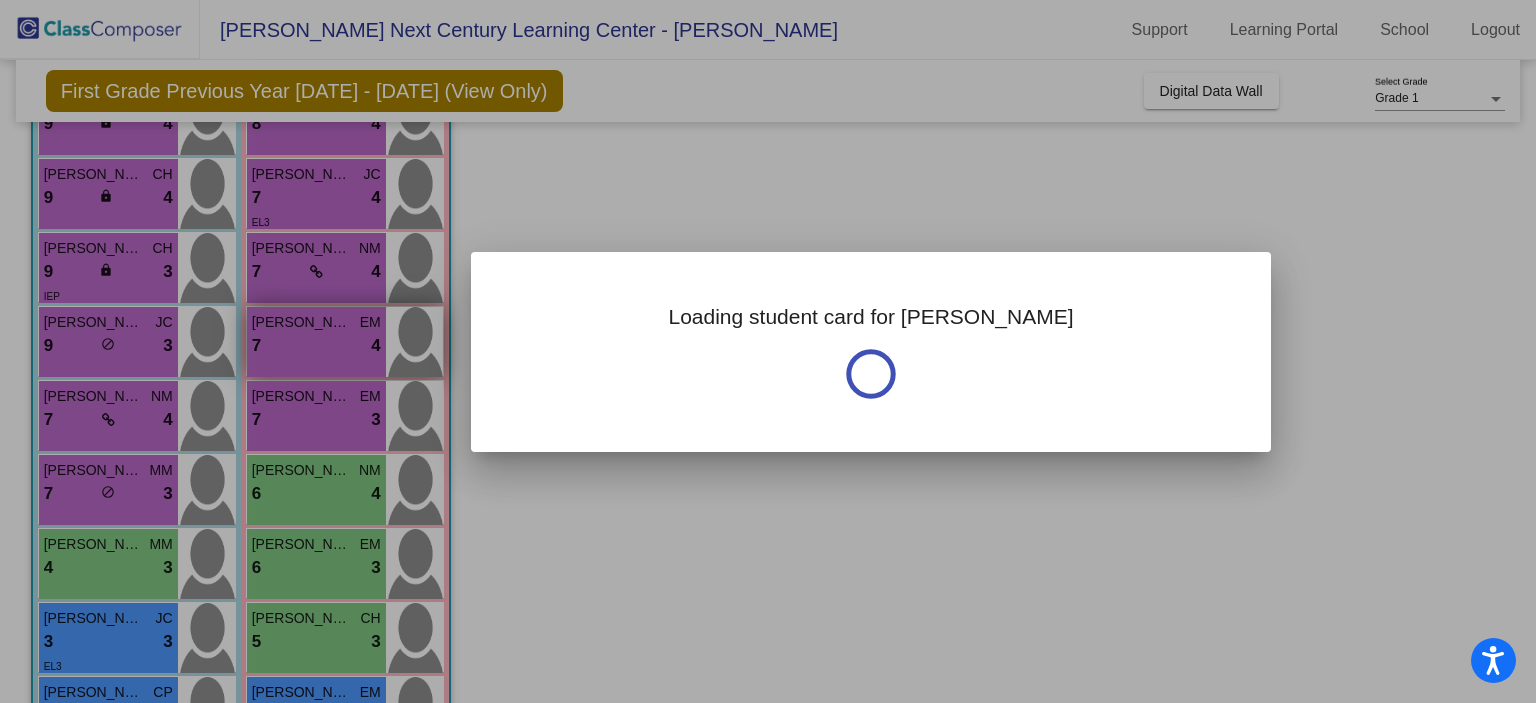 click at bounding box center (768, 351) 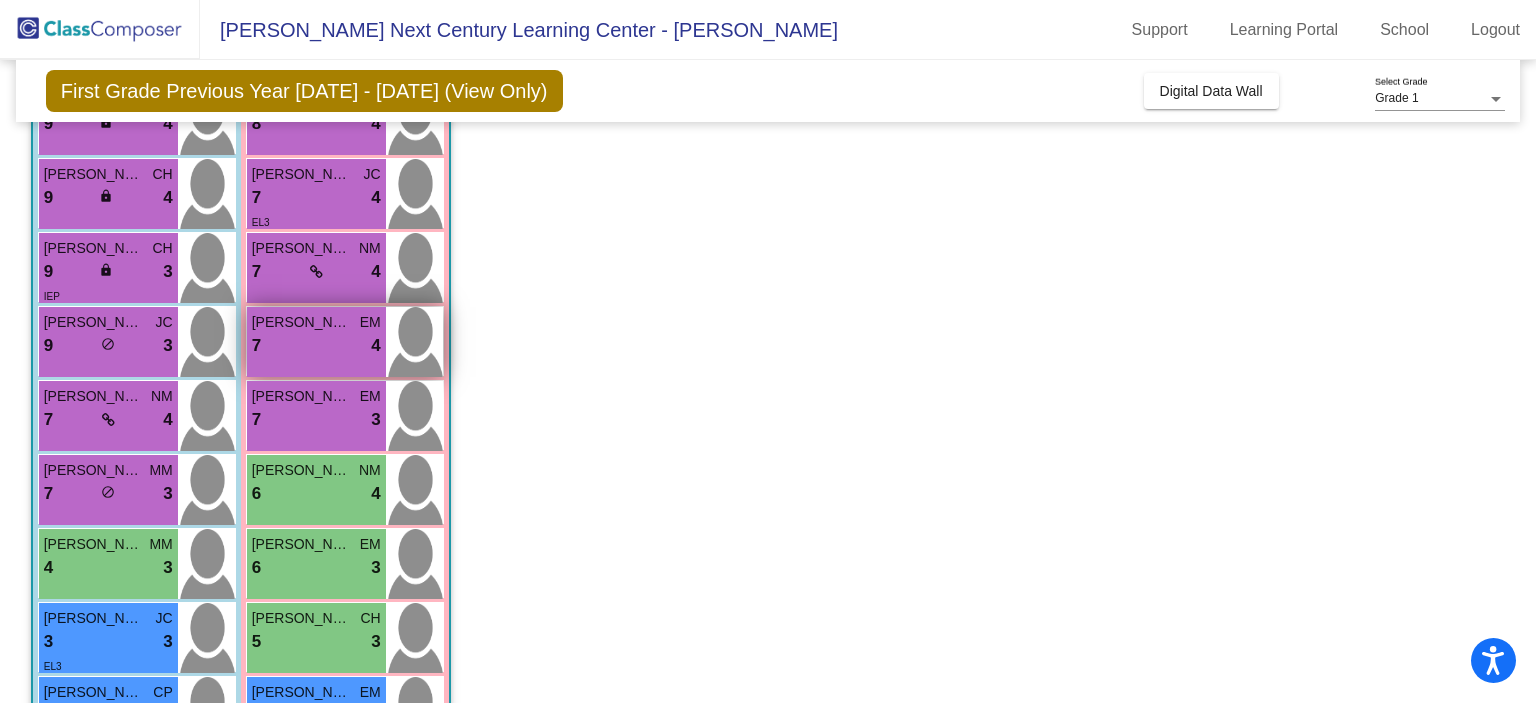 click on "7 lock do_not_disturb_alt 4" at bounding box center [316, 346] 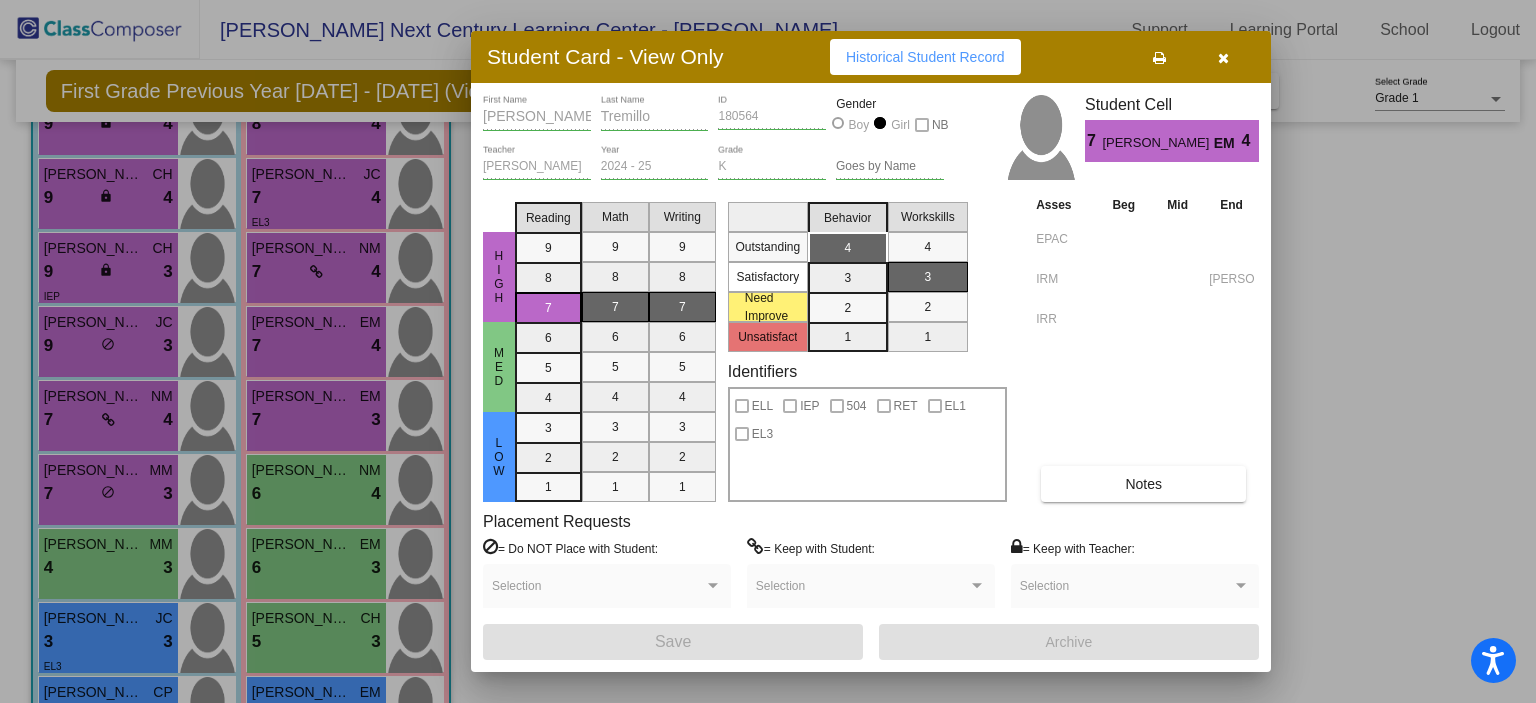click at bounding box center [768, 351] 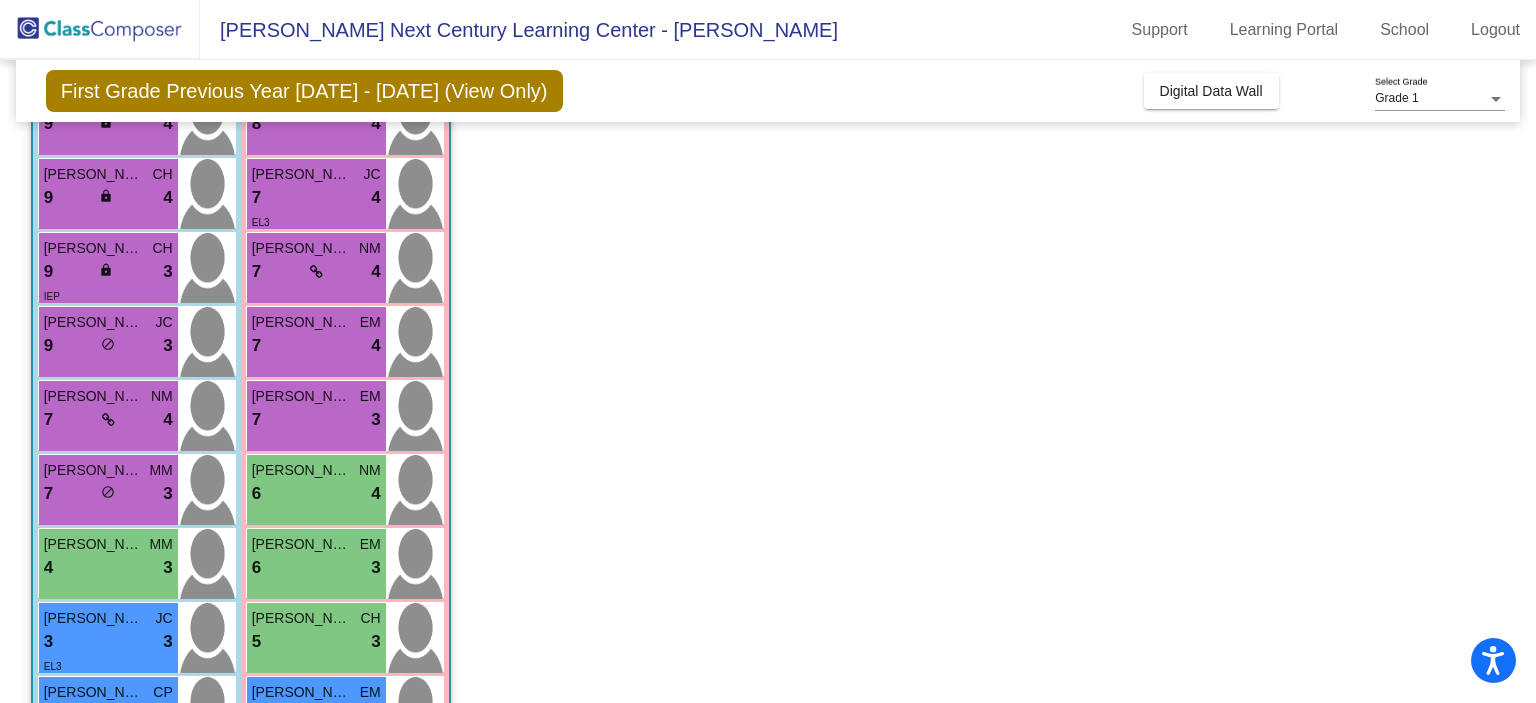 click on "7 lock do_not_disturb_alt 4" at bounding box center [316, 272] 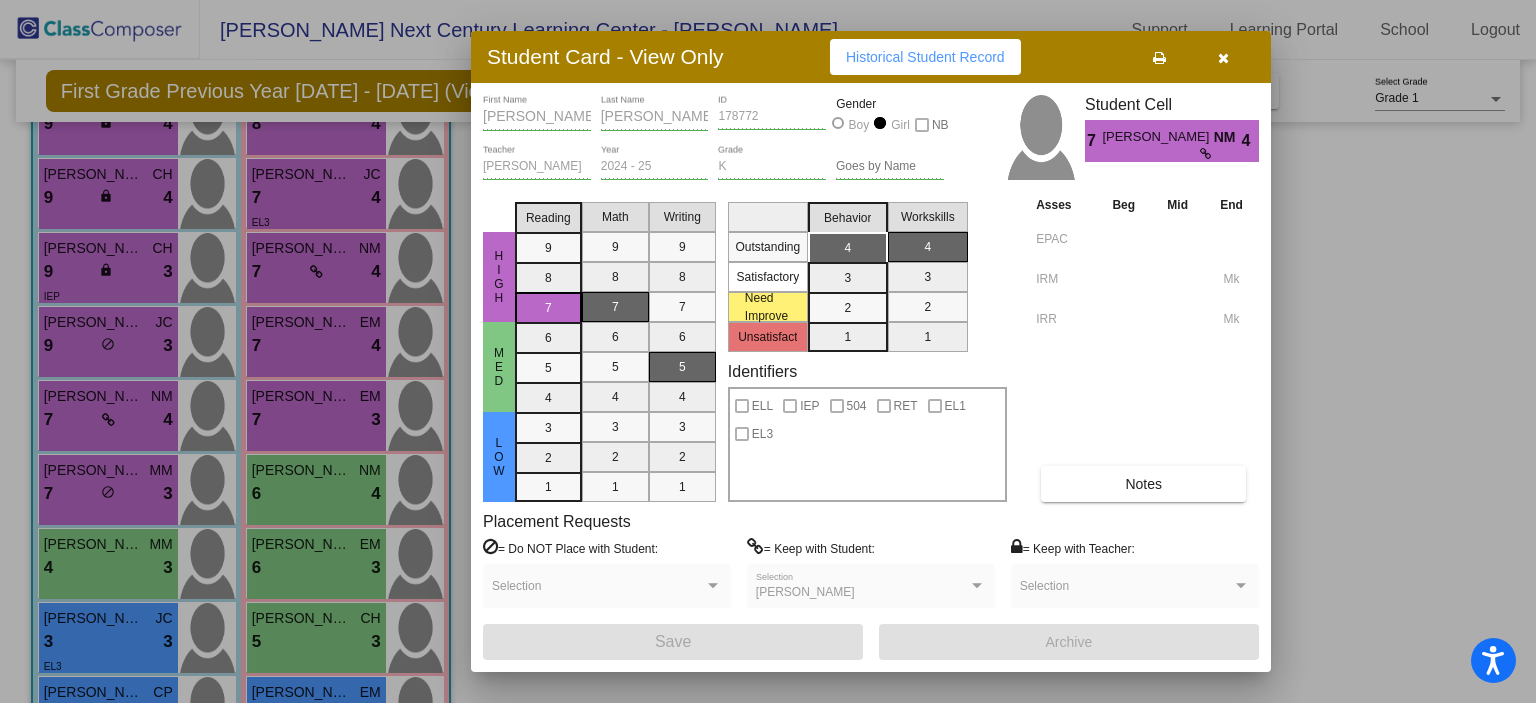 click at bounding box center [768, 351] 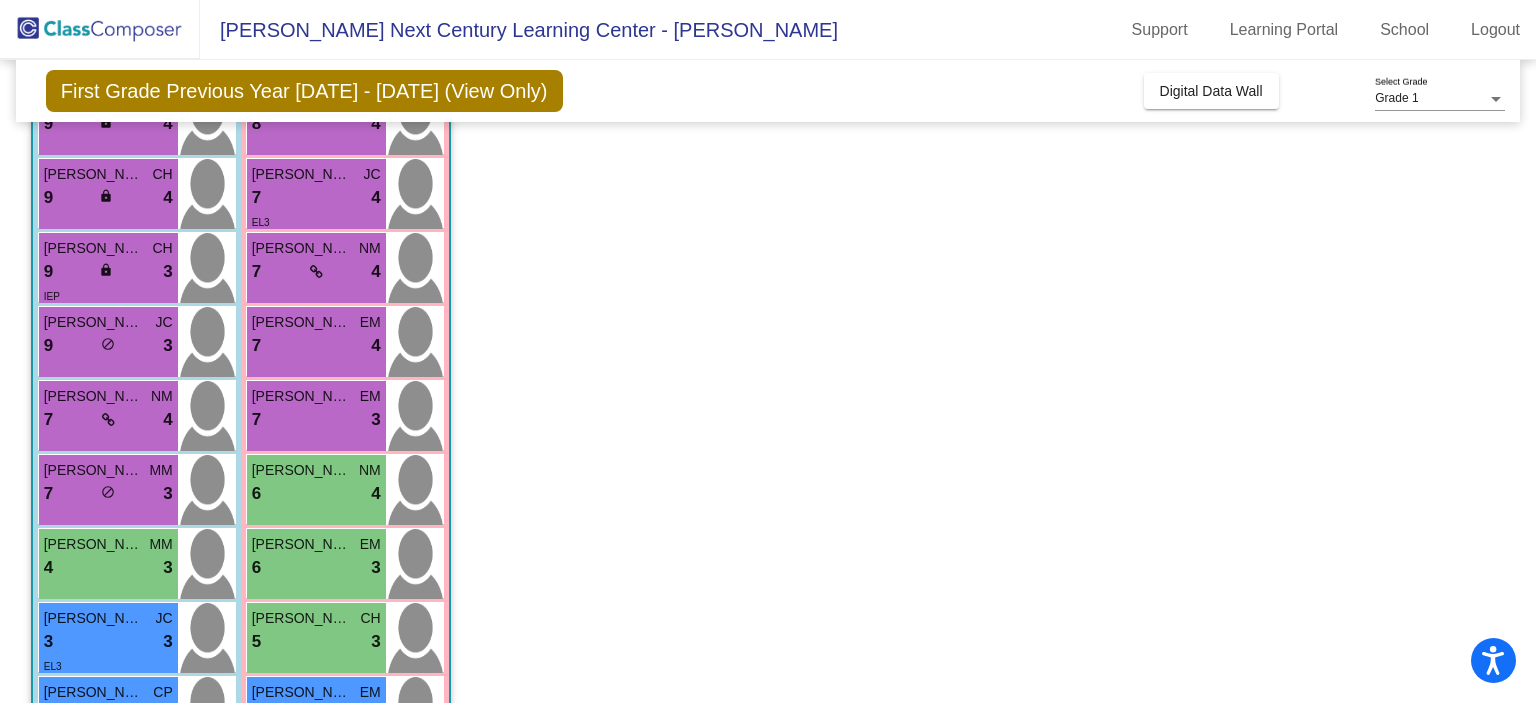 click on "EL3" at bounding box center (316, 221) 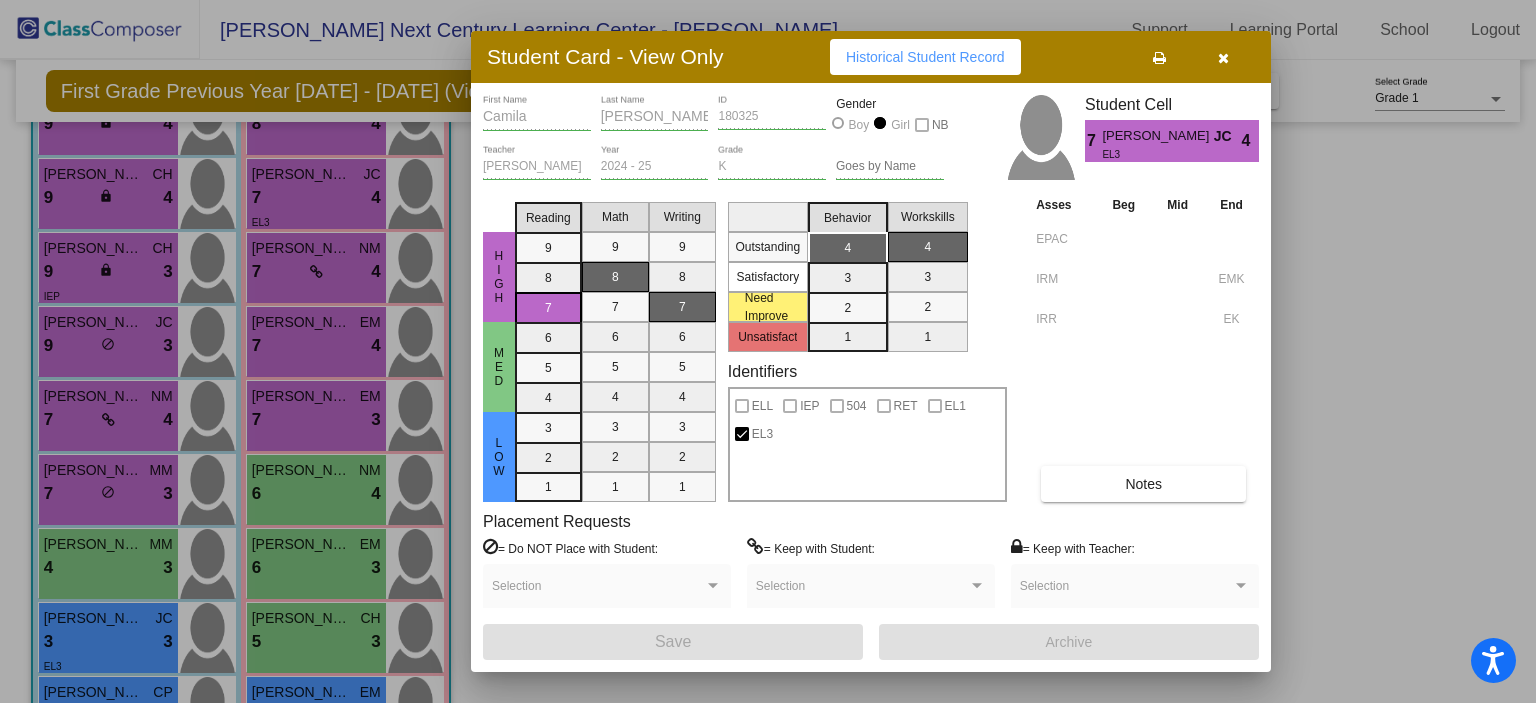 click at bounding box center (768, 351) 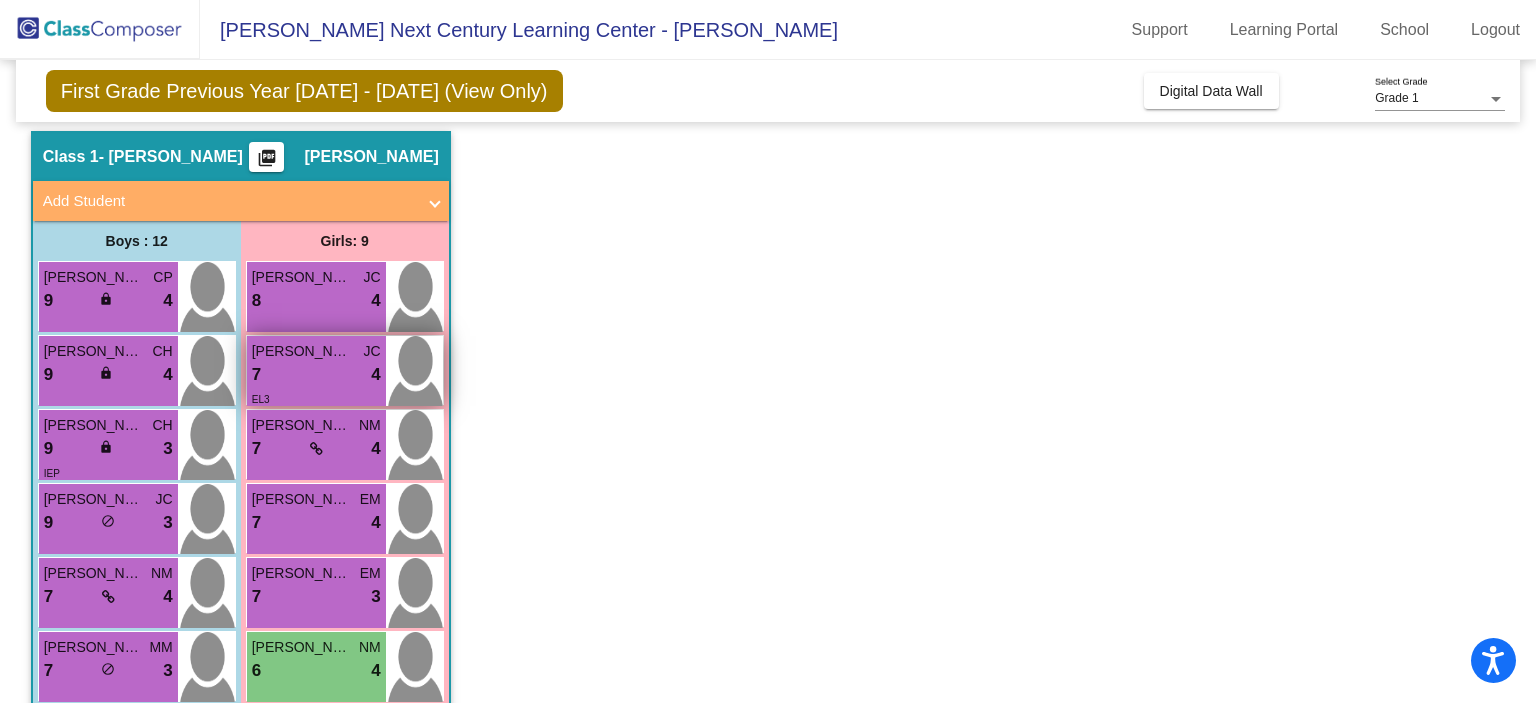 scroll, scrollTop: 36, scrollLeft: 0, axis: vertical 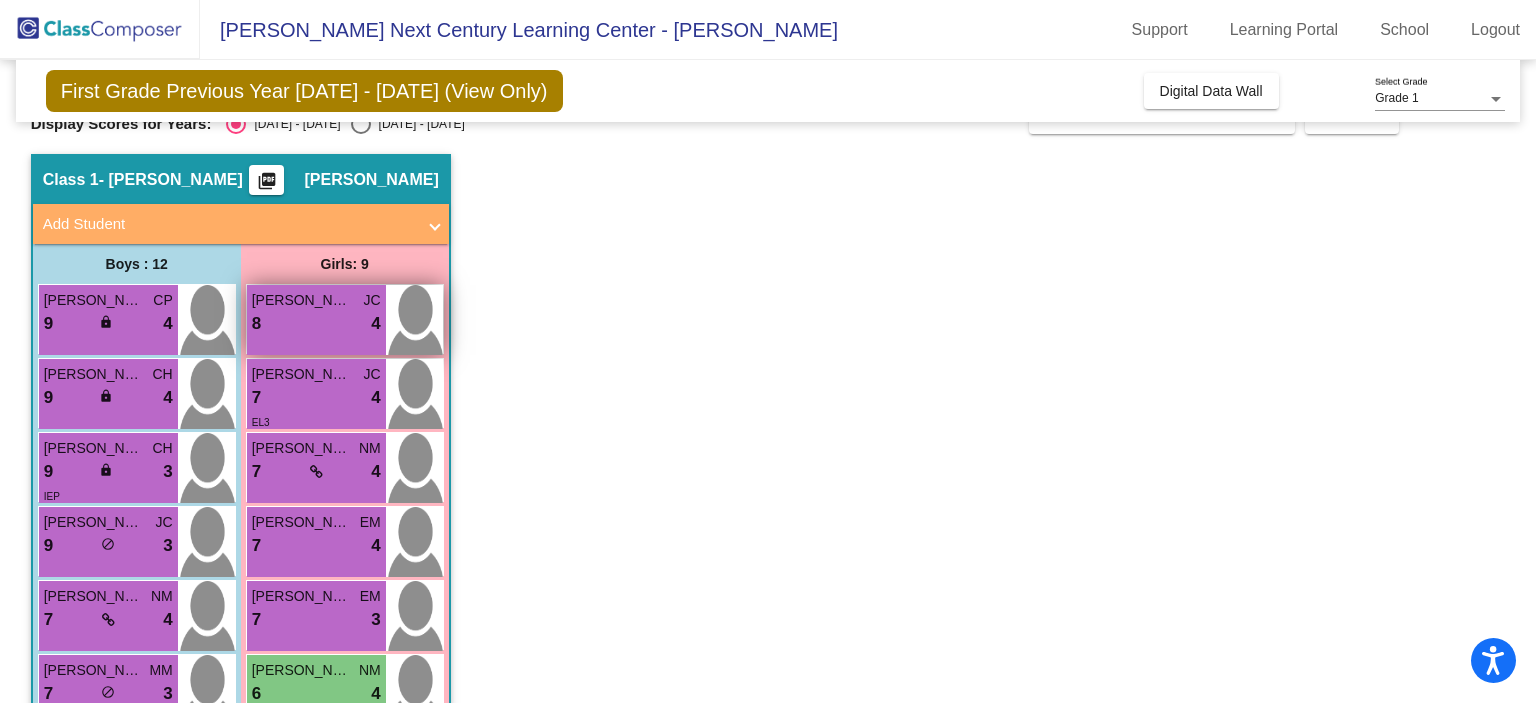 click on "8 lock do_not_disturb_alt 4" at bounding box center [316, 324] 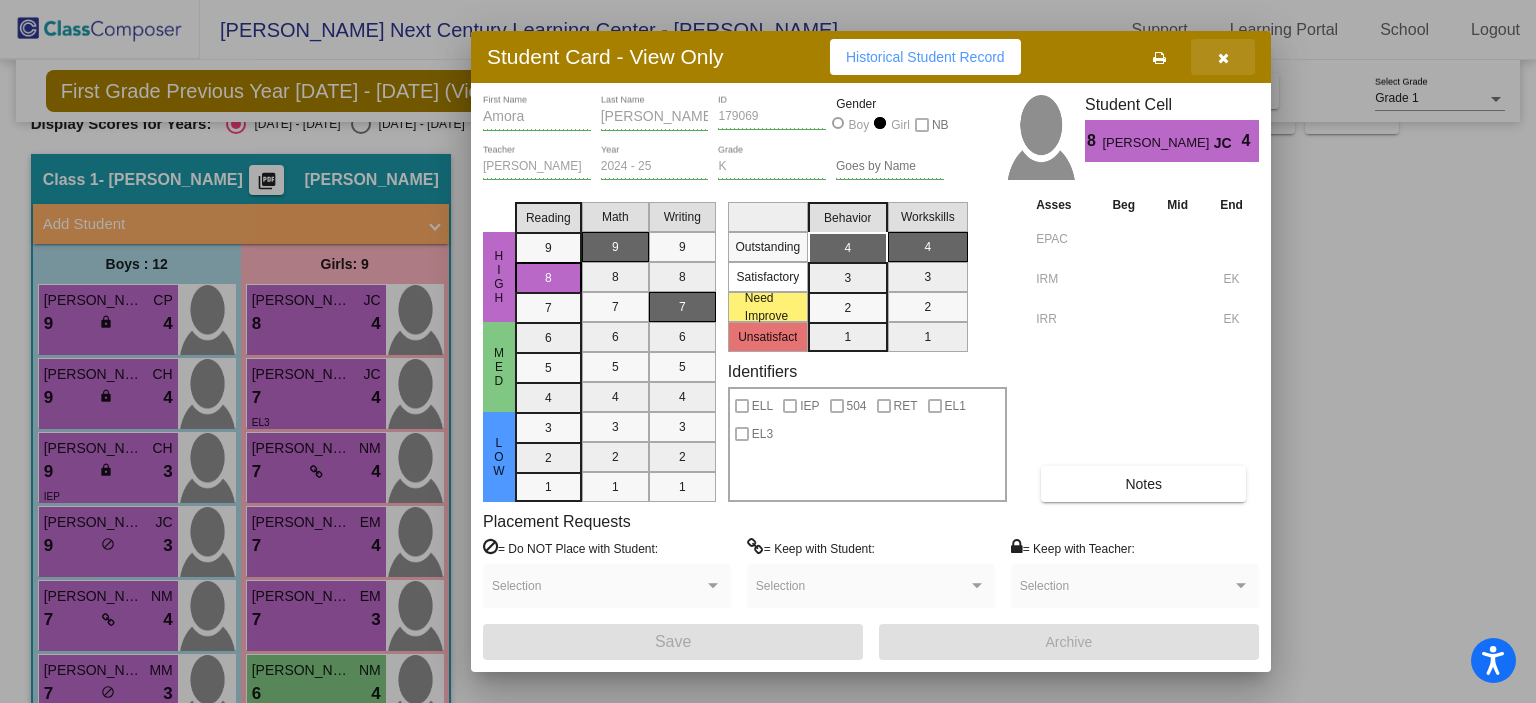 click at bounding box center [1223, 58] 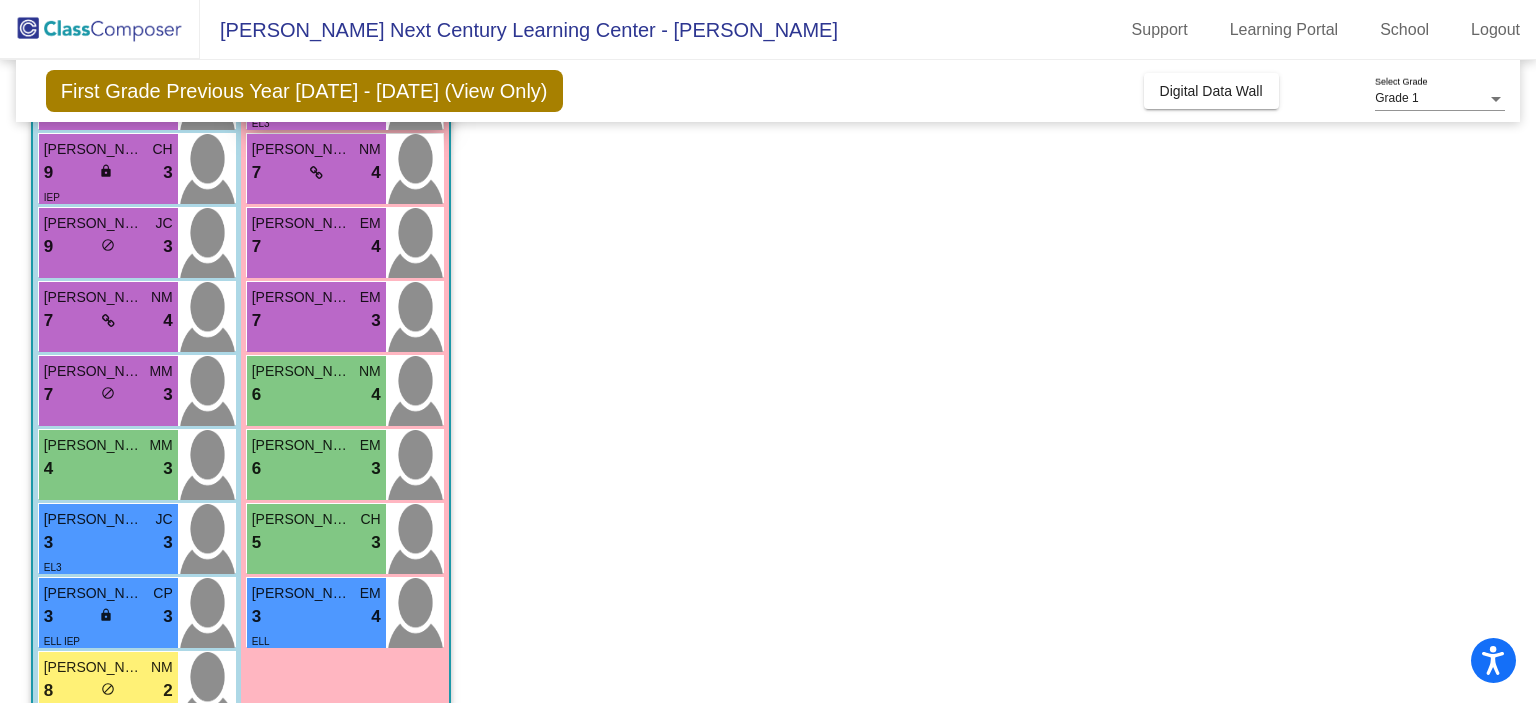 scroll, scrollTop: 336, scrollLeft: 0, axis: vertical 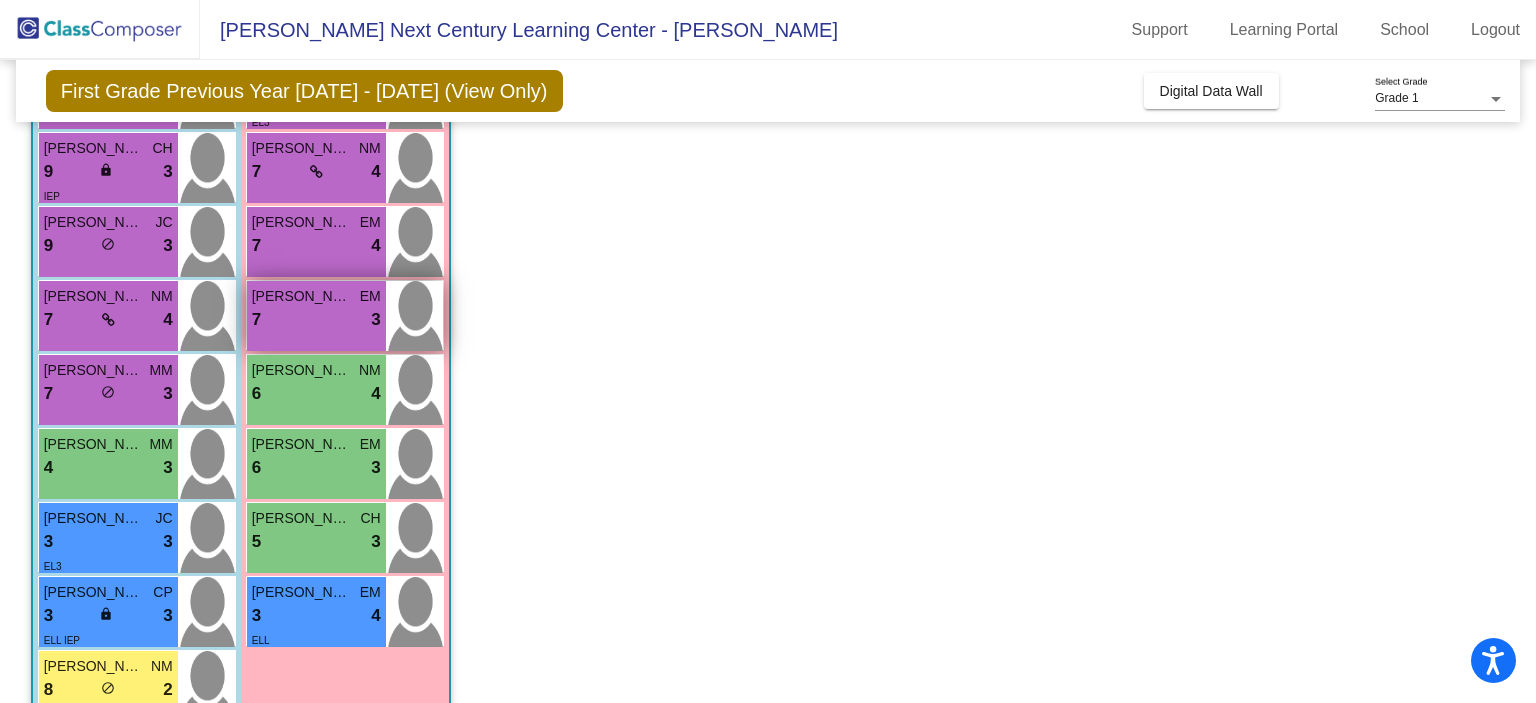 click on "7 lock do_not_disturb_alt 3" at bounding box center (316, 320) 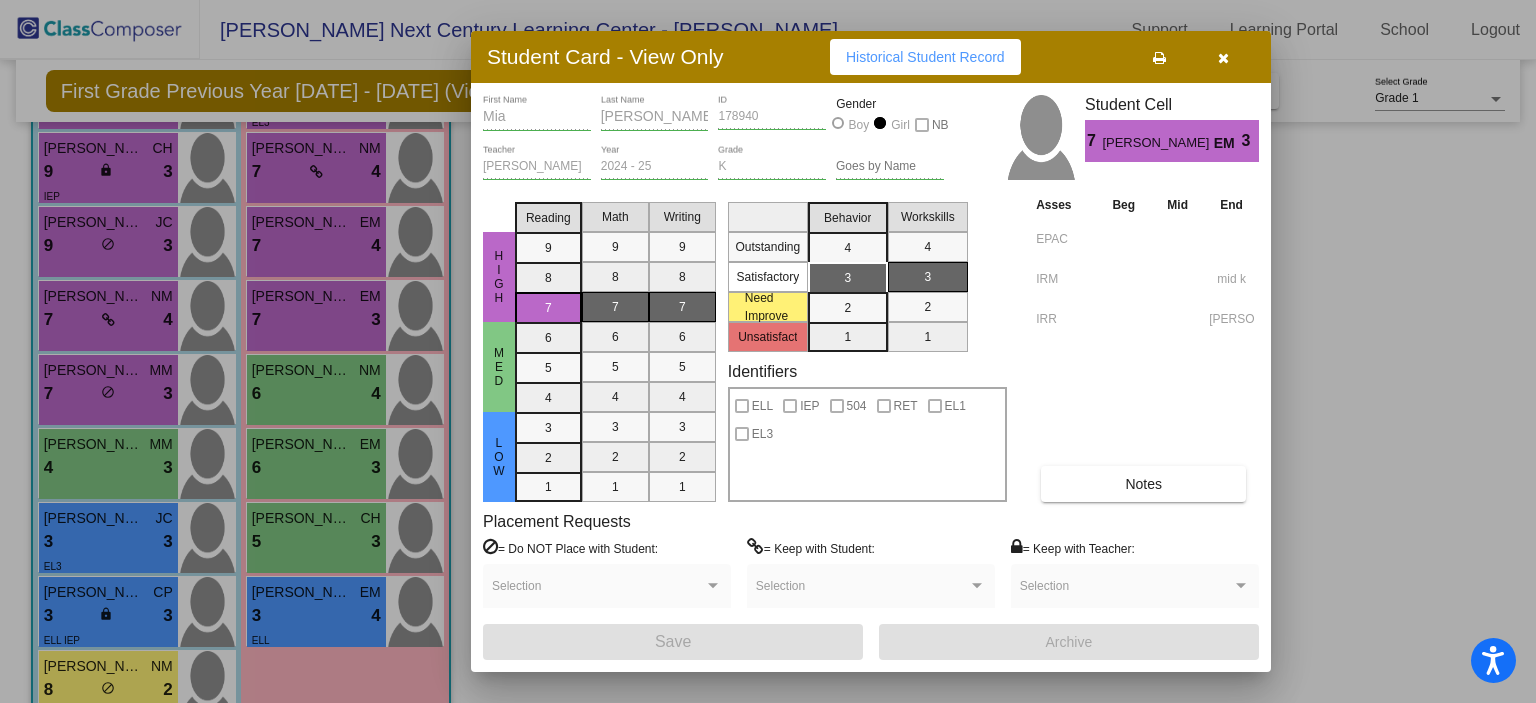 click at bounding box center [1223, 57] 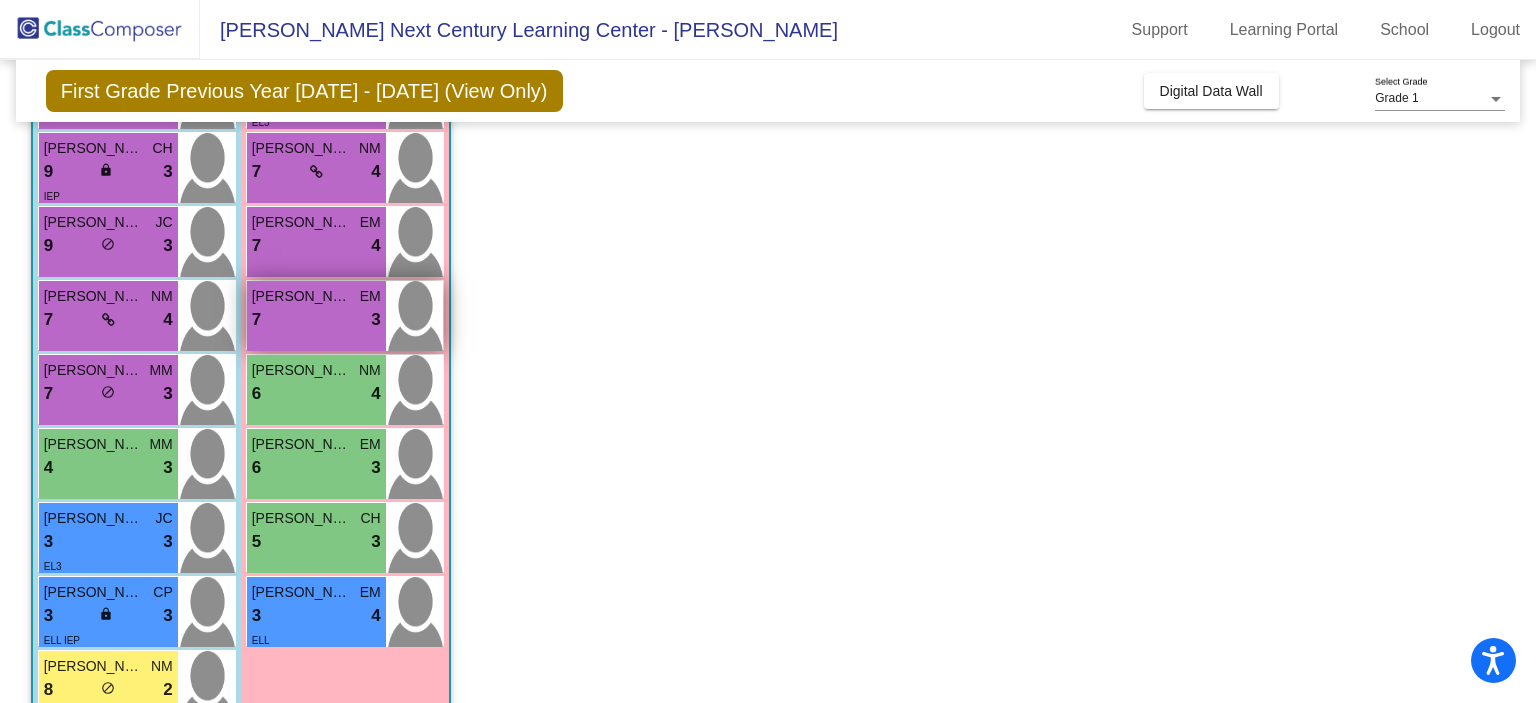 click on "7 lock do_not_disturb_alt 3" at bounding box center (316, 320) 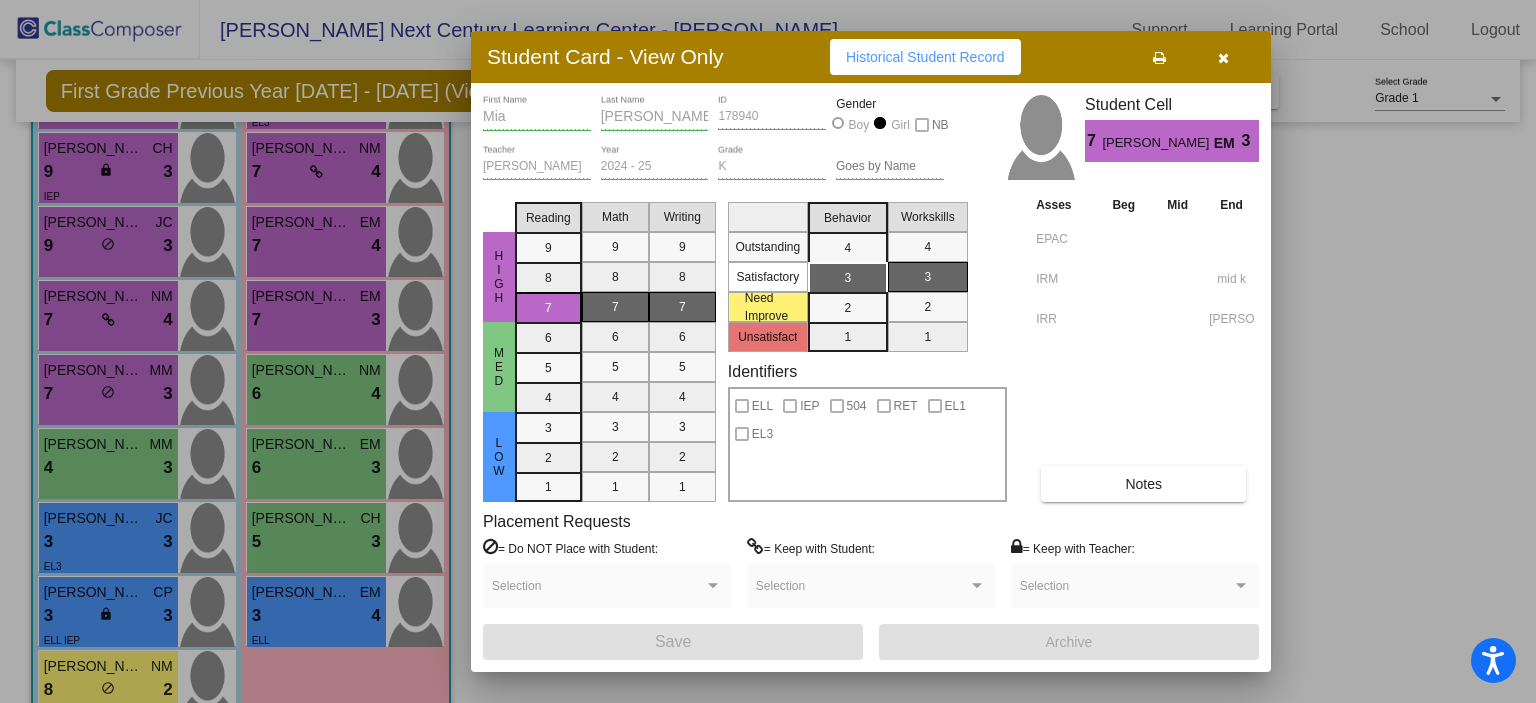 click at bounding box center [1223, 58] 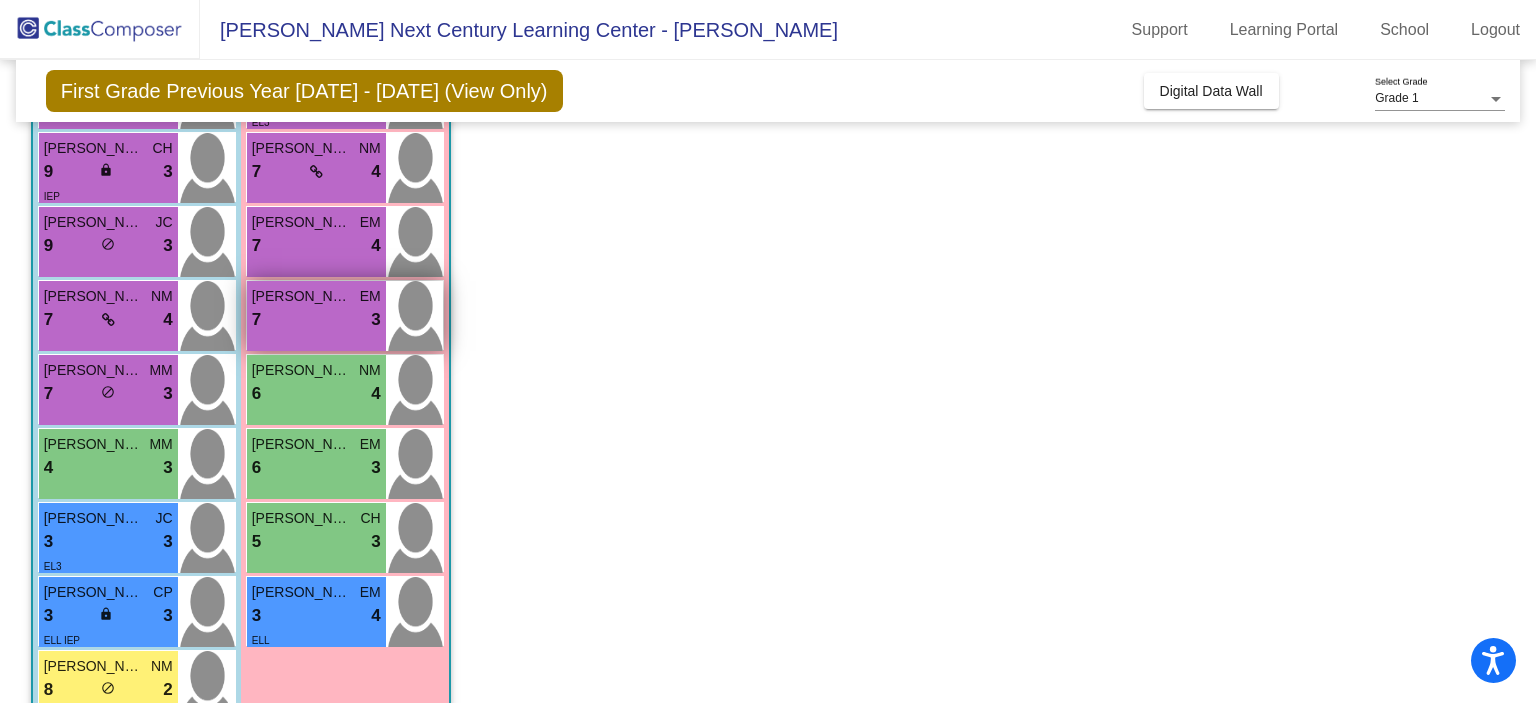 click on "Mia Gomez-Garcia EM 7 lock do_not_disturb_alt 3" at bounding box center (316, 316) 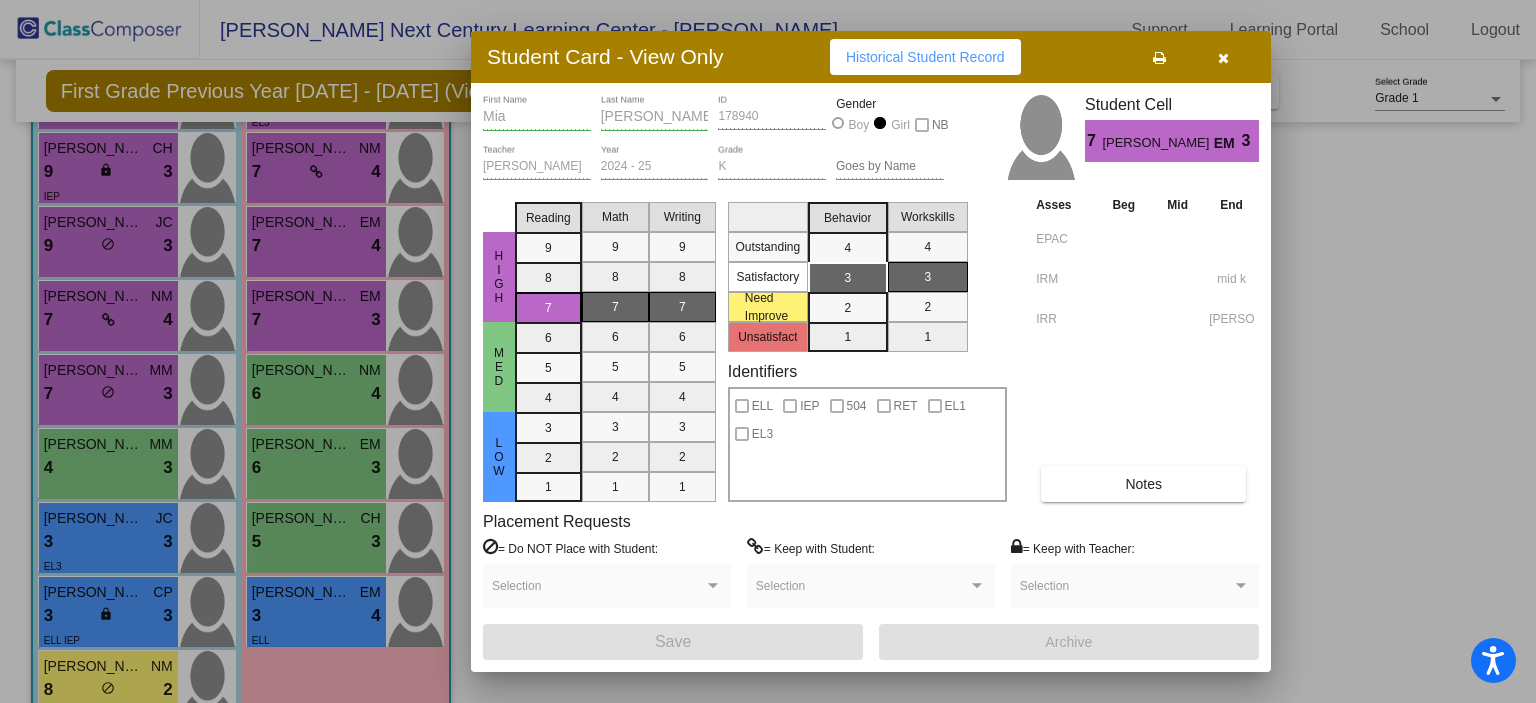 click at bounding box center (1223, 58) 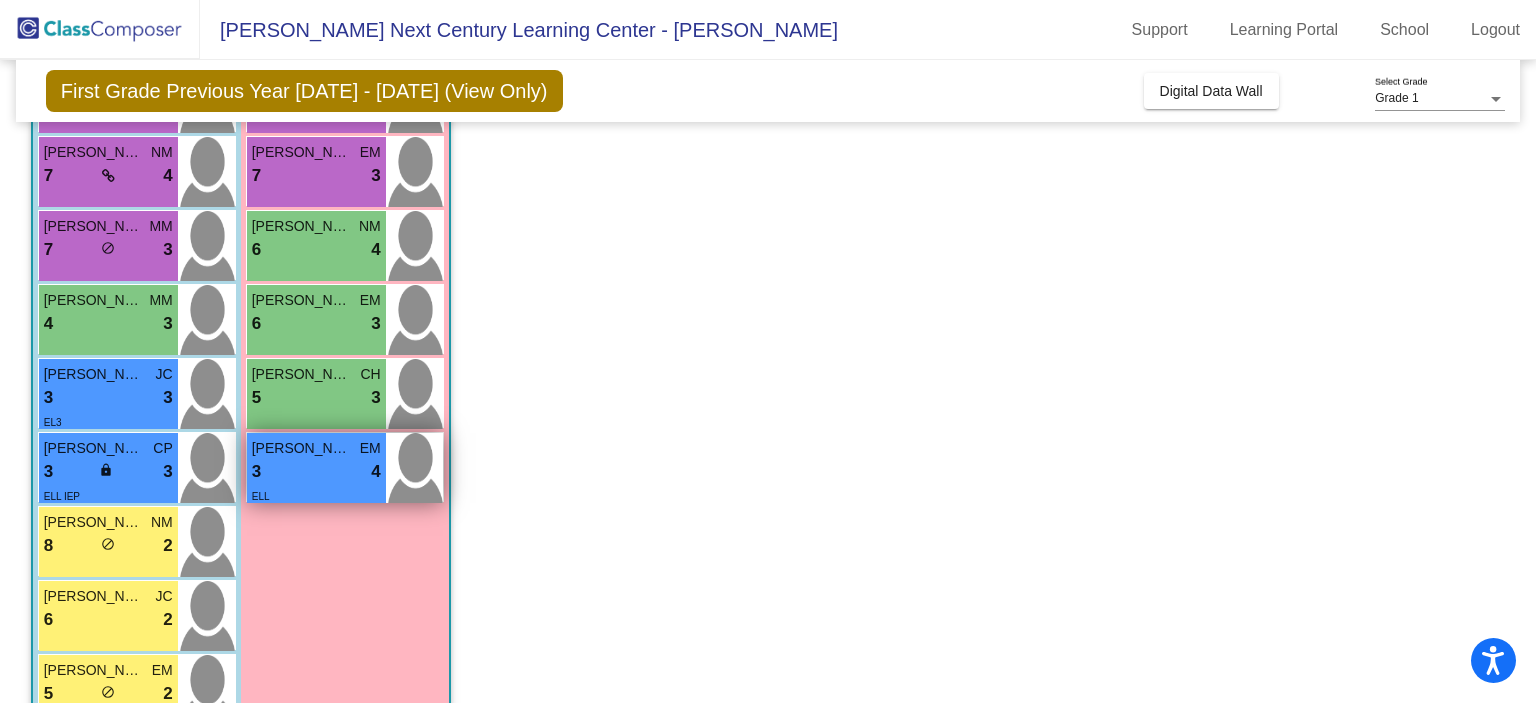 scroll, scrollTop: 500, scrollLeft: 0, axis: vertical 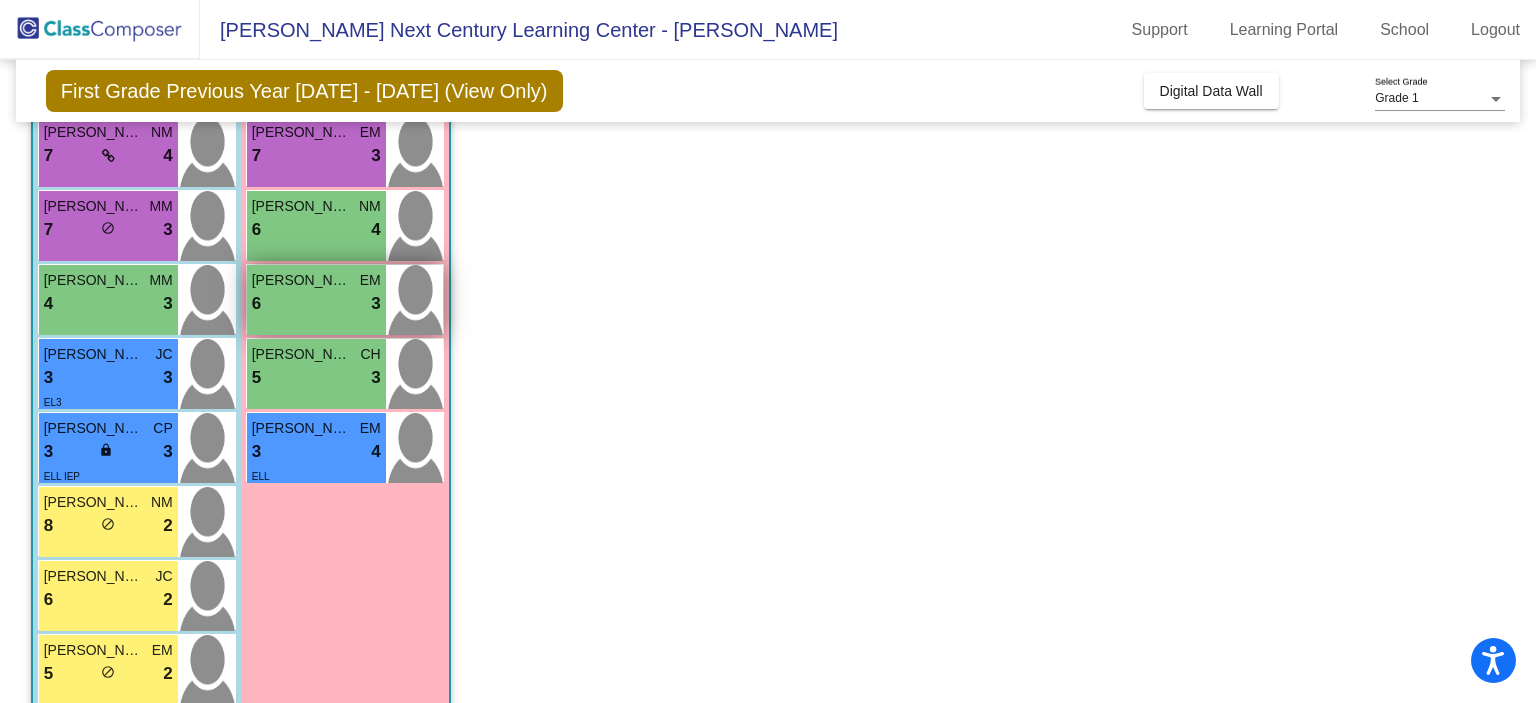 click on "Elsy Mendez" at bounding box center (302, 280) 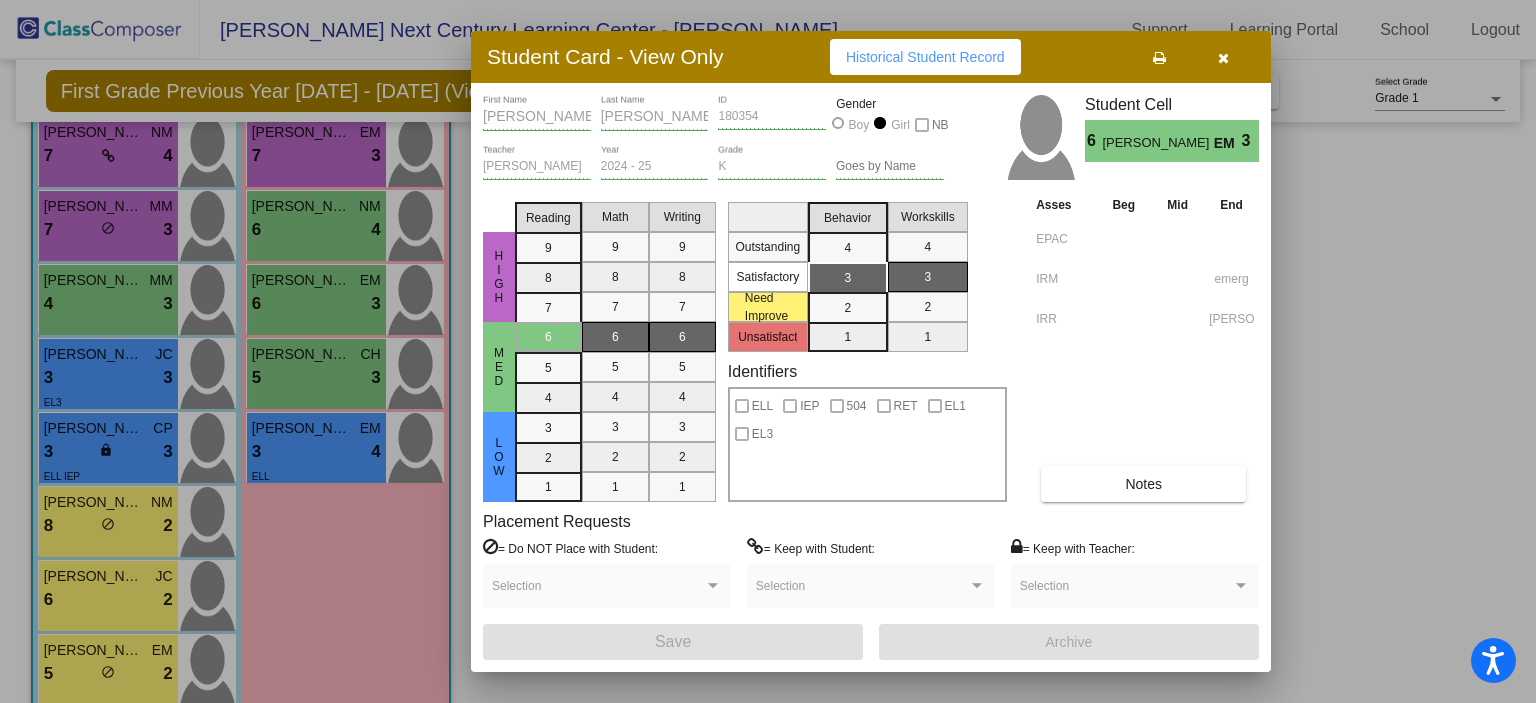 click at bounding box center [768, 351] 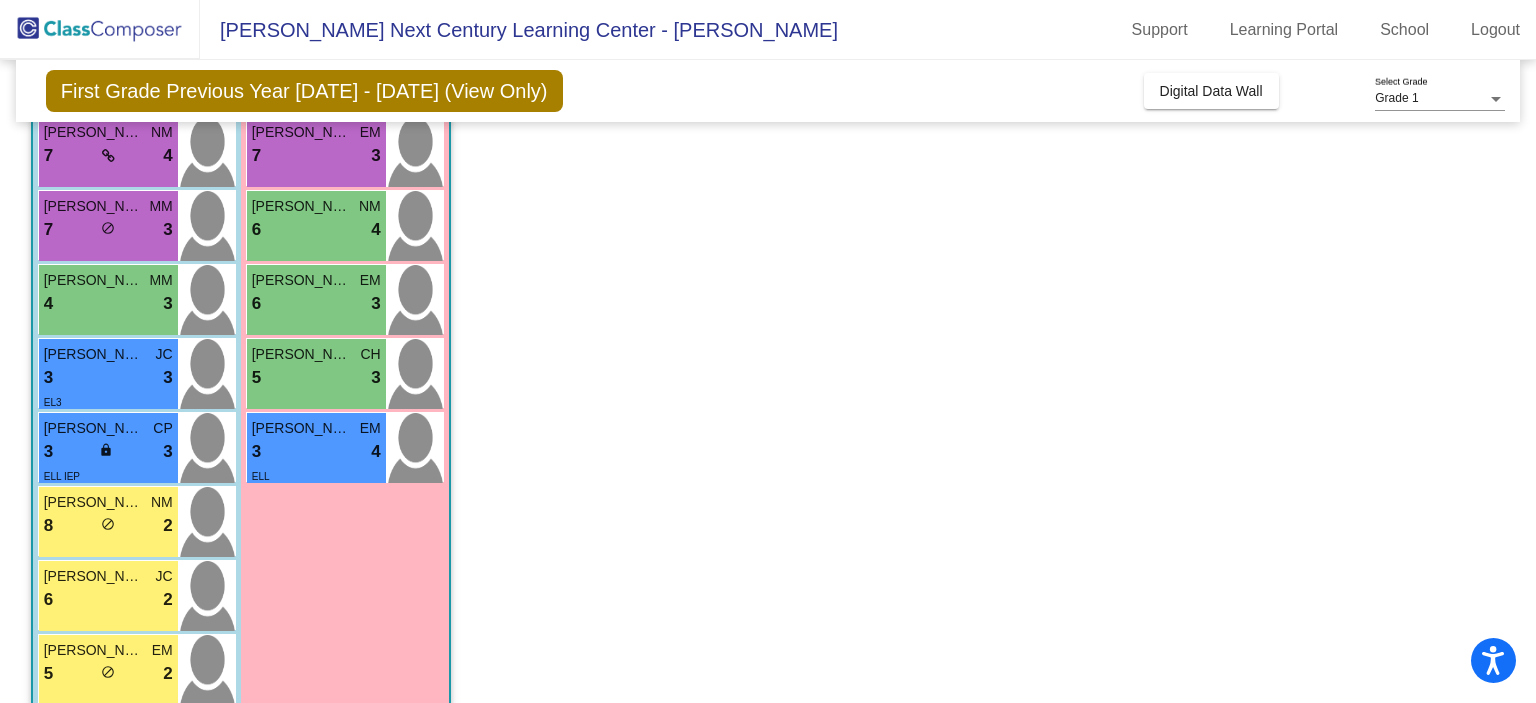 click on "6 lock do_not_disturb_alt 4" at bounding box center (316, 230) 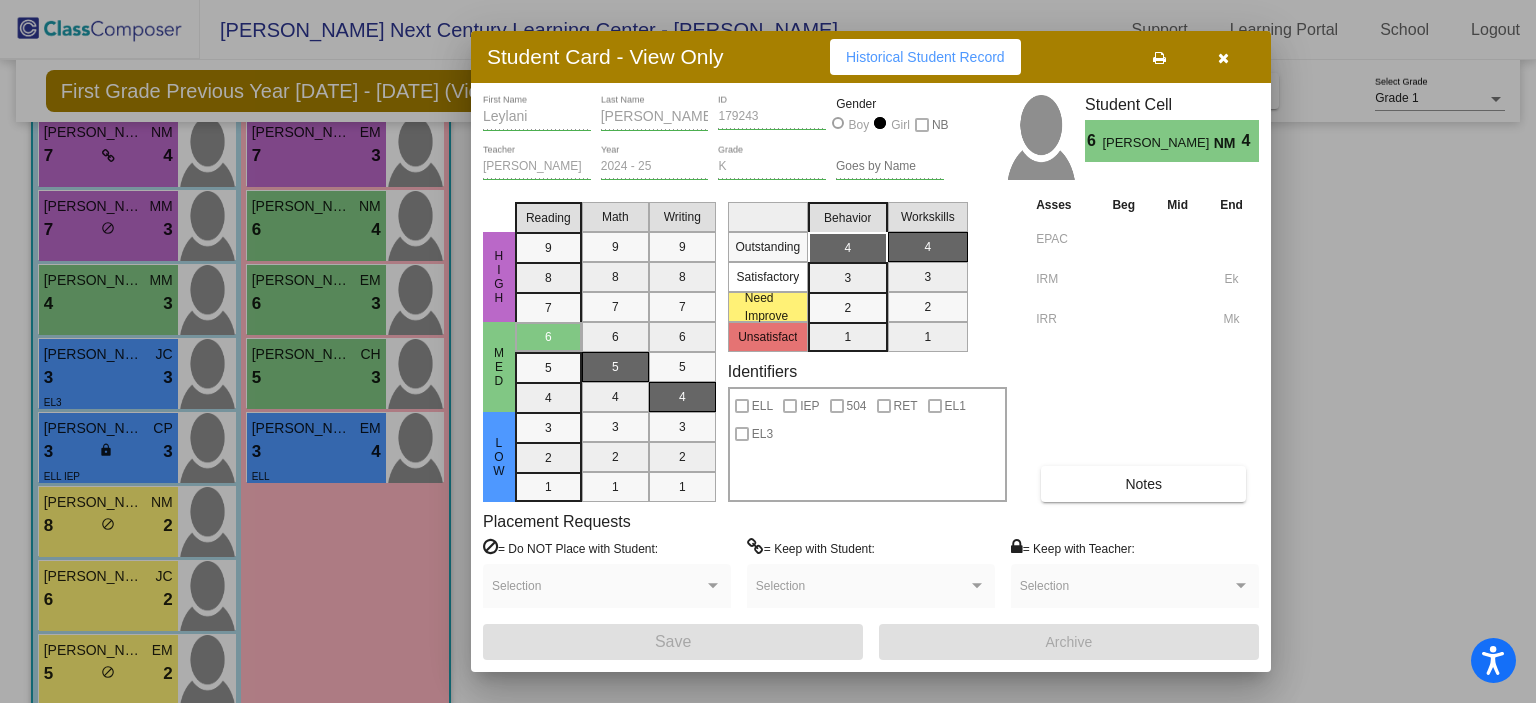 click at bounding box center [768, 351] 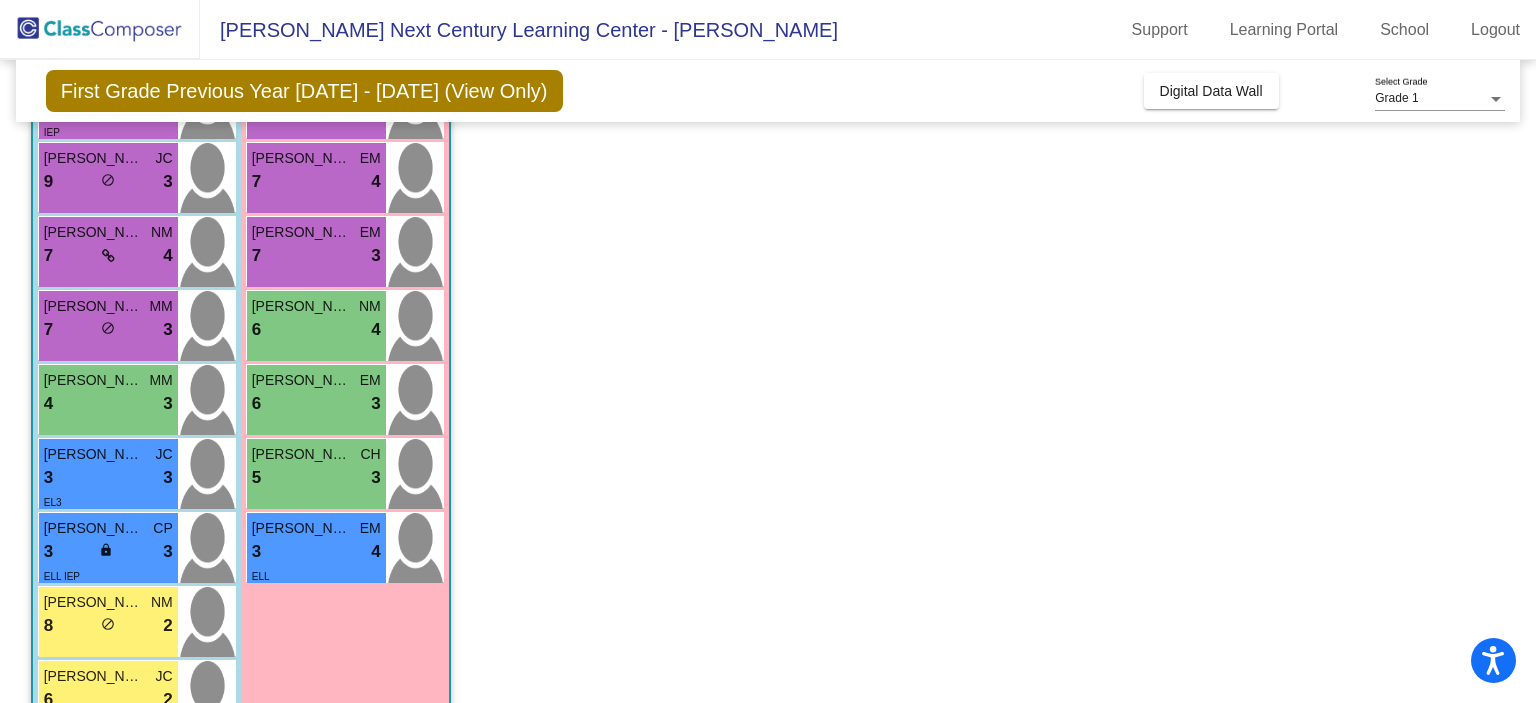 scroll, scrollTop: 300, scrollLeft: 0, axis: vertical 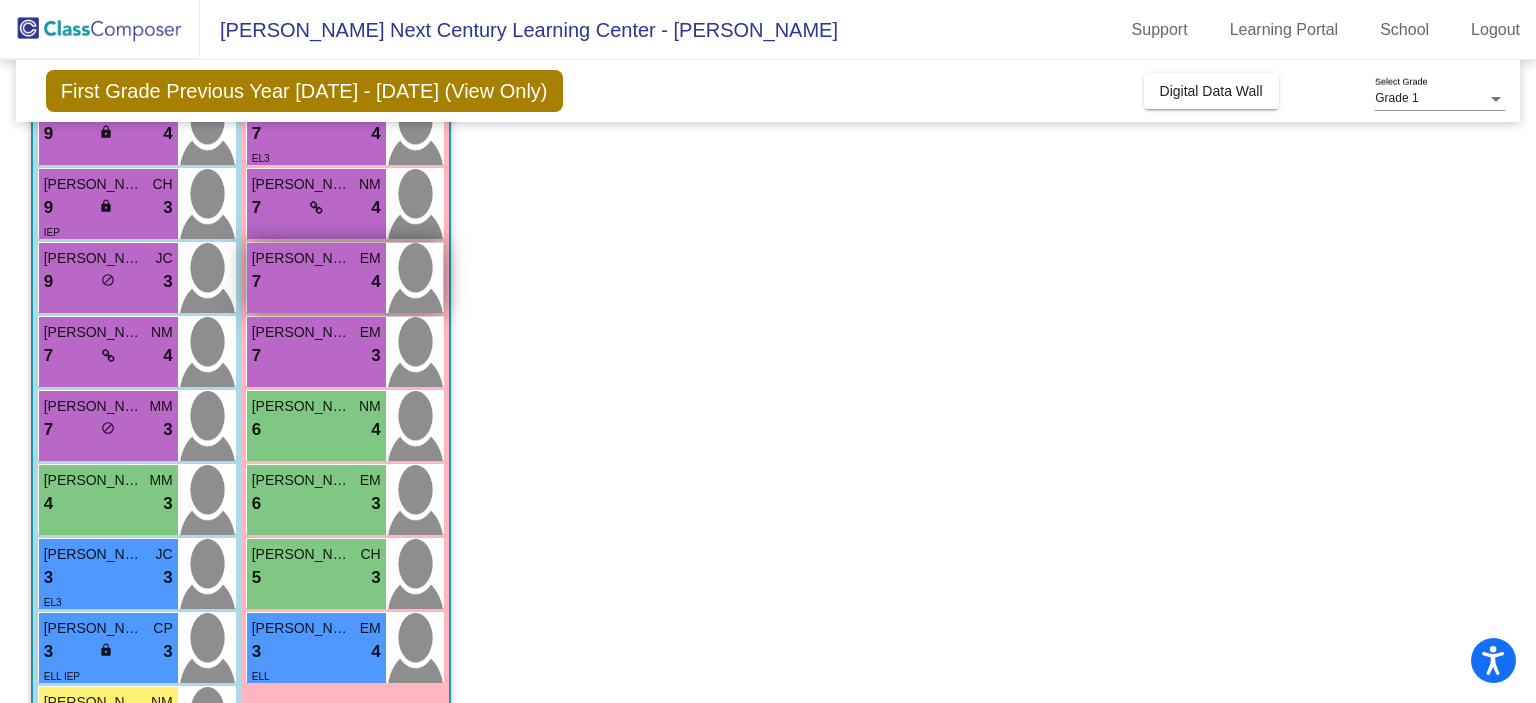 click on "Emma Tremillo" at bounding box center [302, 258] 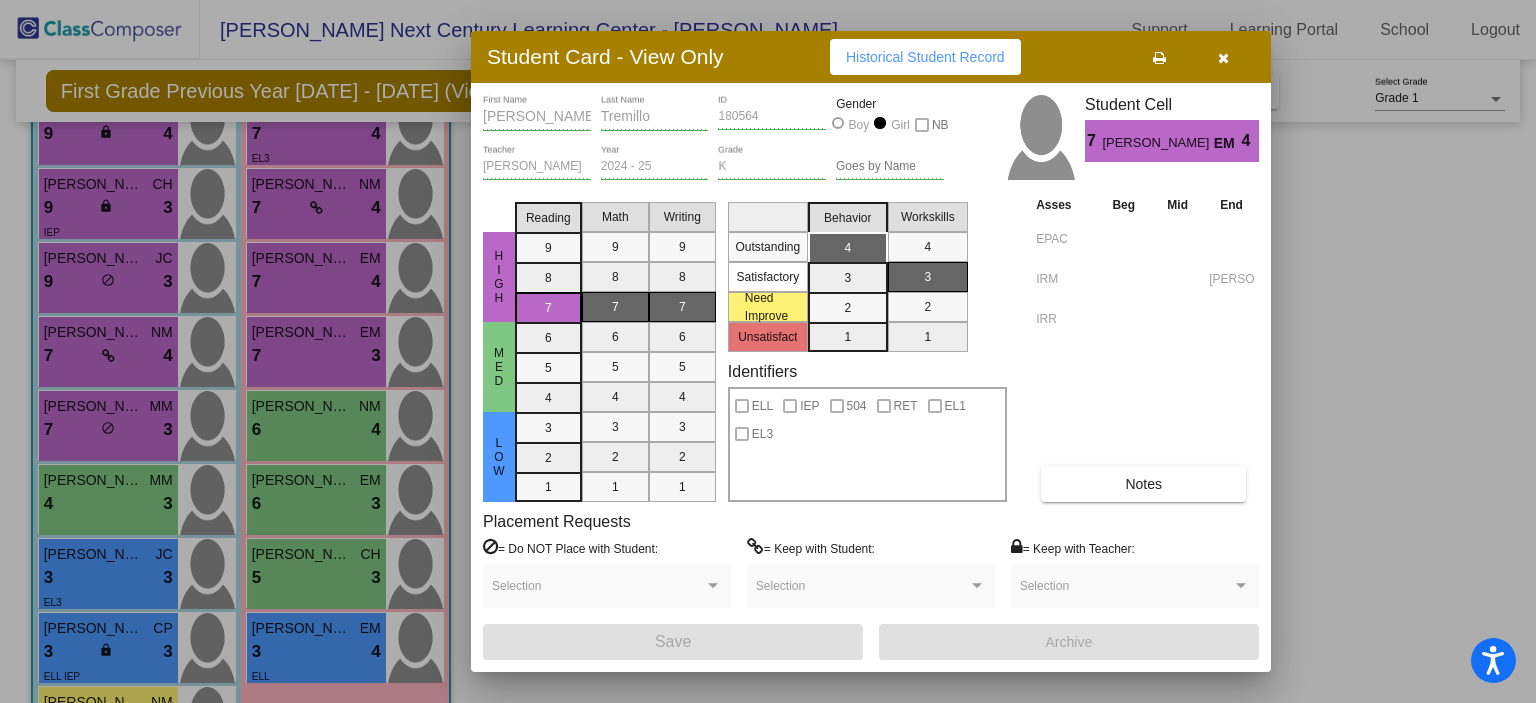 click at bounding box center [768, 351] 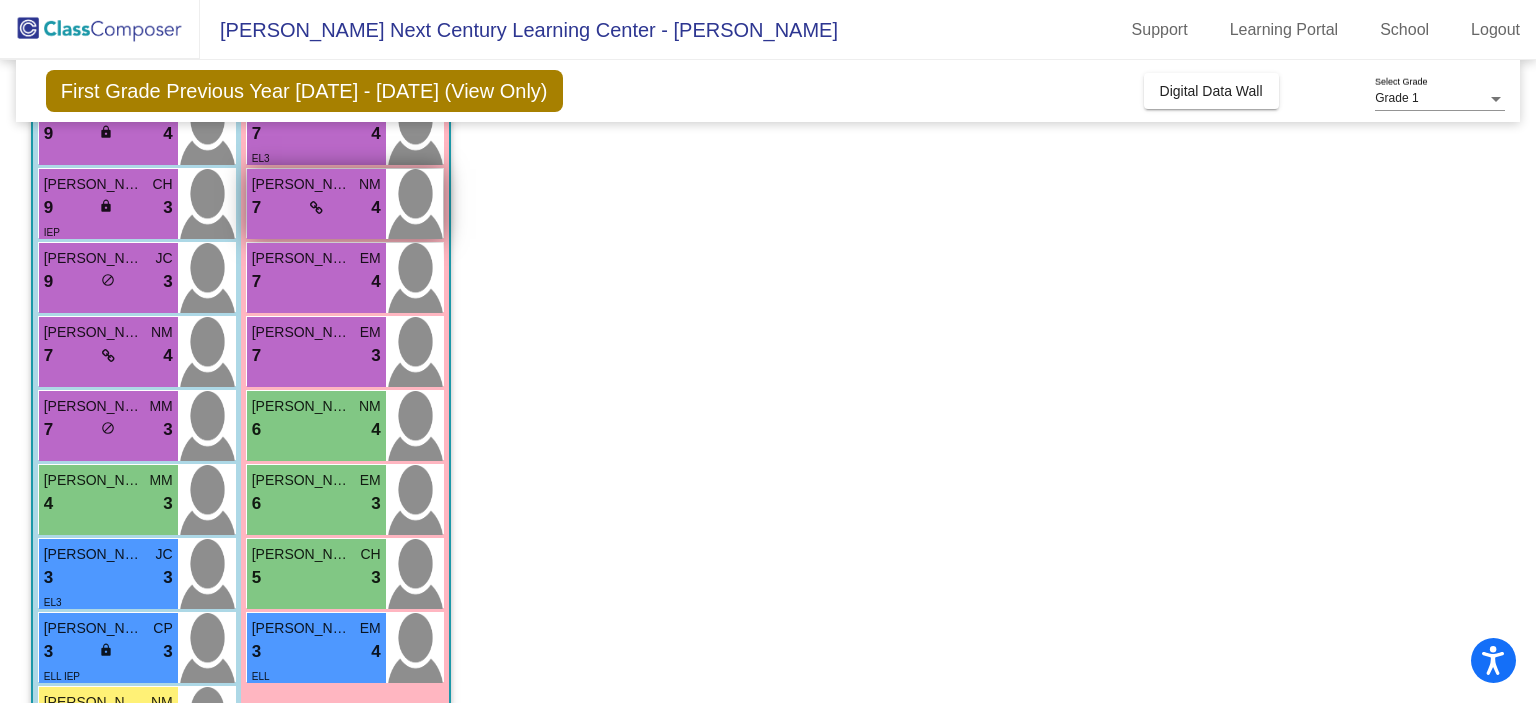 scroll, scrollTop: 200, scrollLeft: 0, axis: vertical 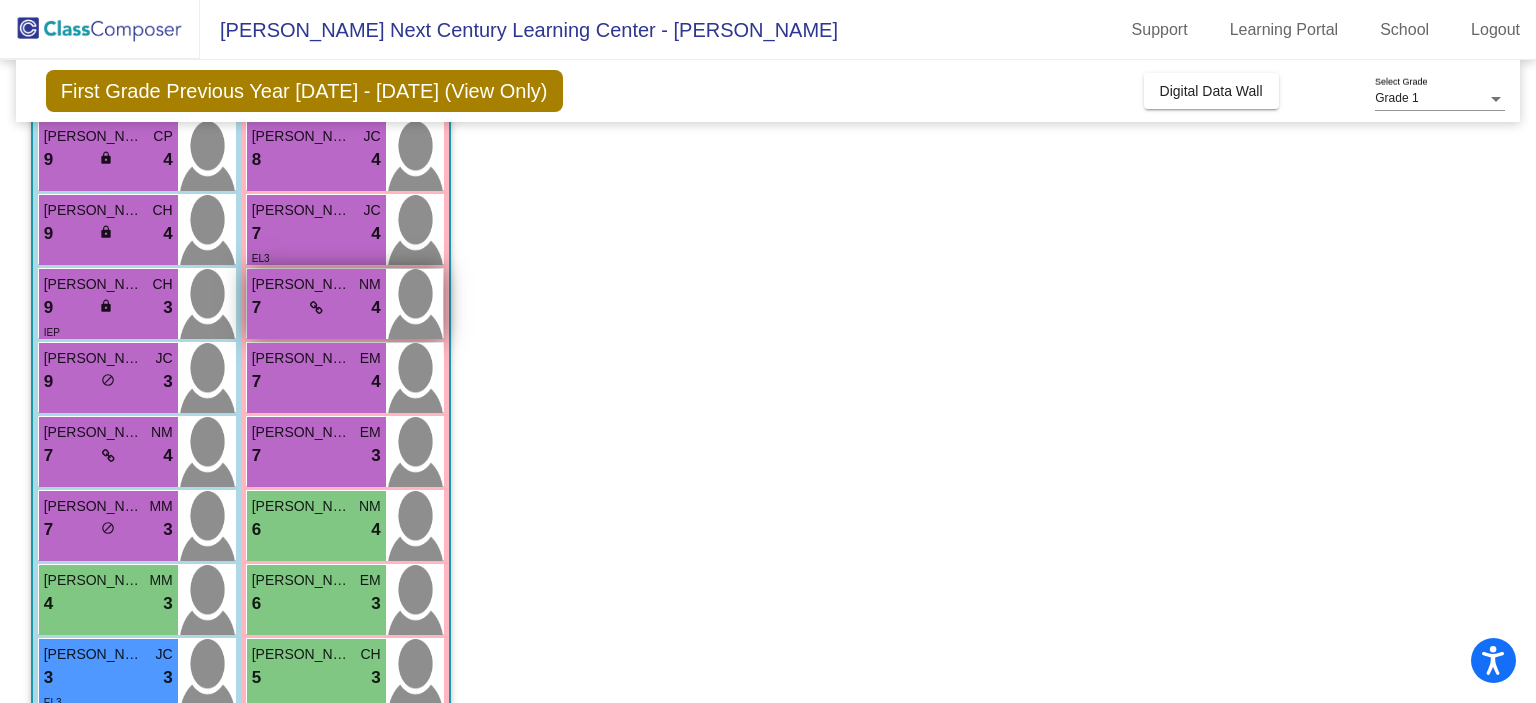 click on "Delary Lopez Espinoza" at bounding box center [302, 284] 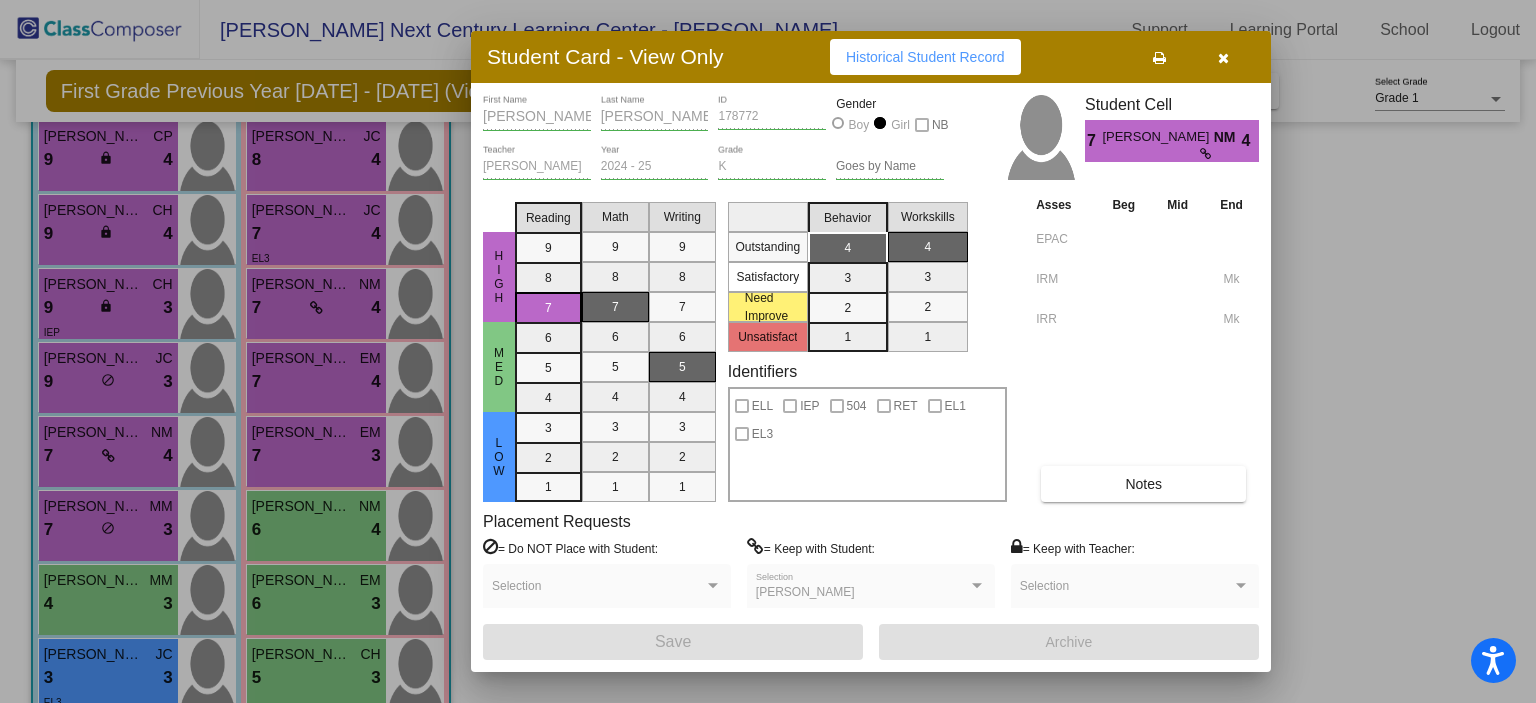 click at bounding box center [768, 351] 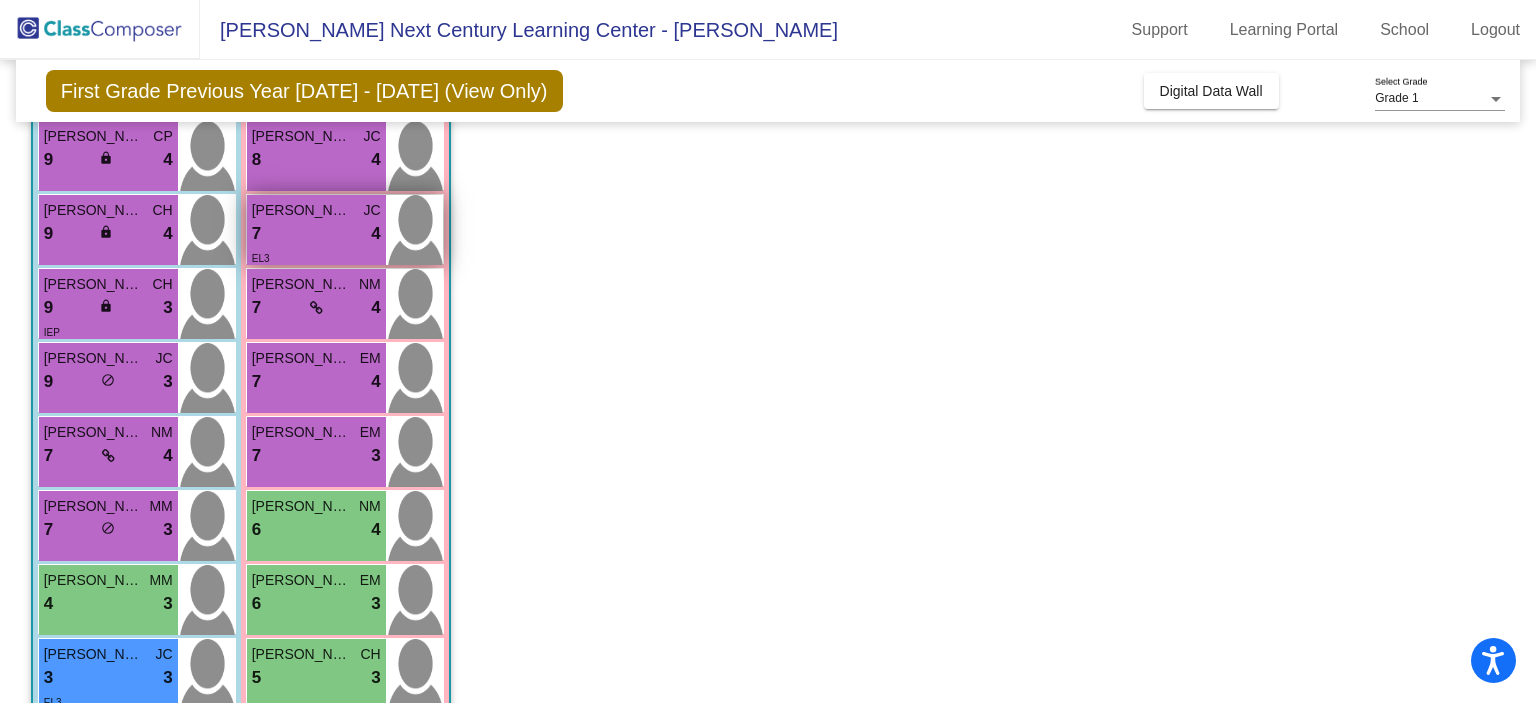 click on "7 lock do_not_disturb_alt 4" at bounding box center [316, 234] 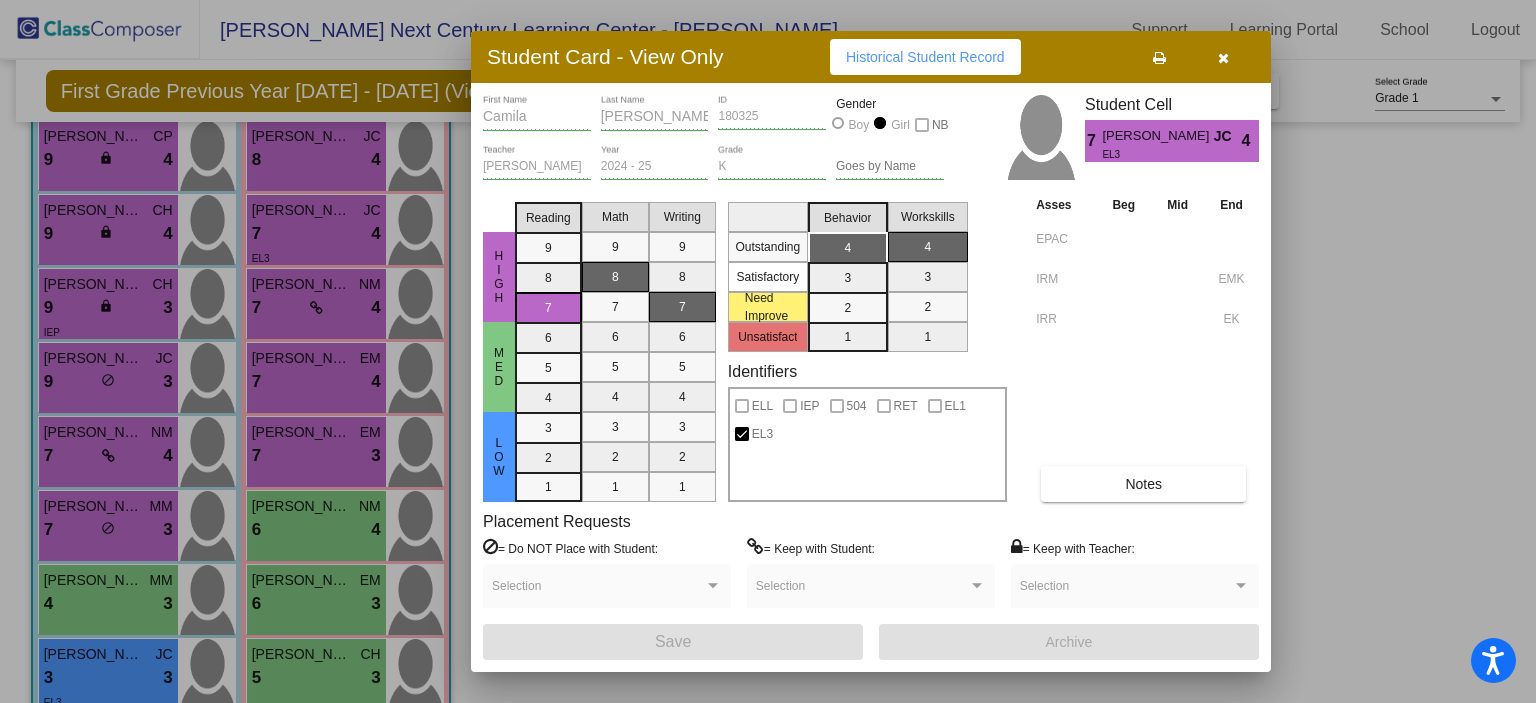 click at bounding box center [768, 351] 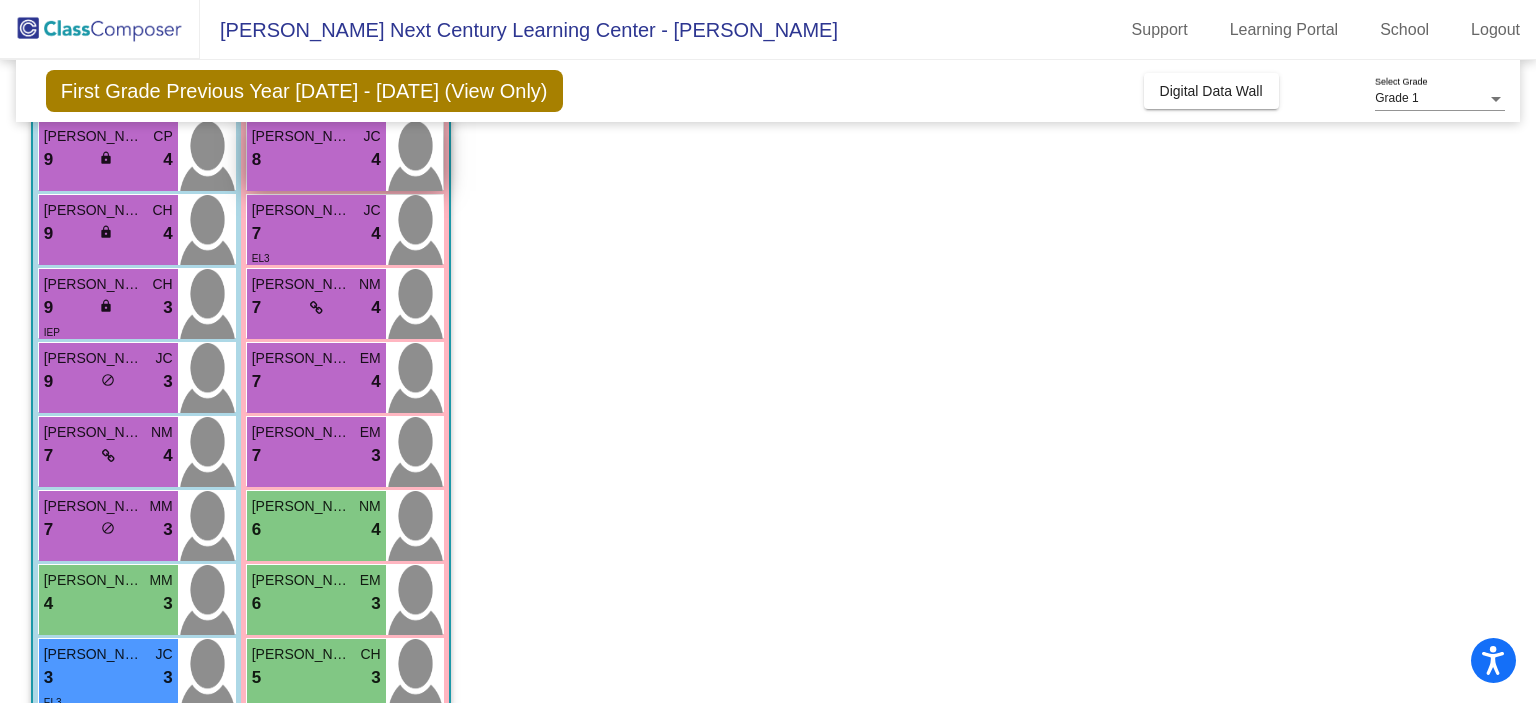 click on "8 lock do_not_disturb_alt 4" at bounding box center [316, 160] 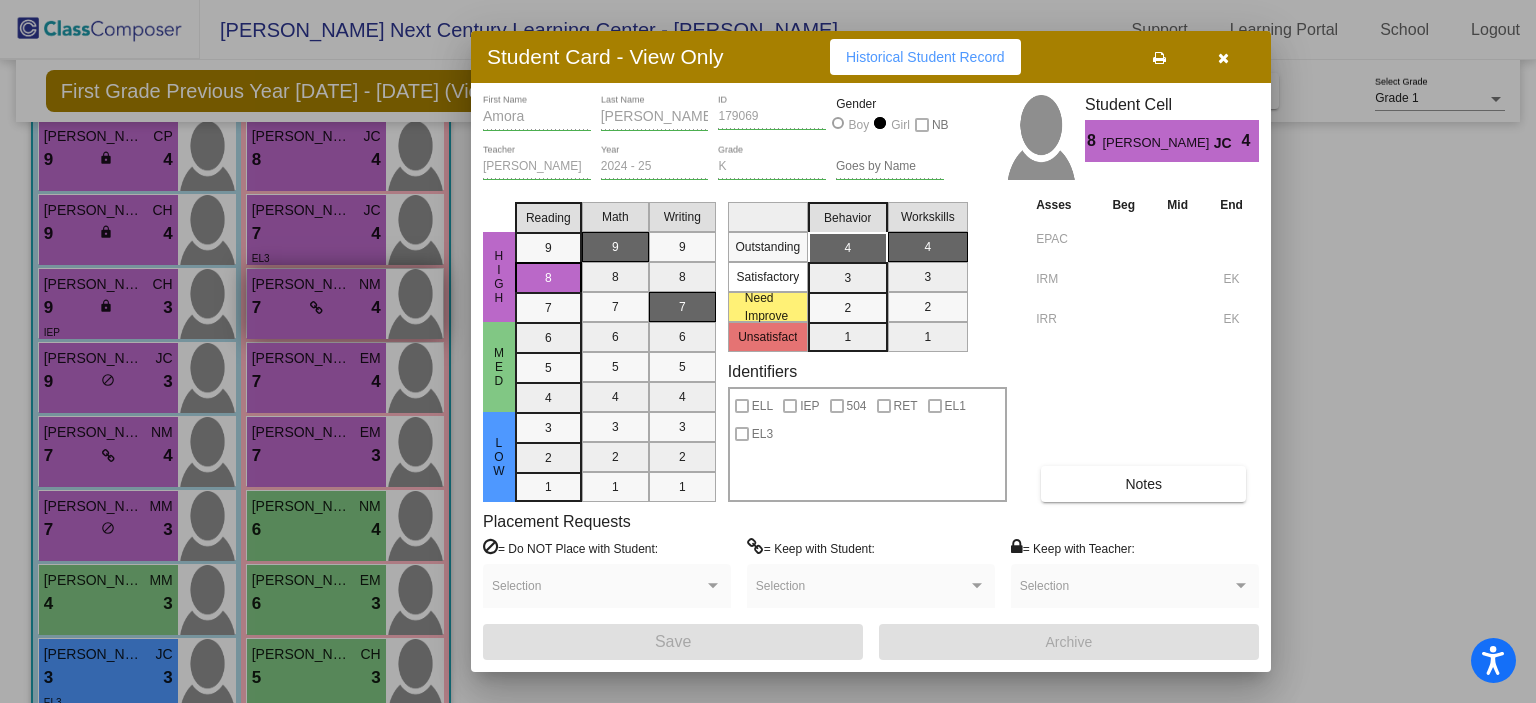 click at bounding box center [768, 351] 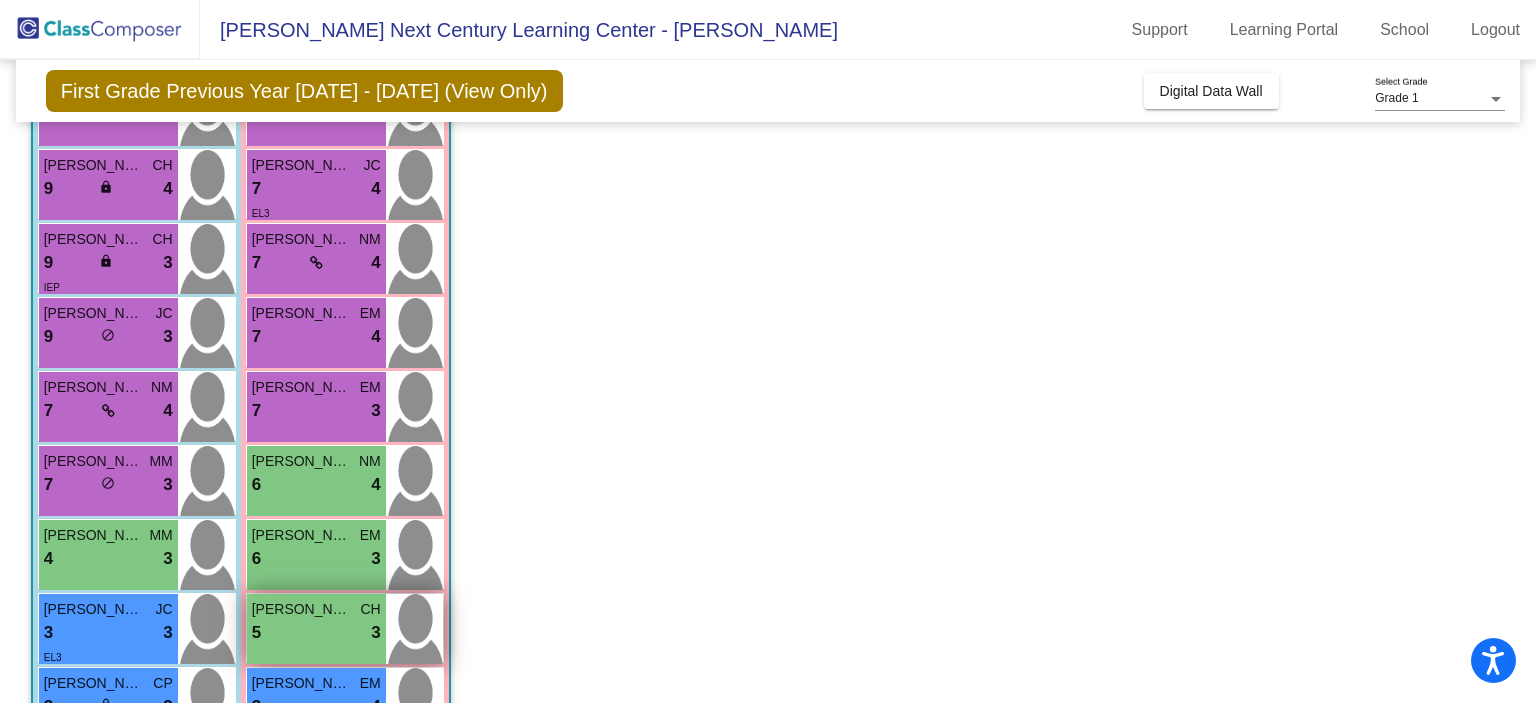 scroll, scrollTop: 500, scrollLeft: 0, axis: vertical 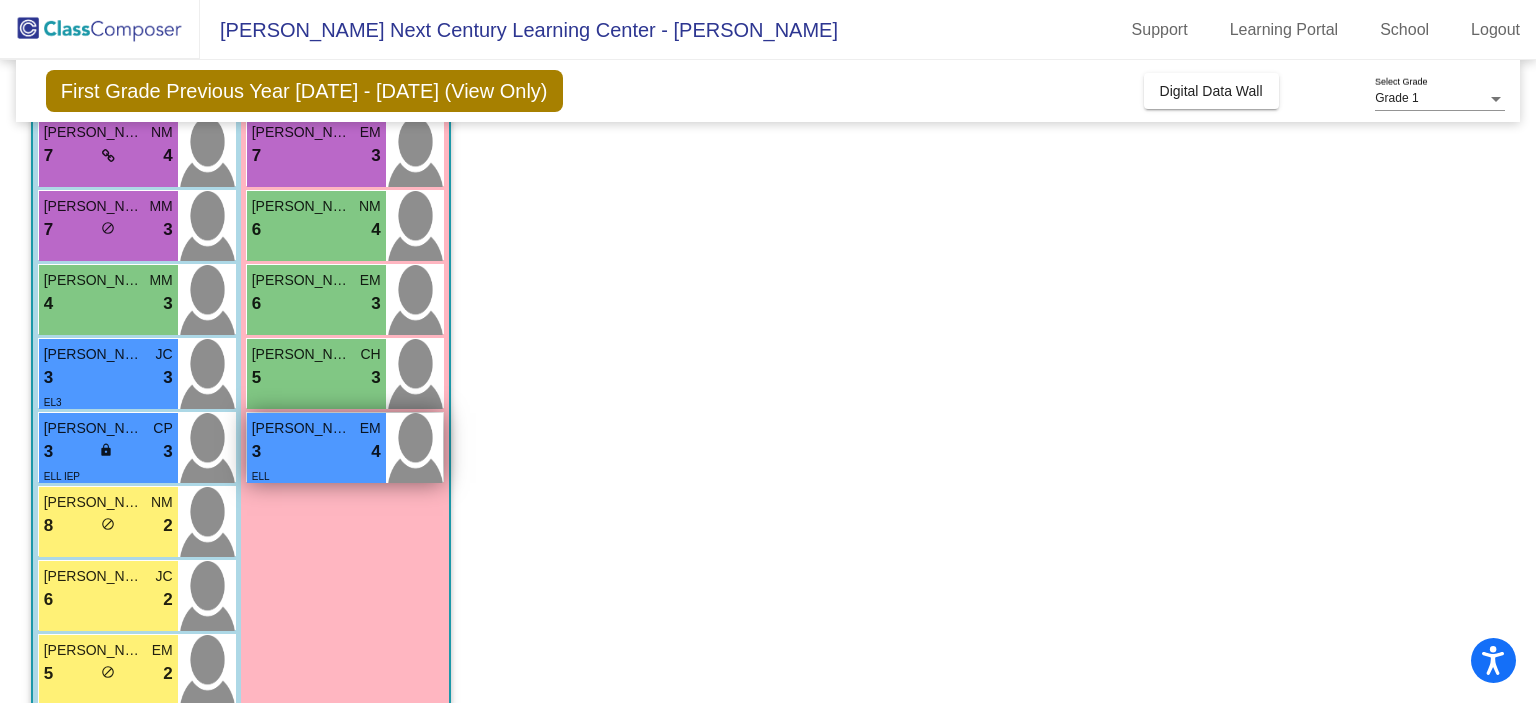 click on "3 lock do_not_disturb_alt 4" at bounding box center [316, 452] 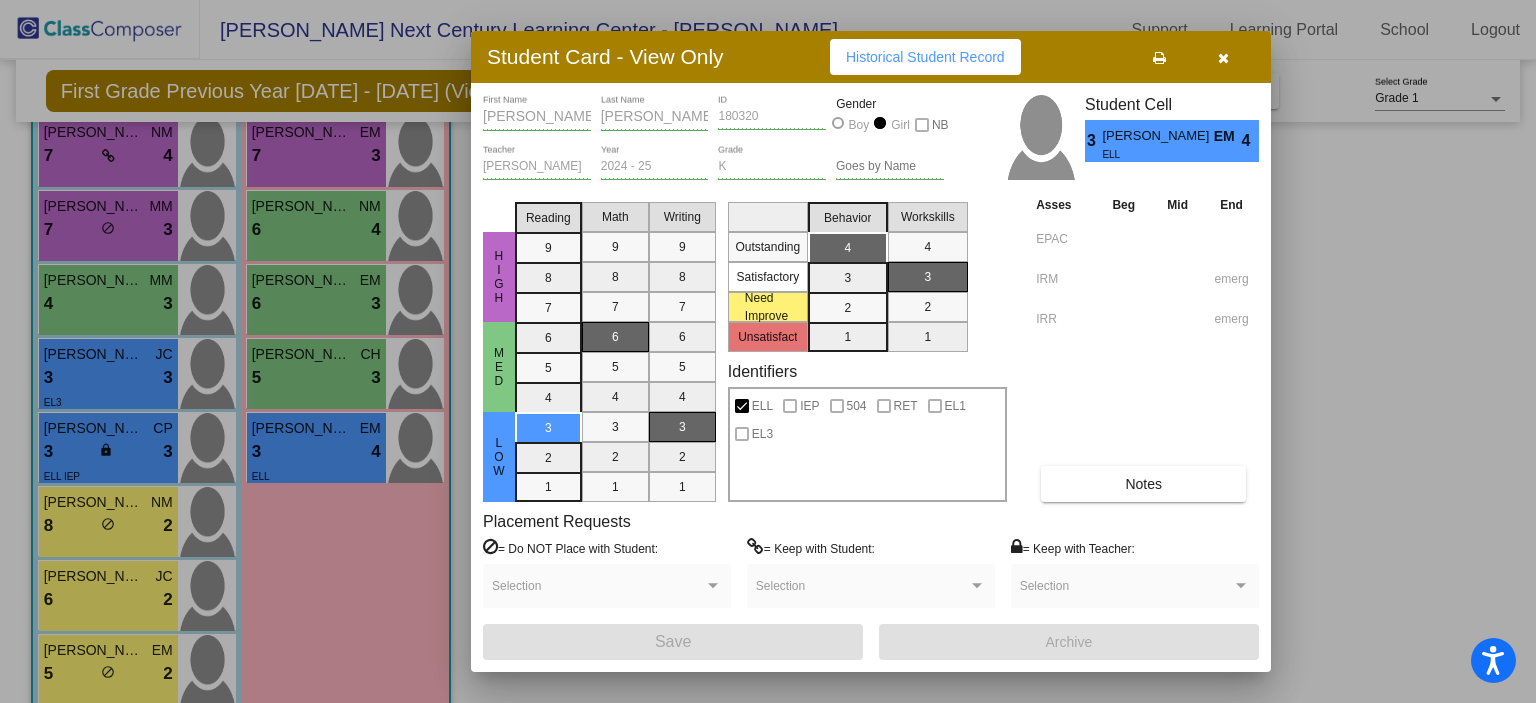 click at bounding box center (1223, 58) 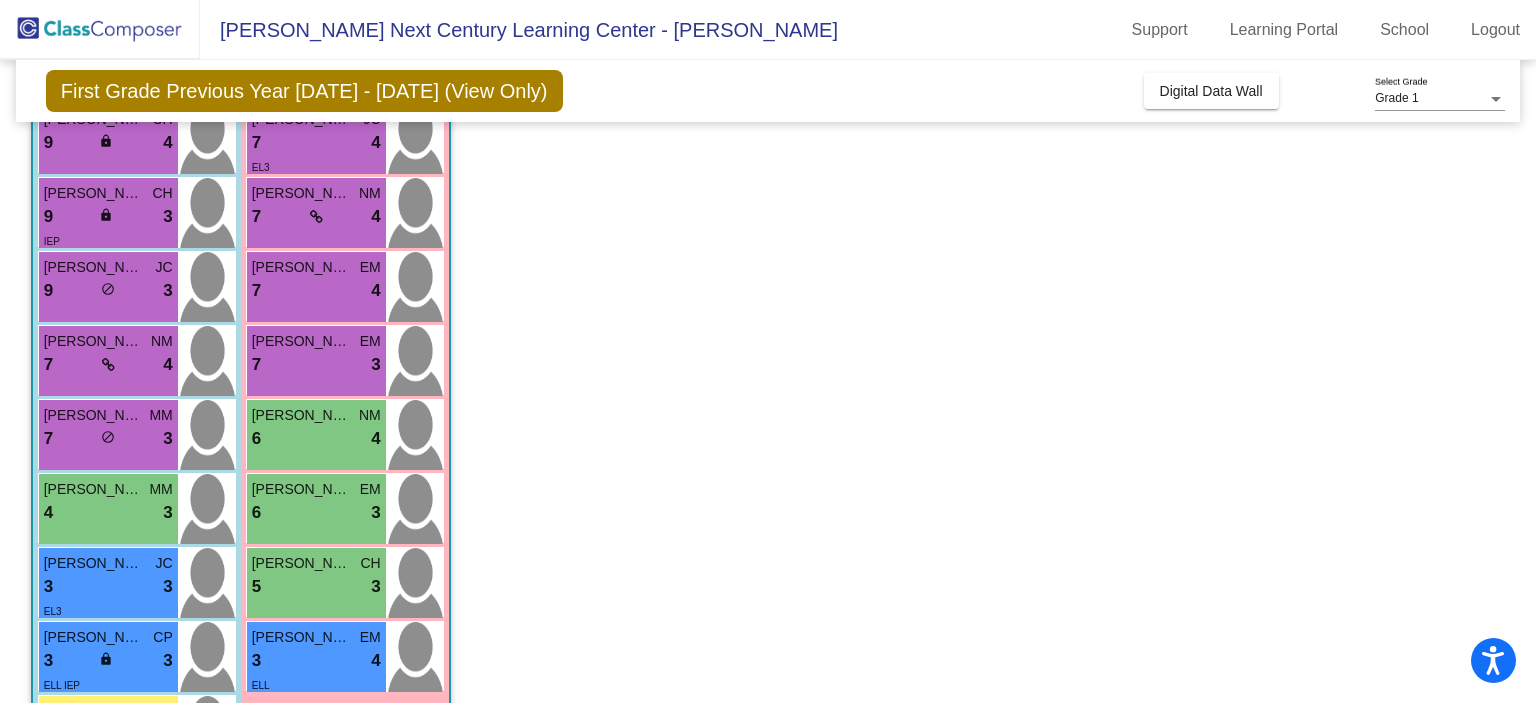 scroll, scrollTop: 300, scrollLeft: 0, axis: vertical 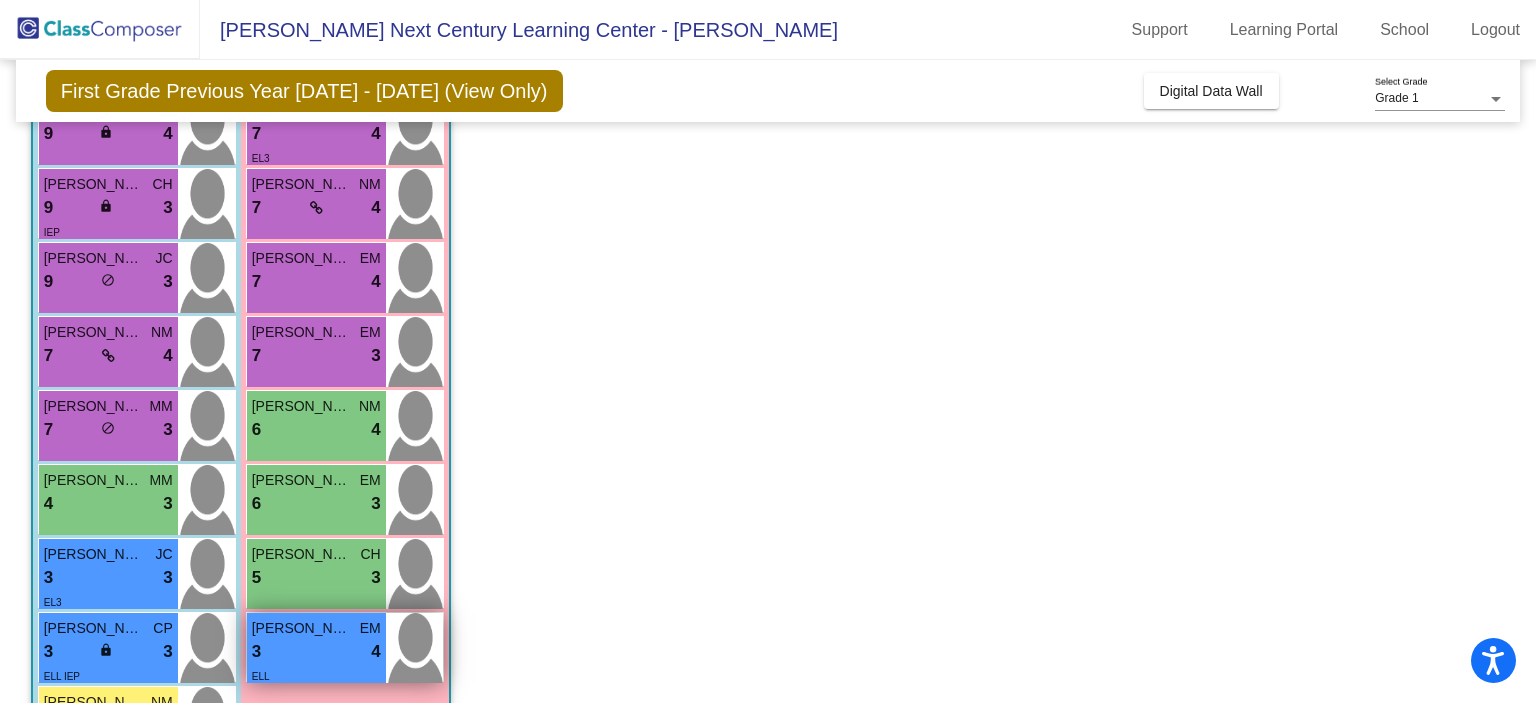 click on "3 lock do_not_disturb_alt 4" at bounding box center (316, 652) 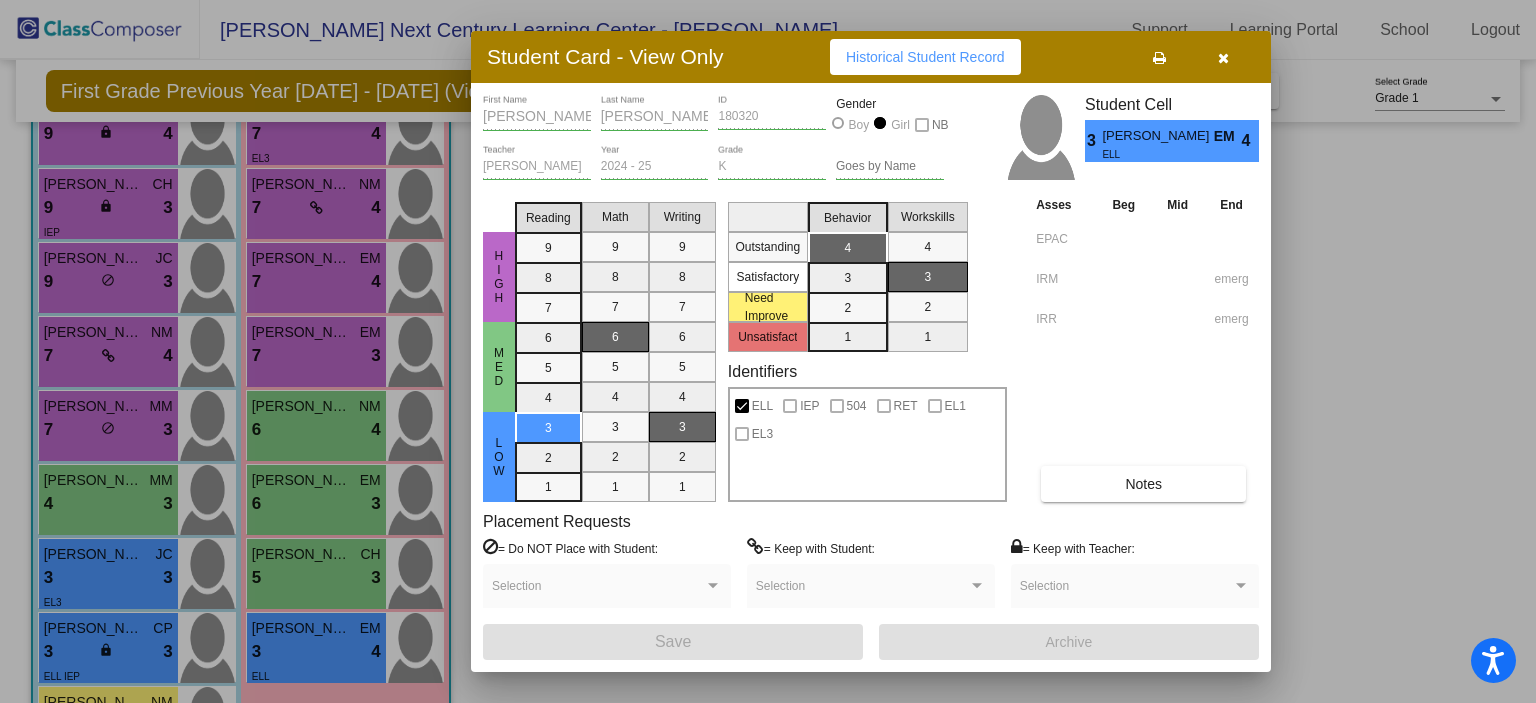 click at bounding box center (768, 351) 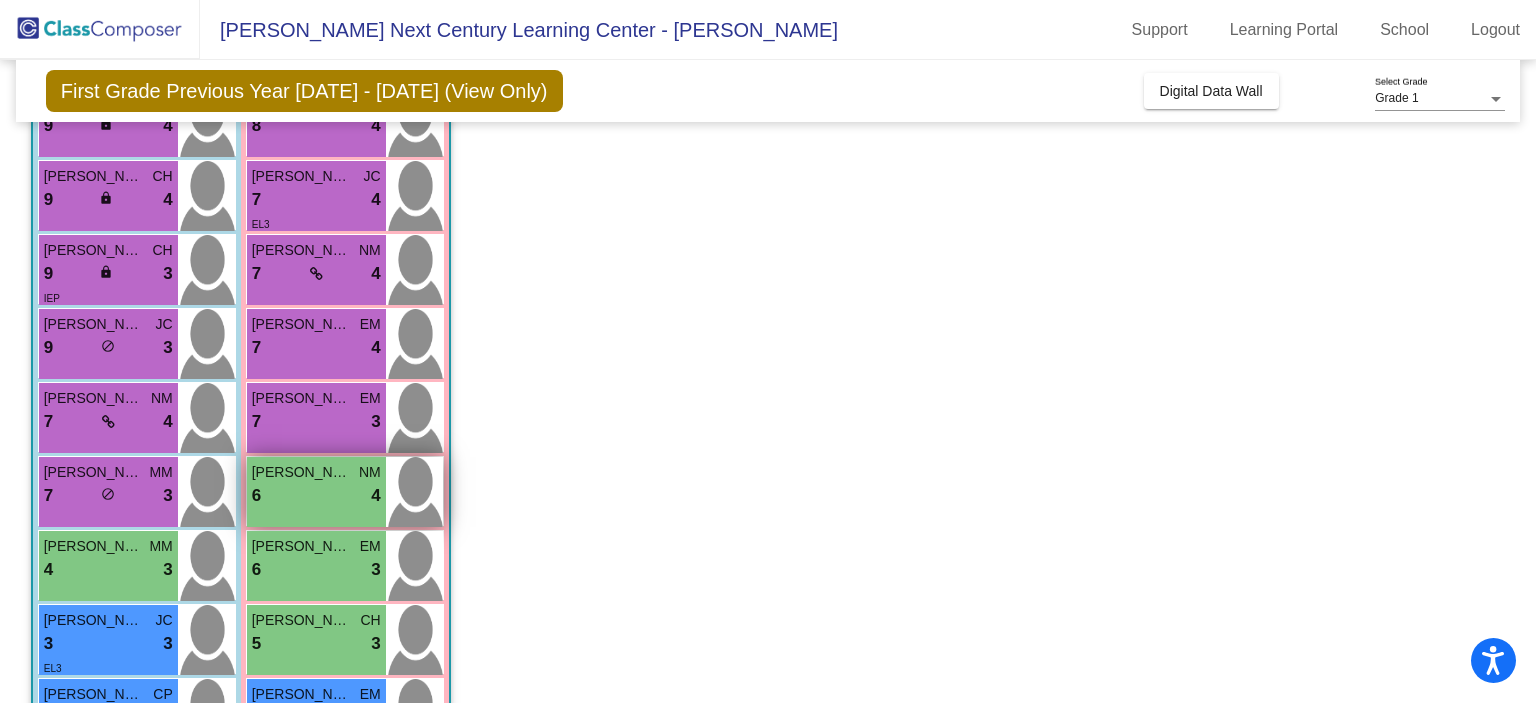 scroll, scrollTop: 200, scrollLeft: 0, axis: vertical 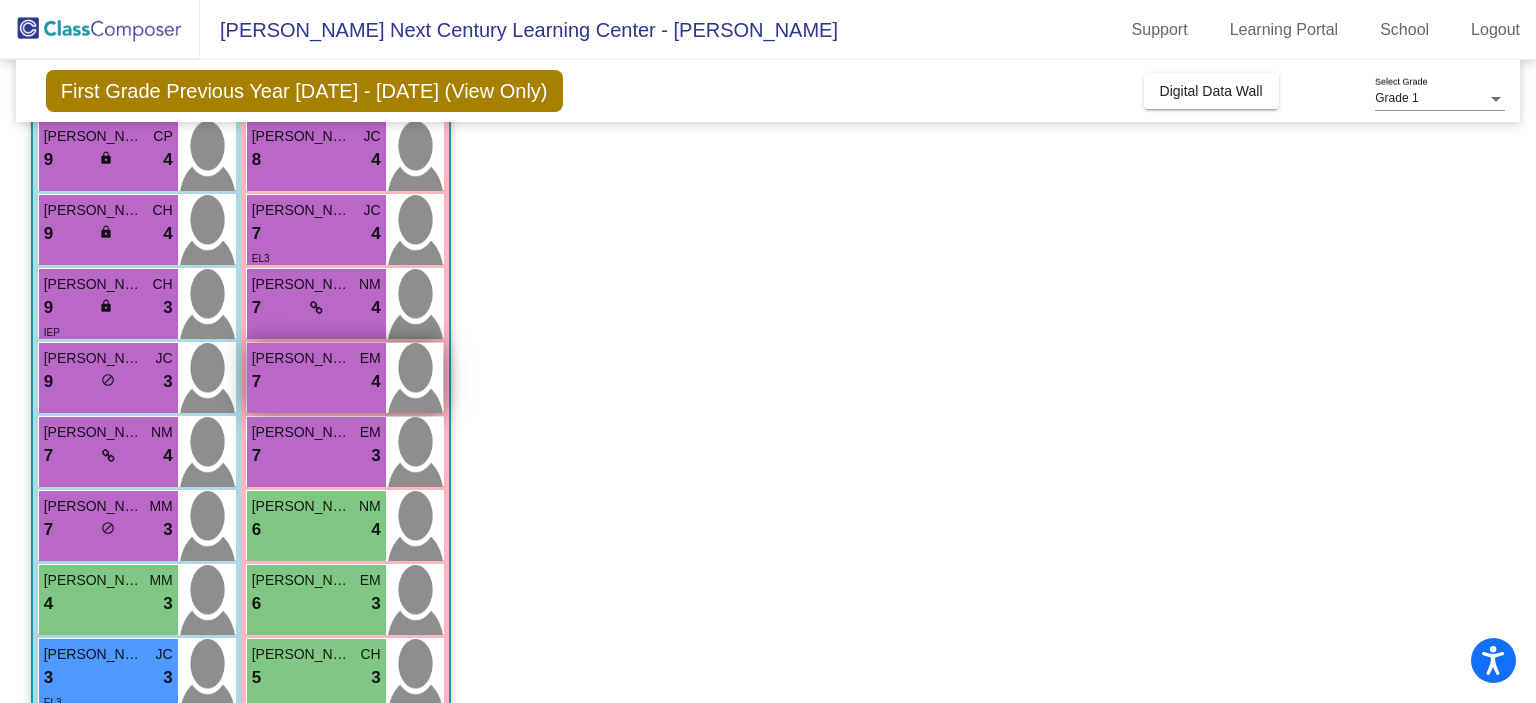 click on "Emma Tremillo EM 7 lock do_not_disturb_alt 4" at bounding box center (316, 378) 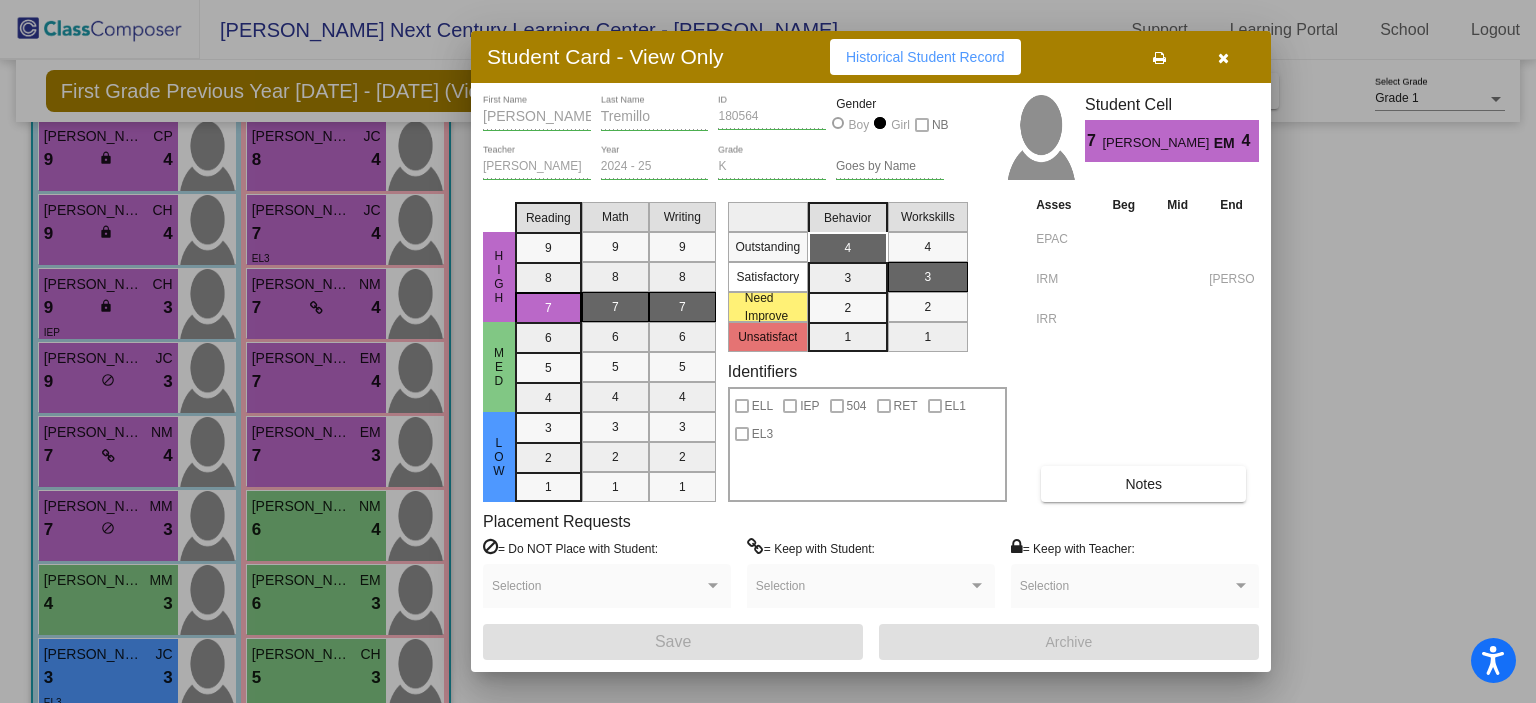 click at bounding box center [1223, 57] 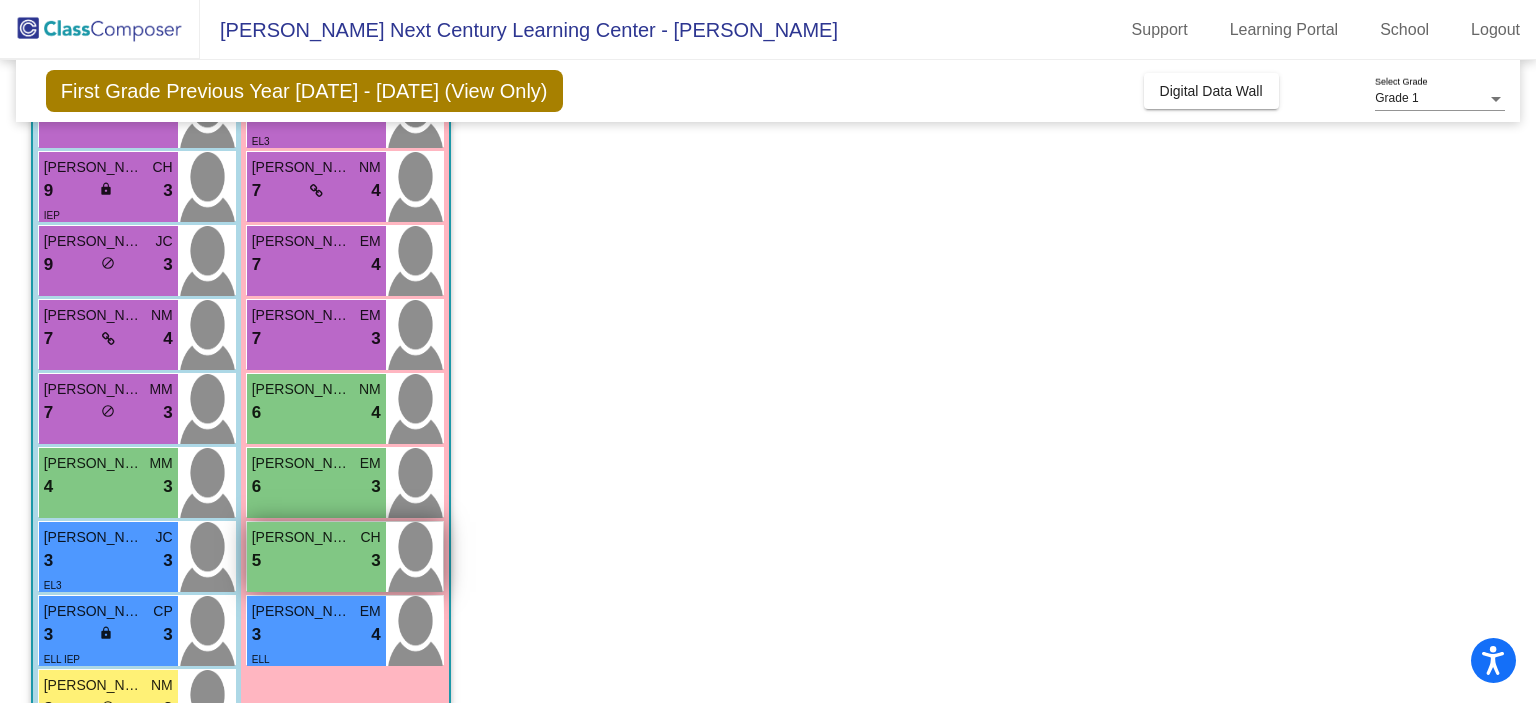 scroll, scrollTop: 500, scrollLeft: 0, axis: vertical 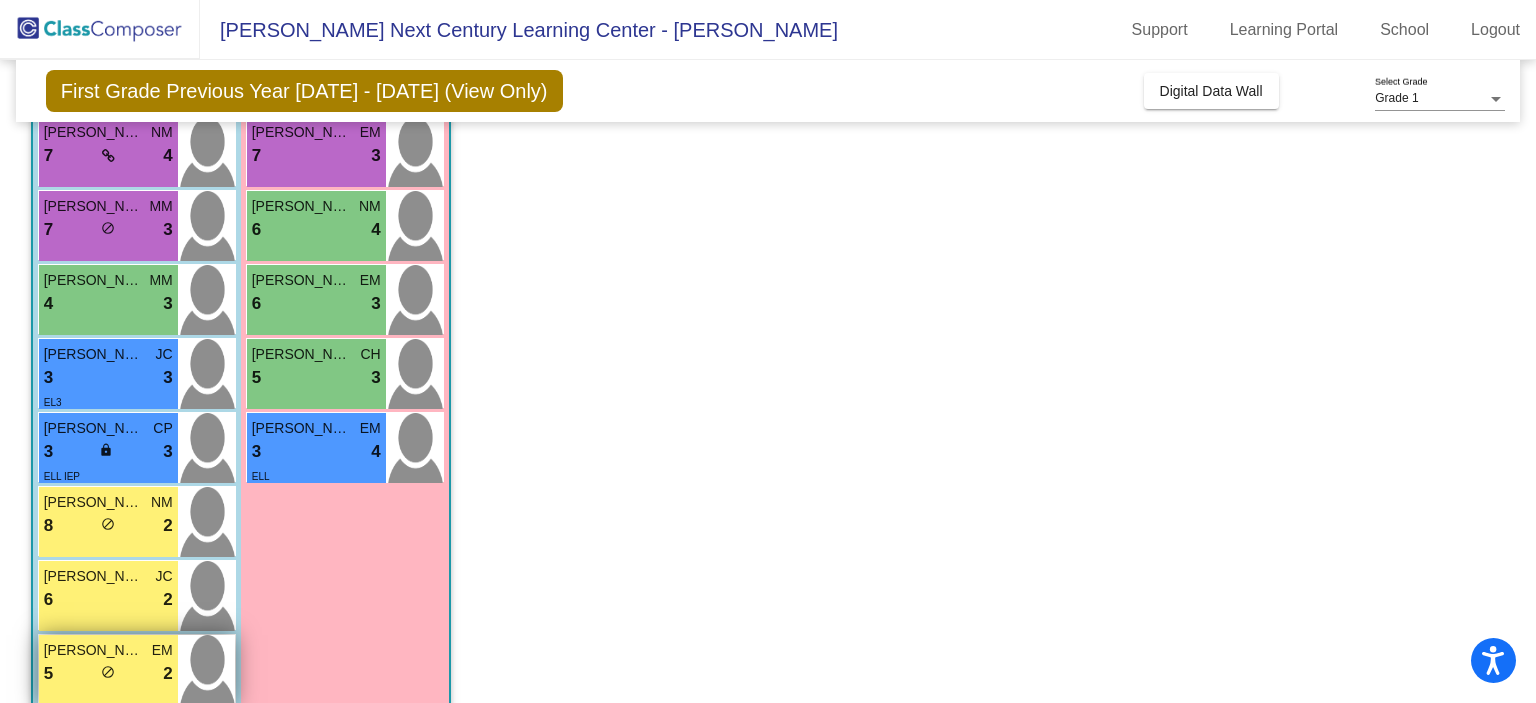click on "Benny Romero" at bounding box center [94, 650] 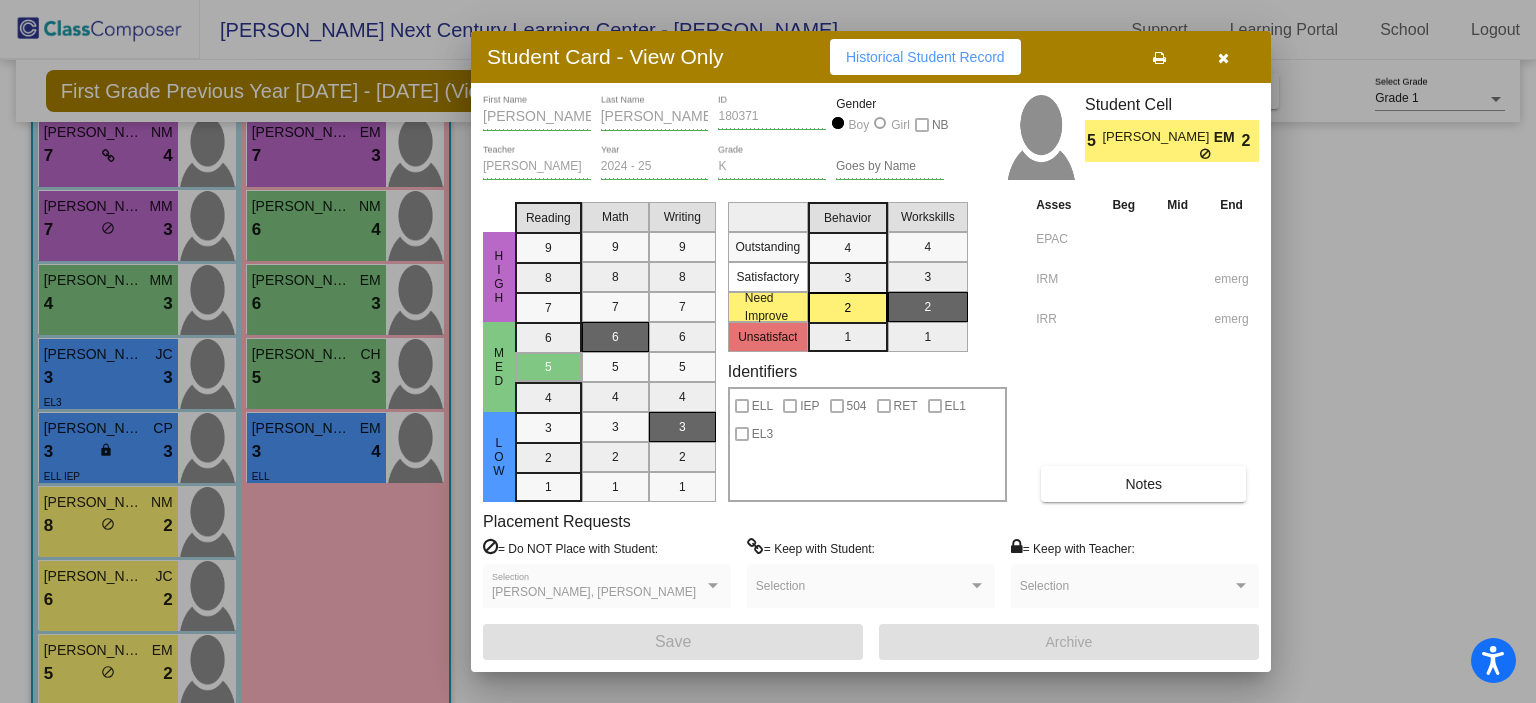 click at bounding box center (768, 351) 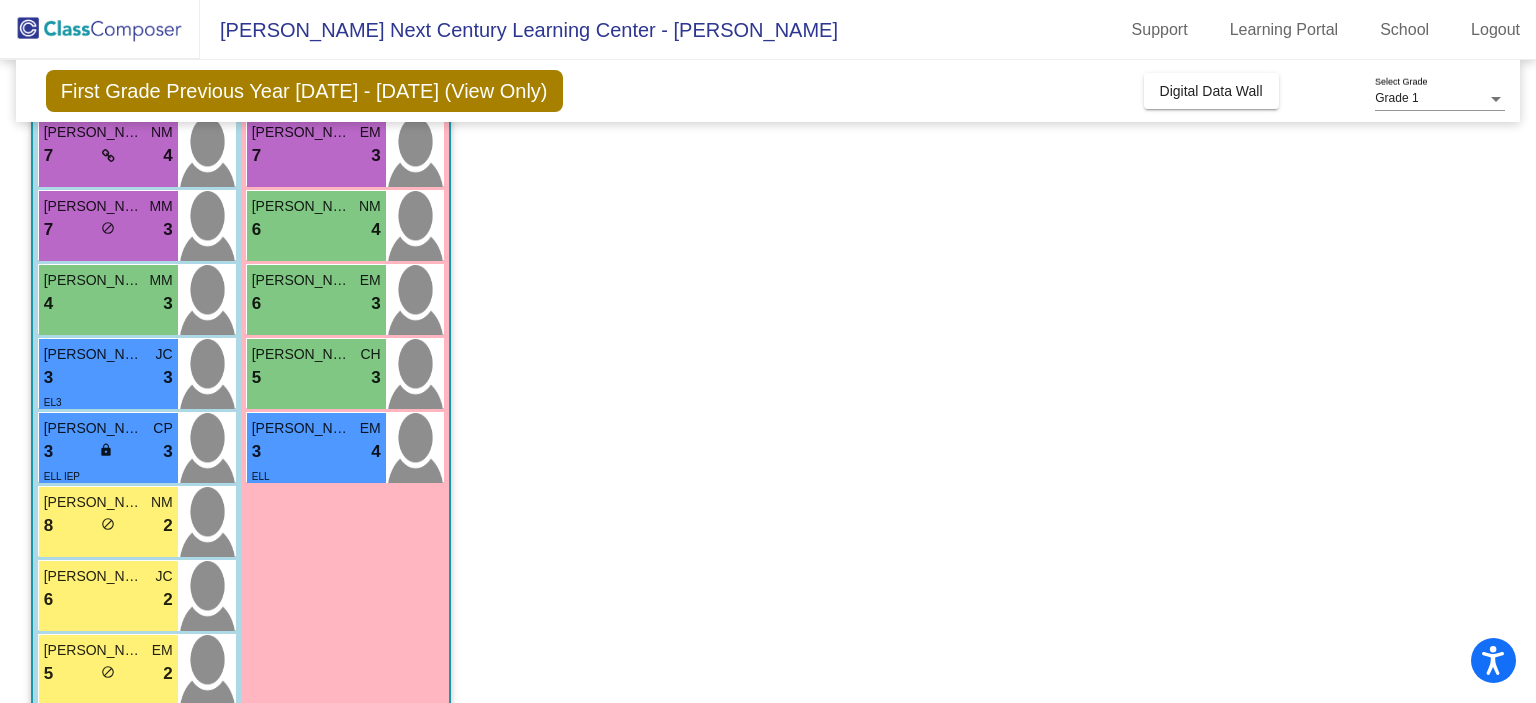 click on "Leonardo Lopez Zavalza JC 6 lock do_not_disturb_alt 2" at bounding box center [108, 596] 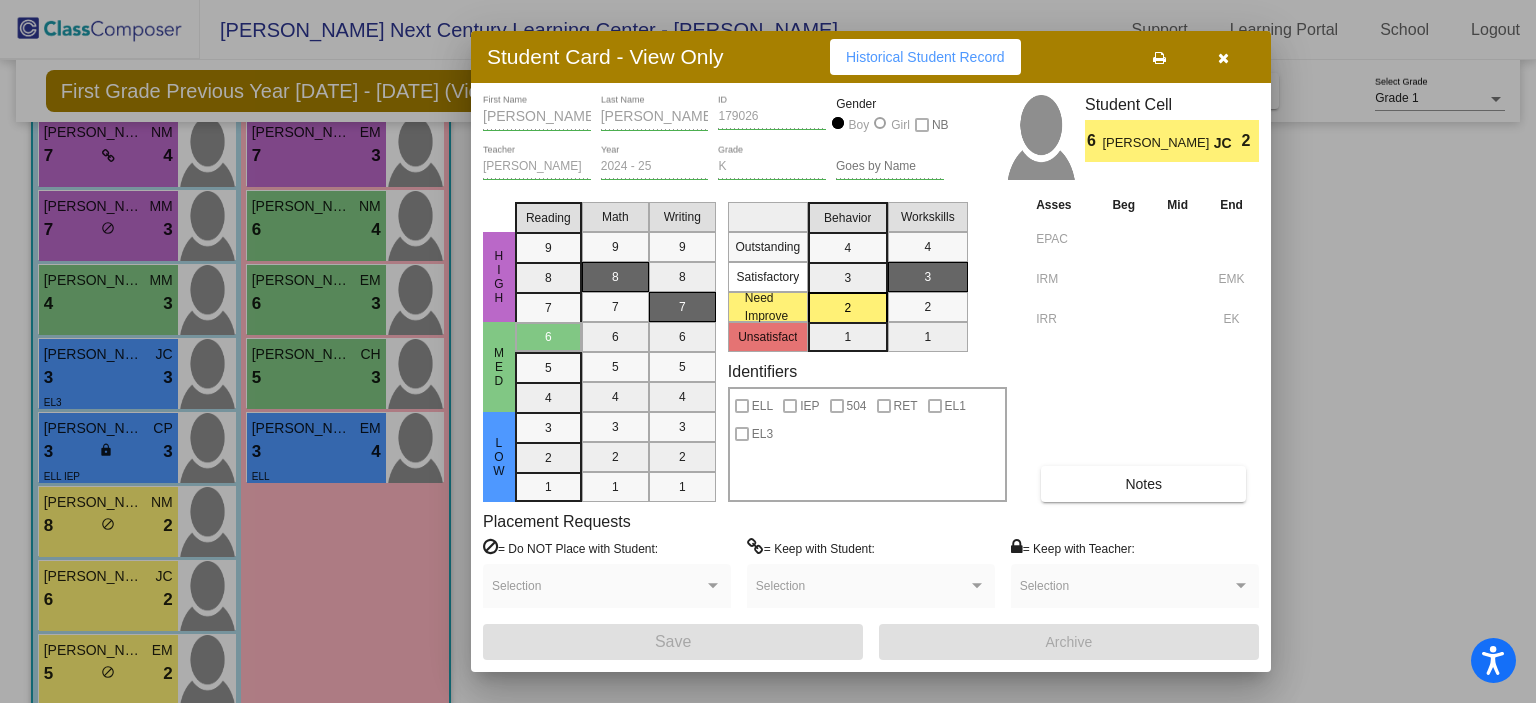 click at bounding box center [768, 351] 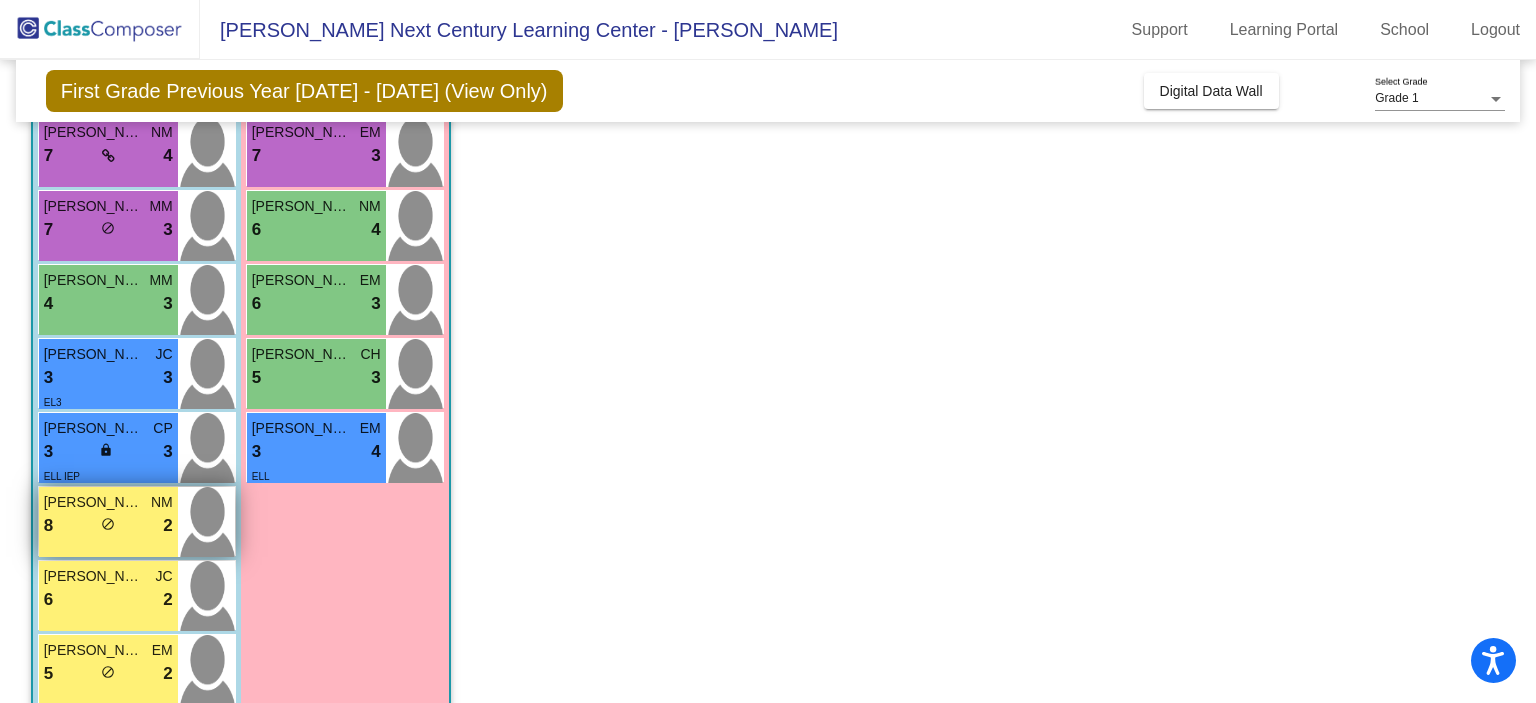 click on "Mateo Alvarez" at bounding box center [94, 502] 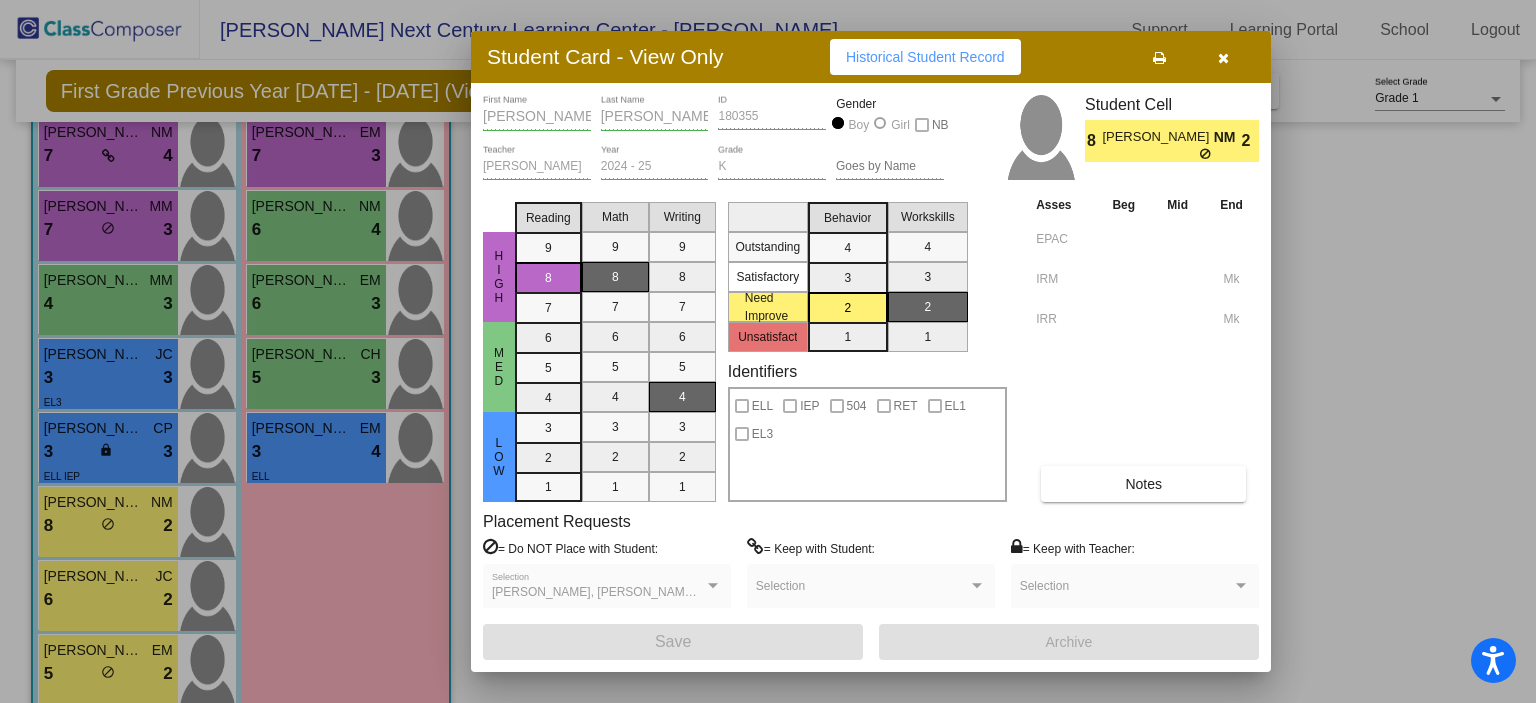 click at bounding box center [768, 351] 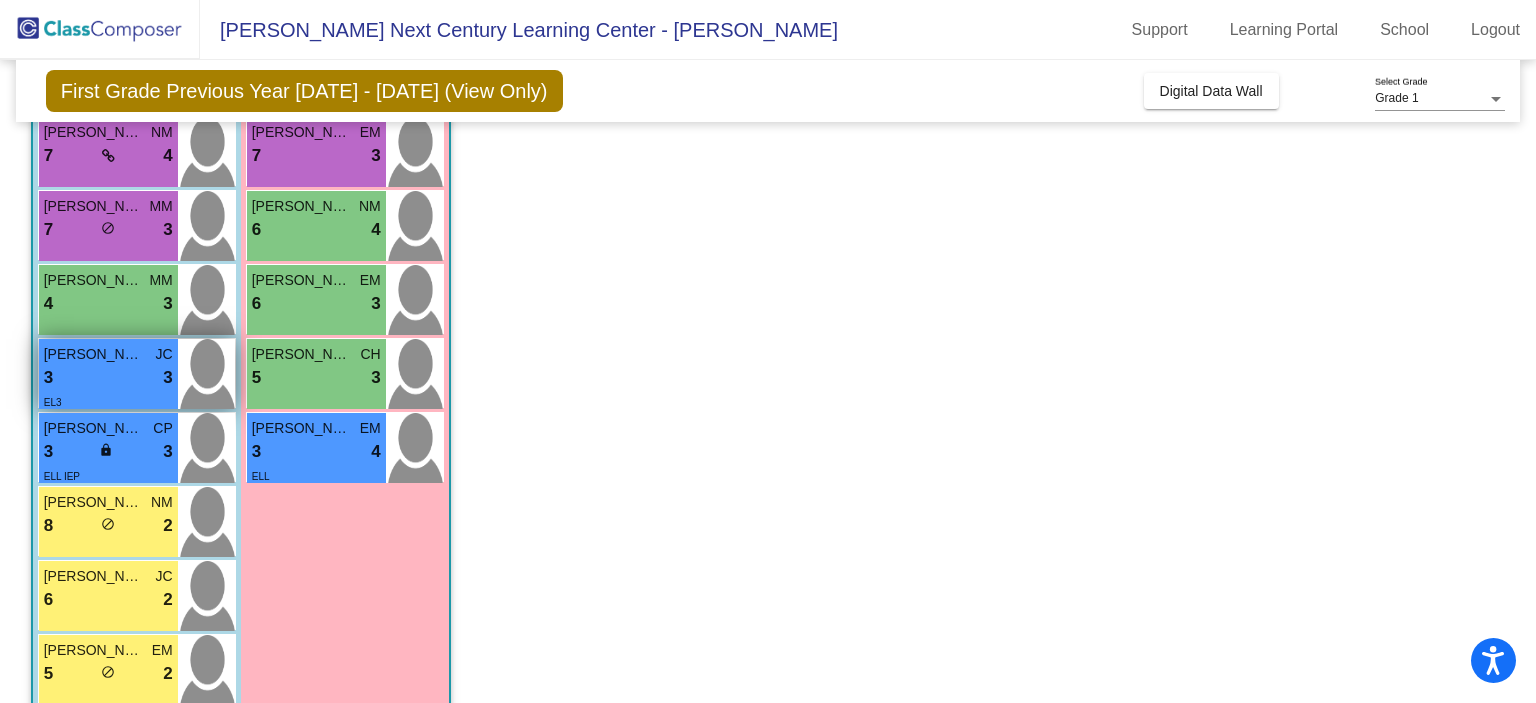 click on "Jose Cruz" at bounding box center [94, 354] 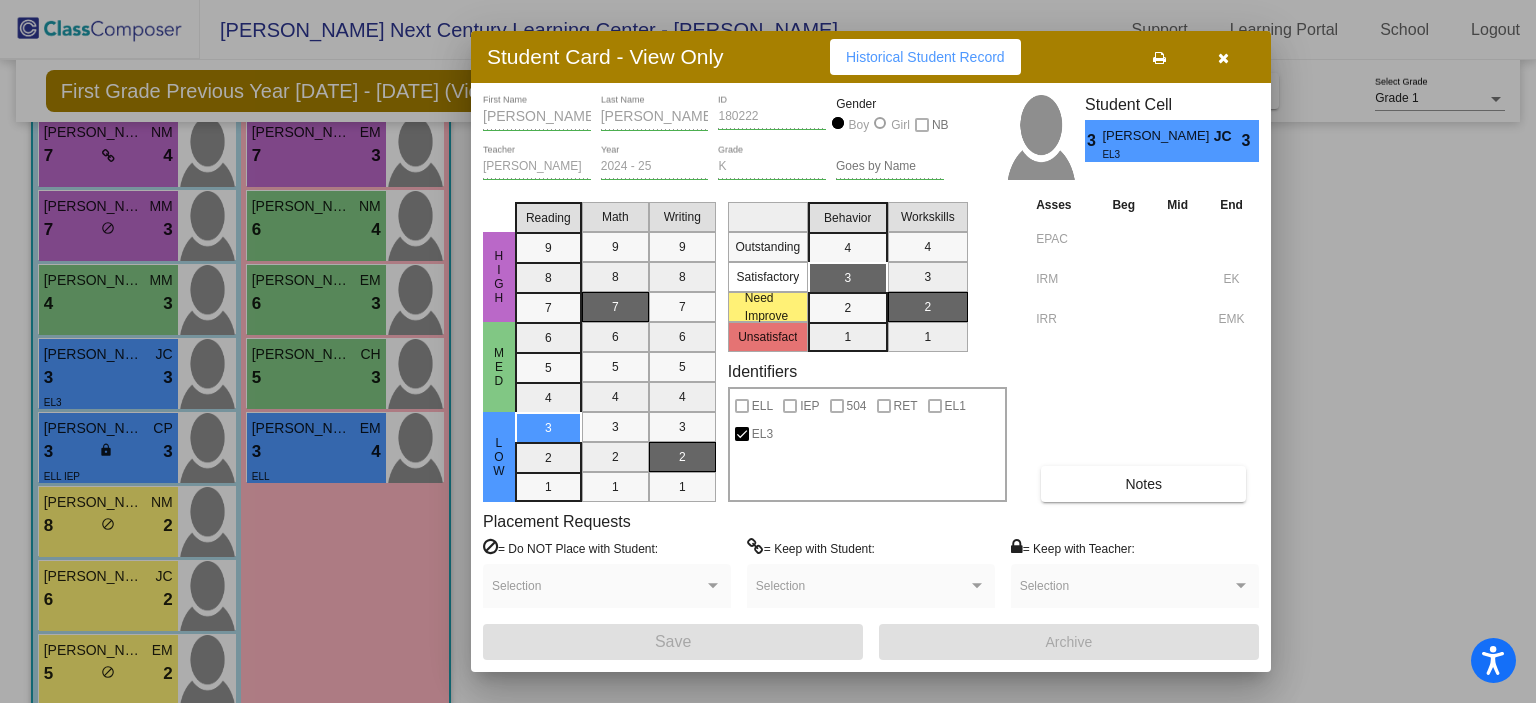 click at bounding box center [768, 351] 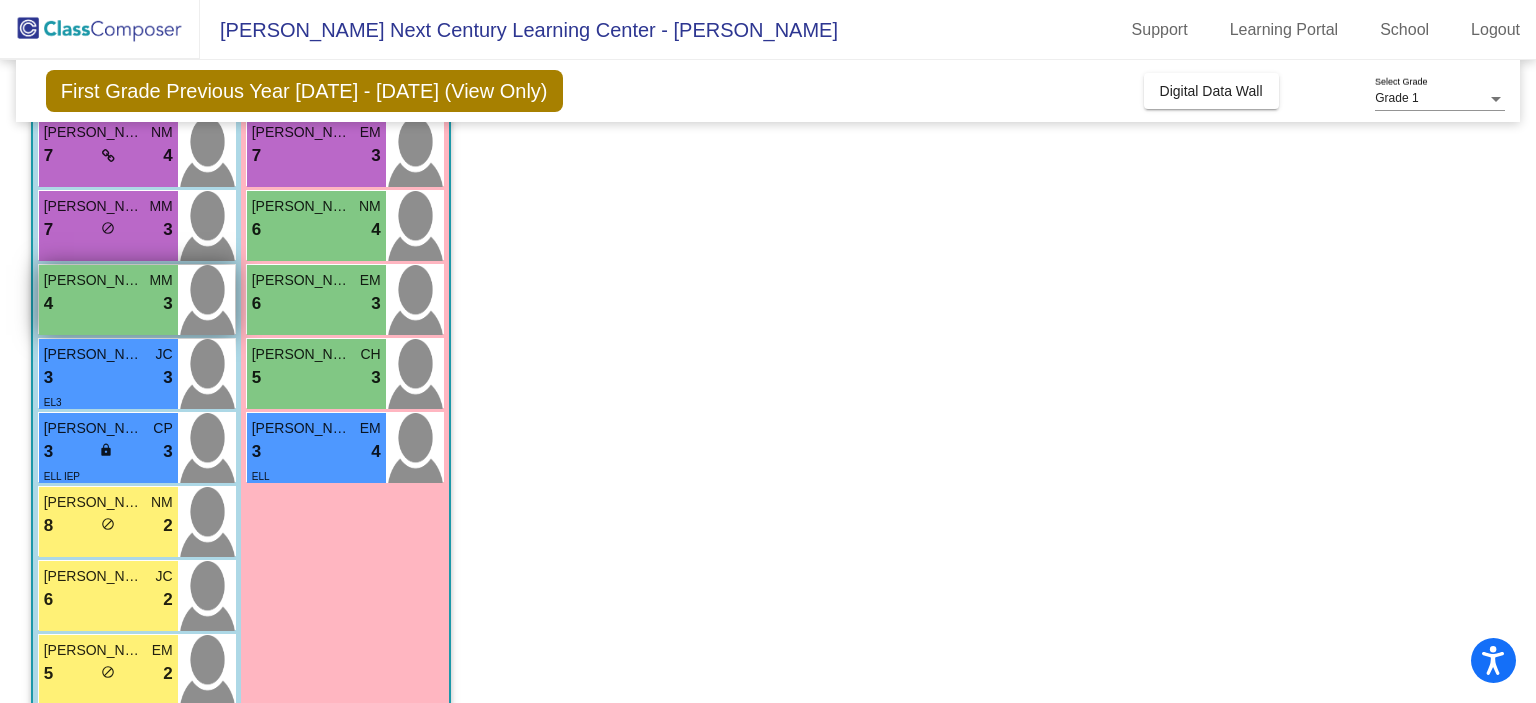 click on "4 lock do_not_disturb_alt 3" at bounding box center [108, 304] 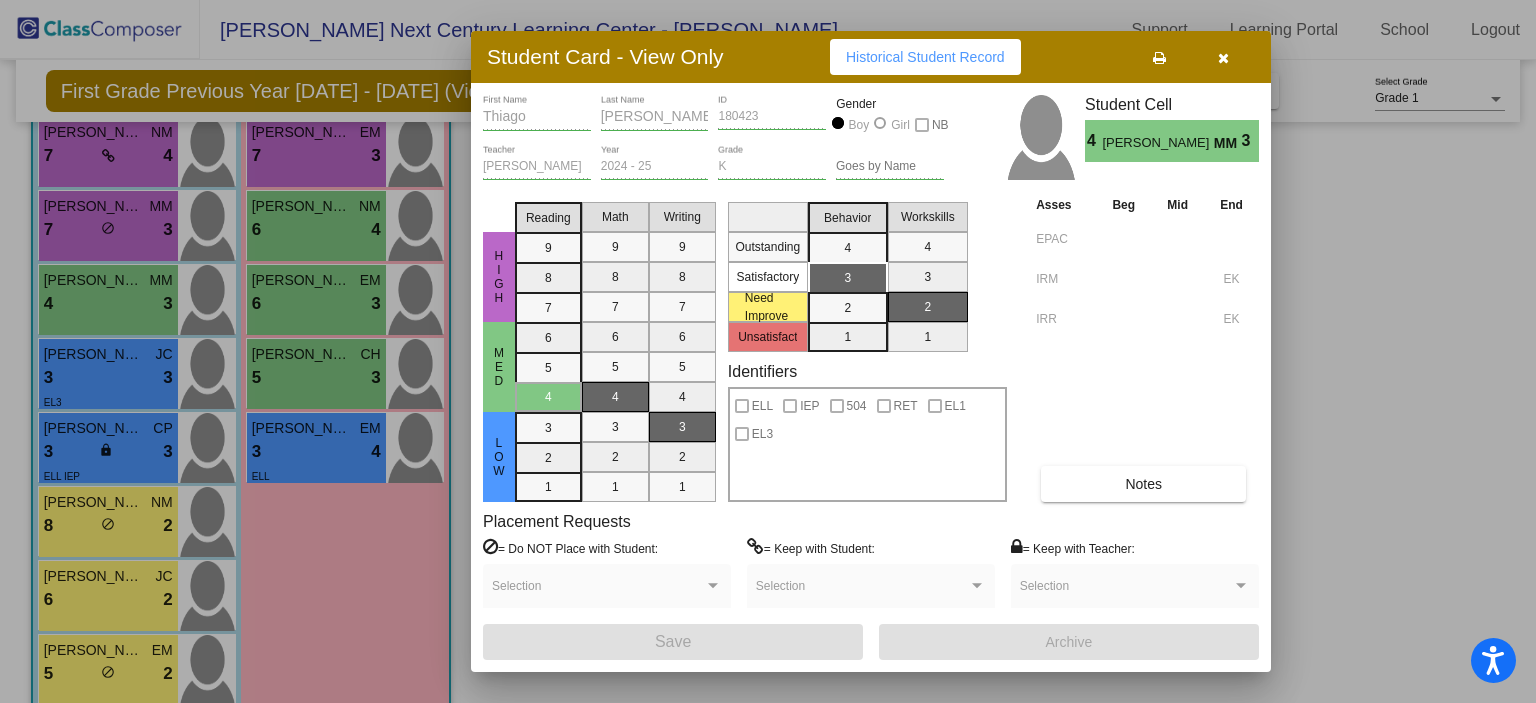 click at bounding box center (768, 351) 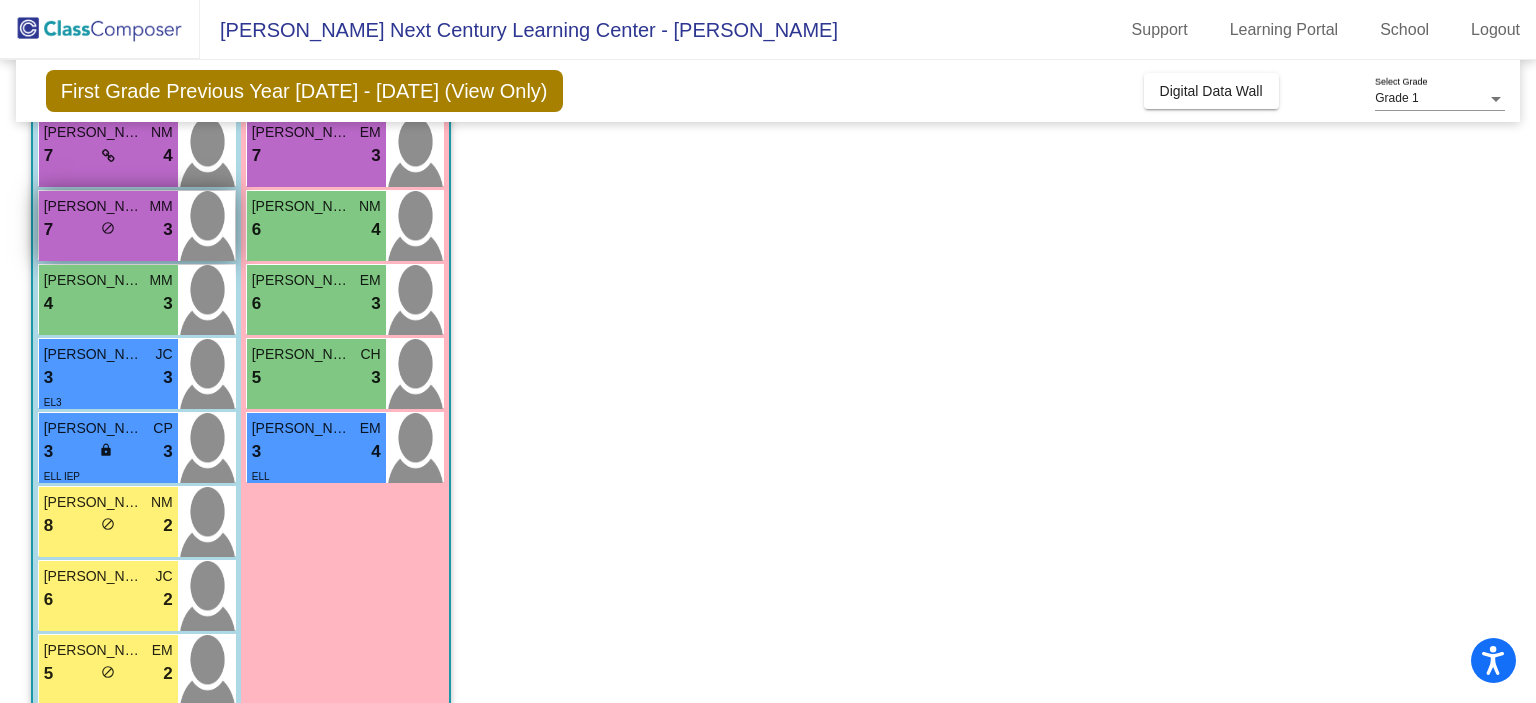 click on "Emiliano Lozano MM 7 lock do_not_disturb_alt 3" at bounding box center (108, 226) 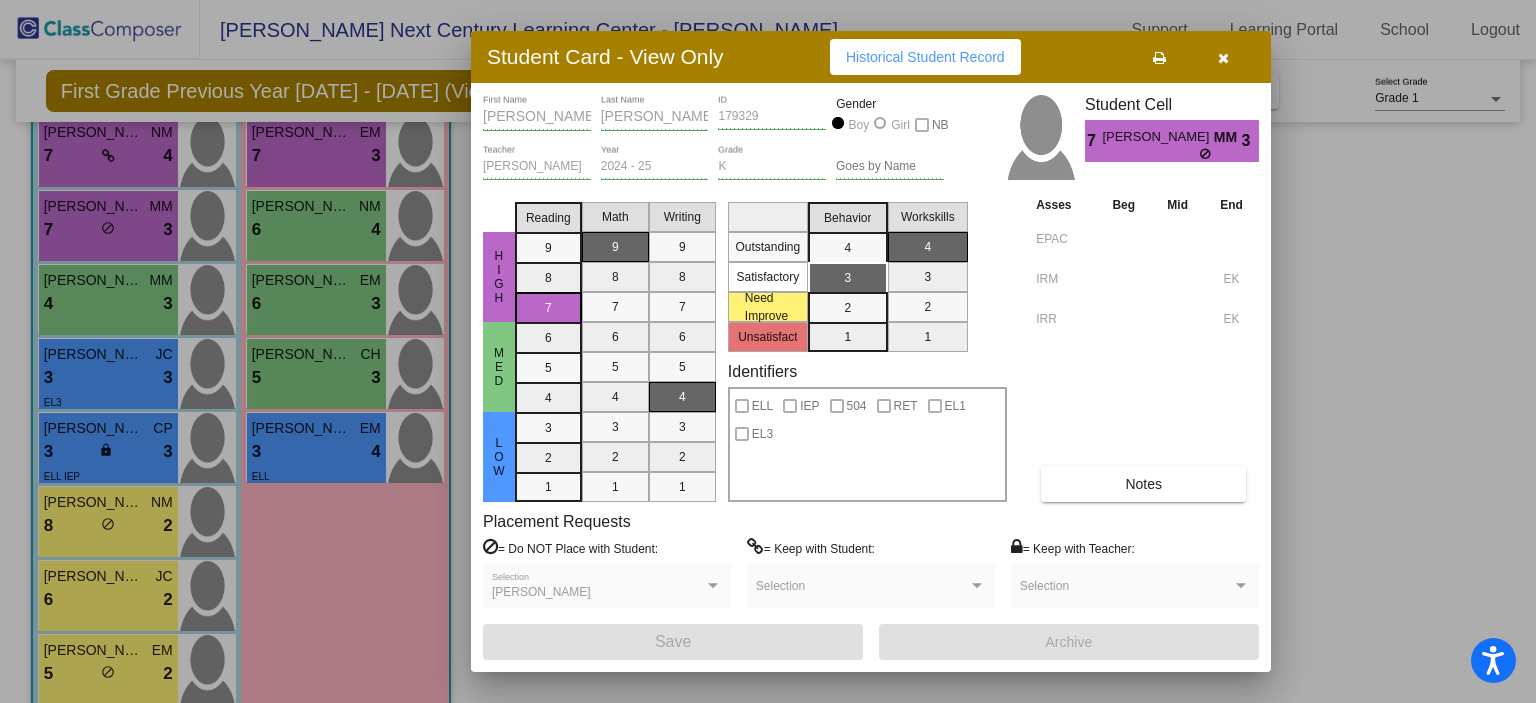 click at bounding box center [1223, 58] 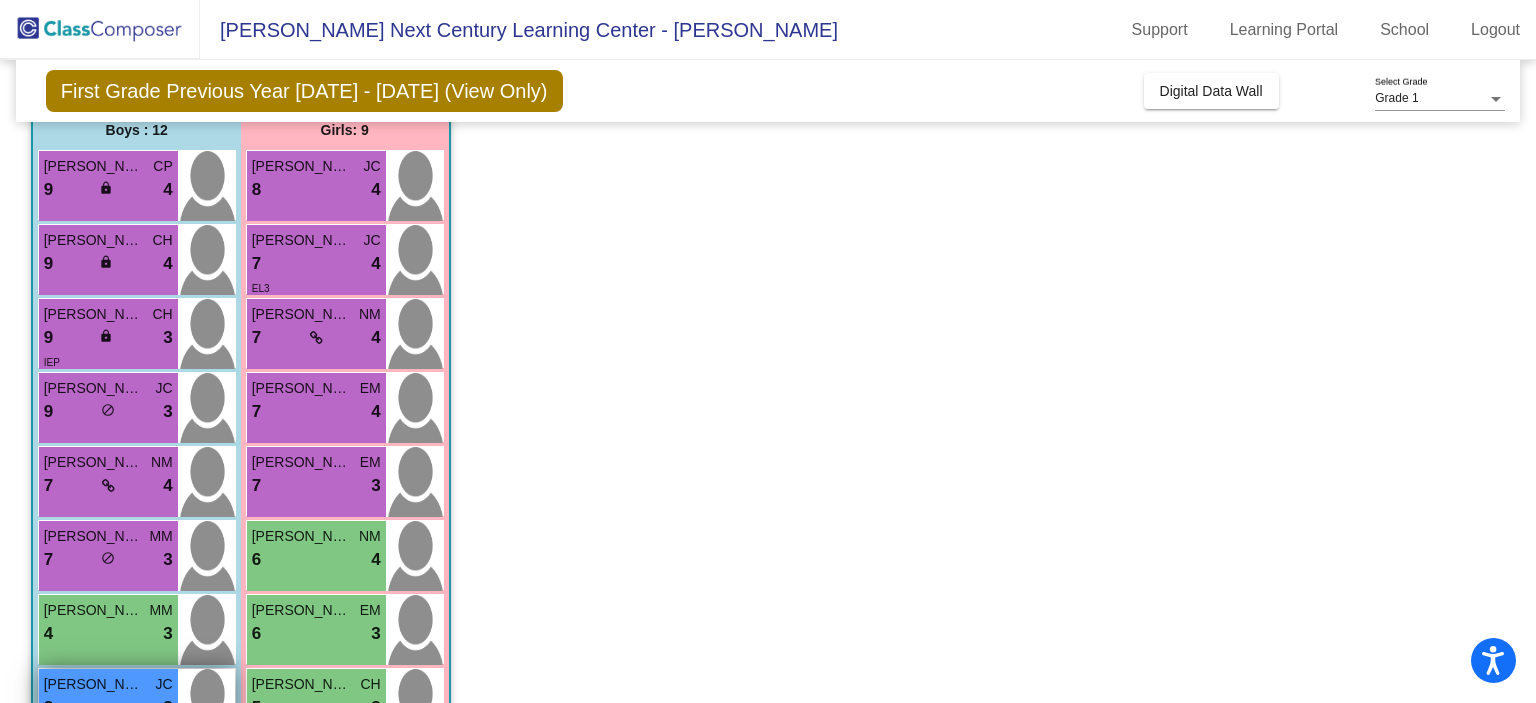 scroll, scrollTop: 136, scrollLeft: 0, axis: vertical 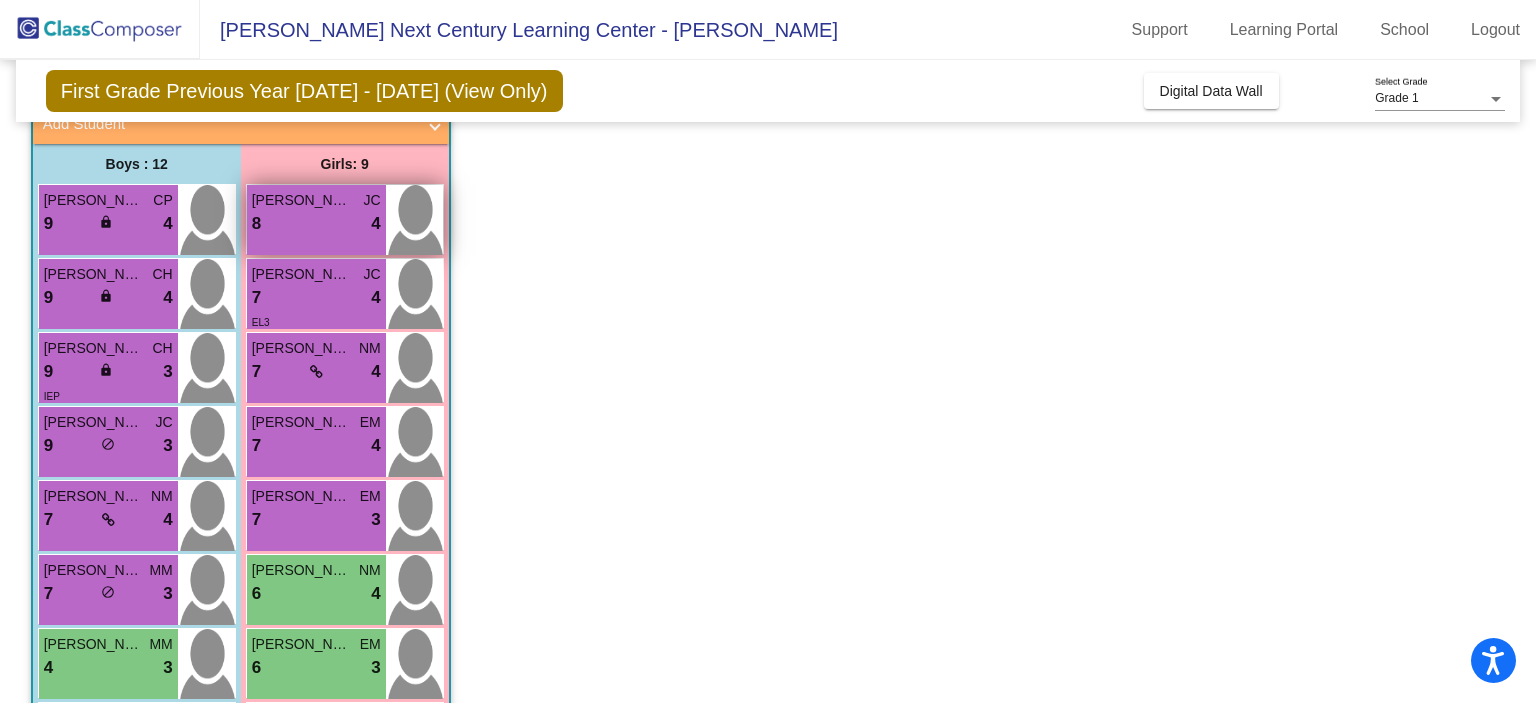 click on "8 lock do_not_disturb_alt 4" at bounding box center [316, 224] 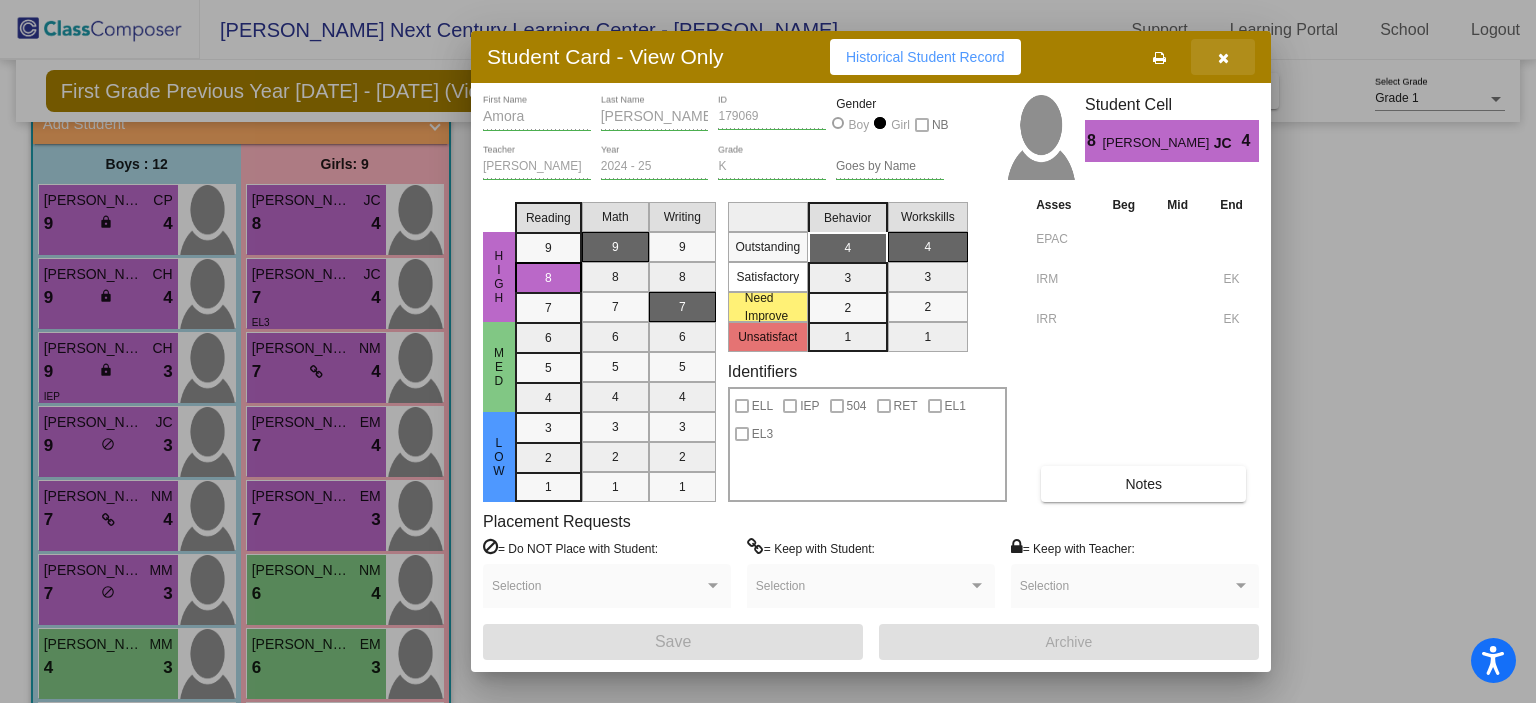 click at bounding box center [1223, 58] 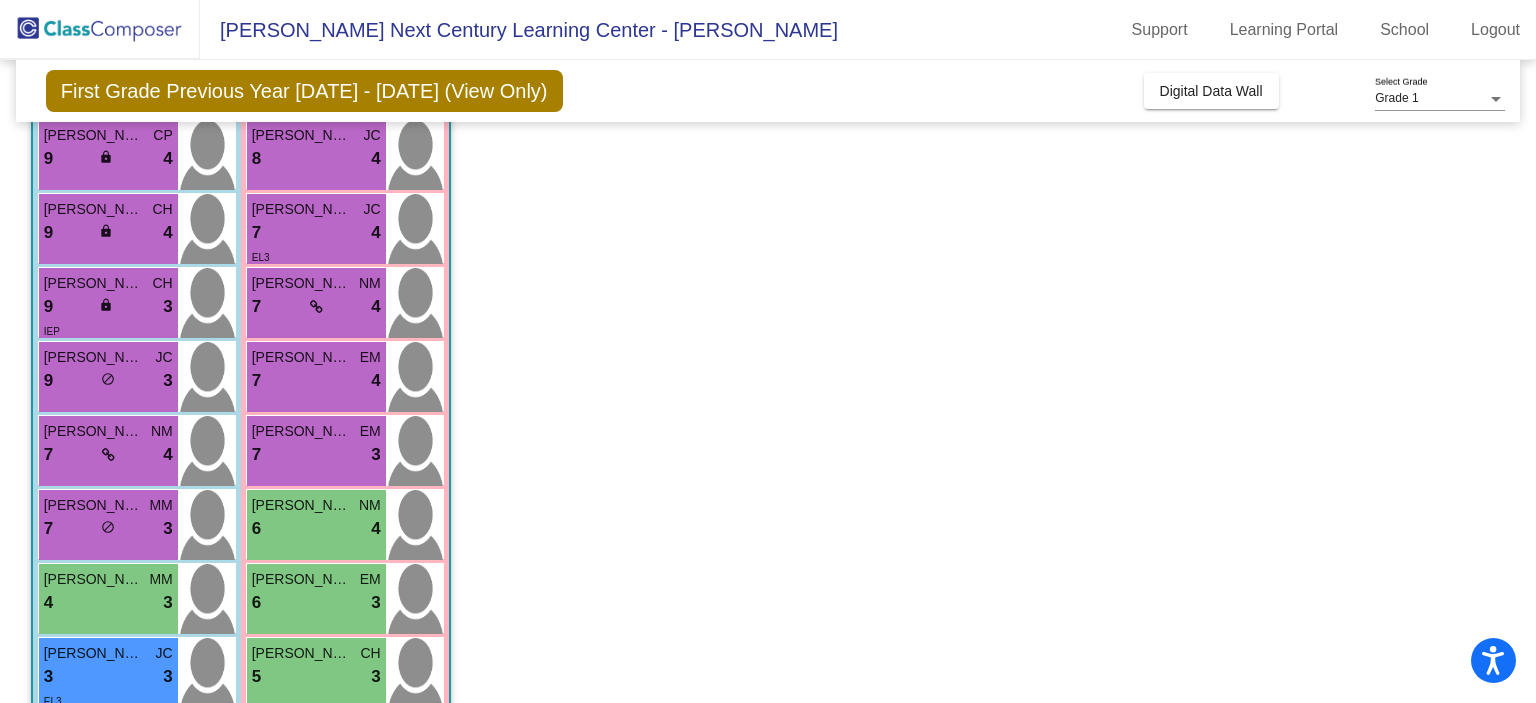scroll, scrollTop: 236, scrollLeft: 0, axis: vertical 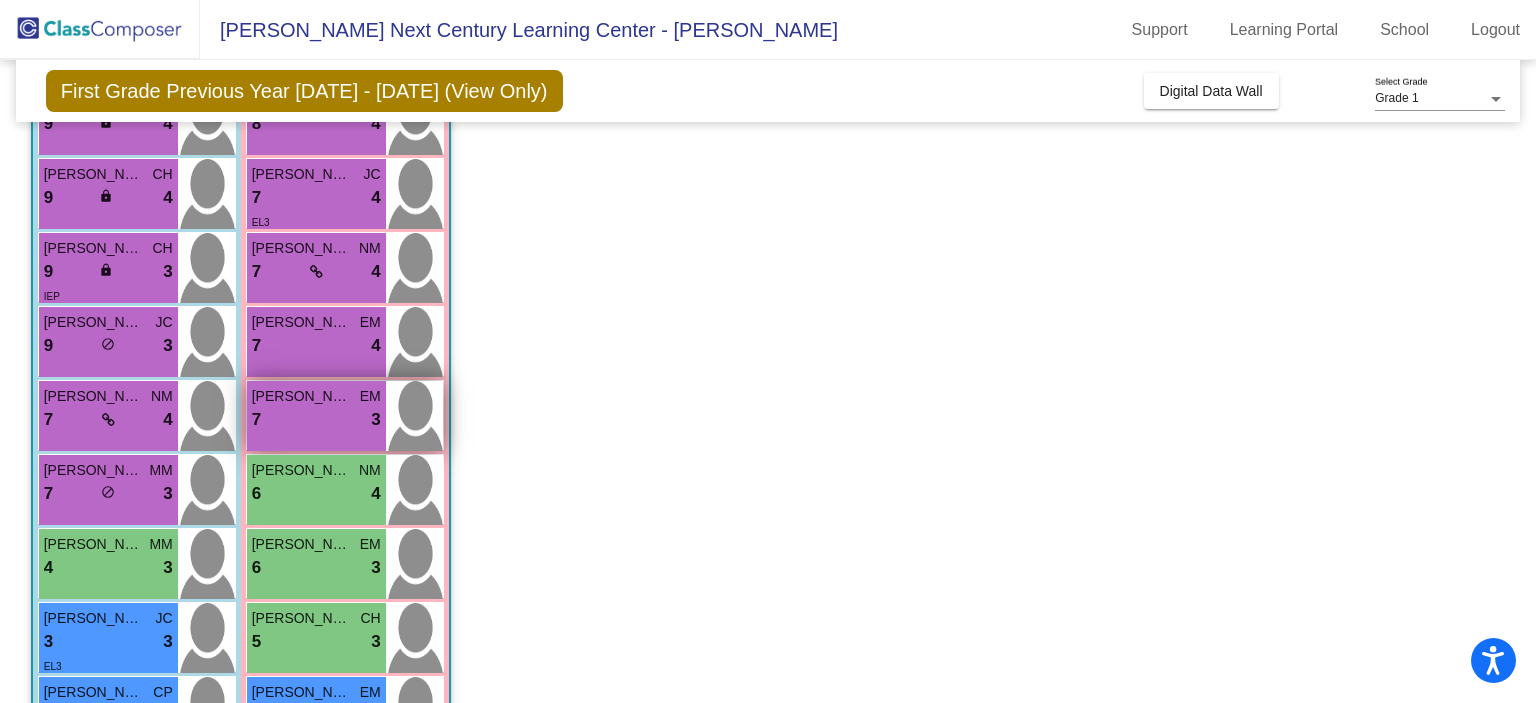 click on "7 lock do_not_disturb_alt 3" at bounding box center [316, 420] 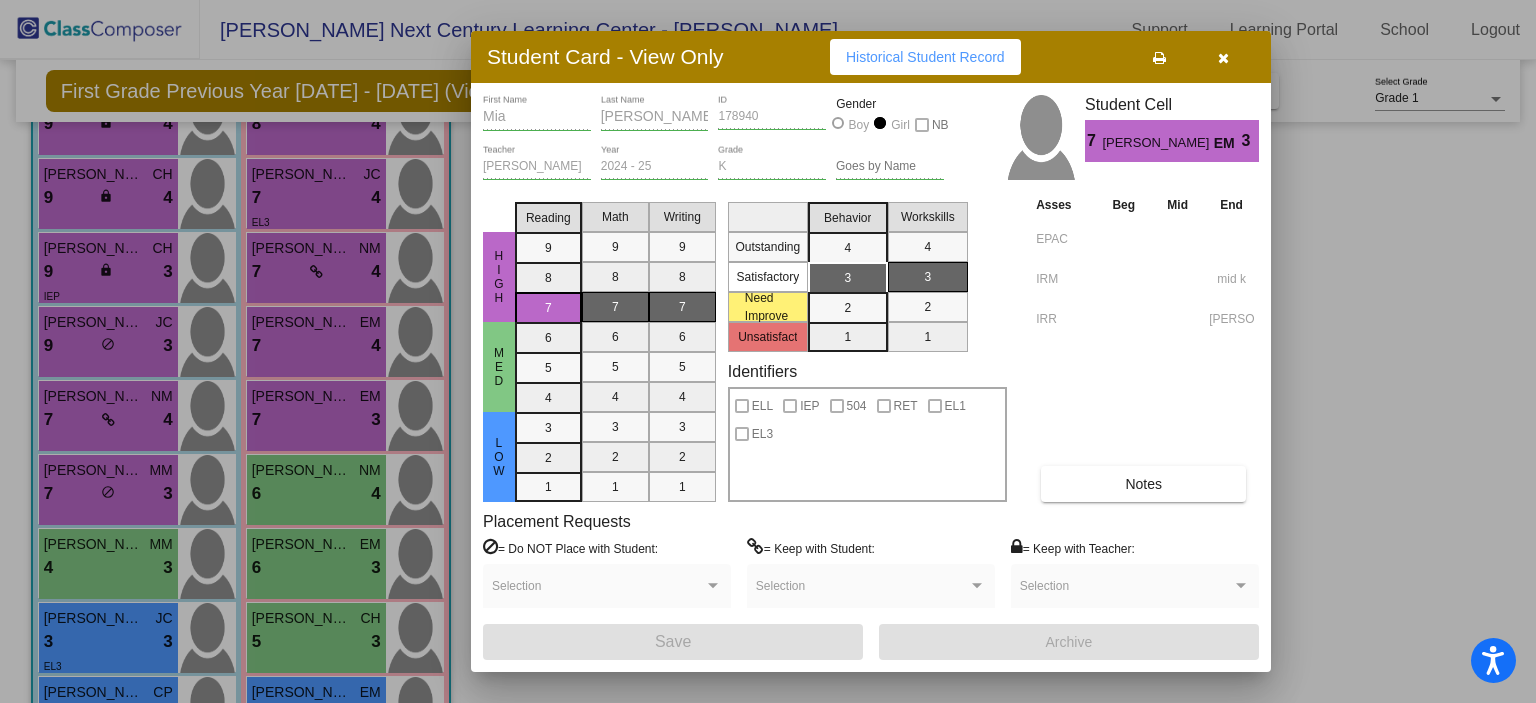 click at bounding box center [1223, 57] 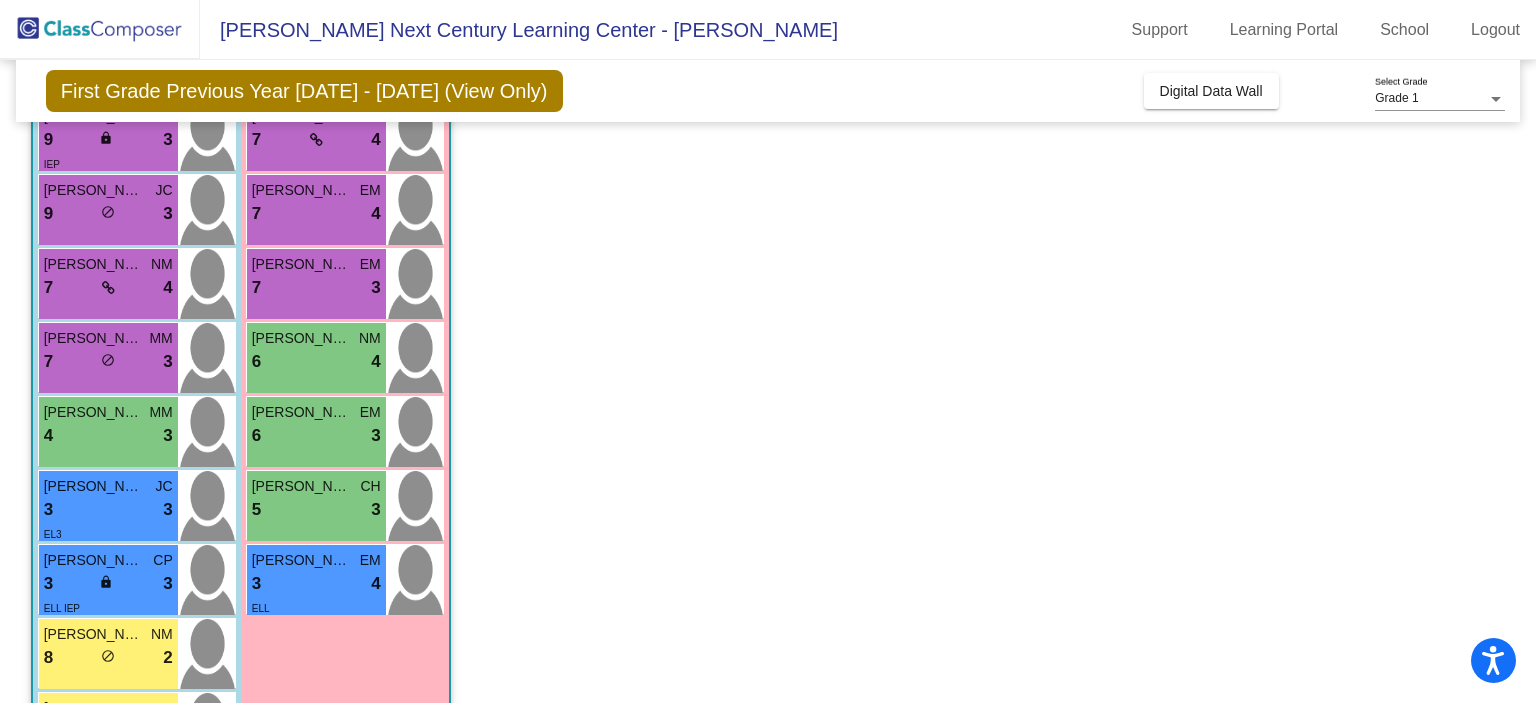 scroll, scrollTop: 536, scrollLeft: 0, axis: vertical 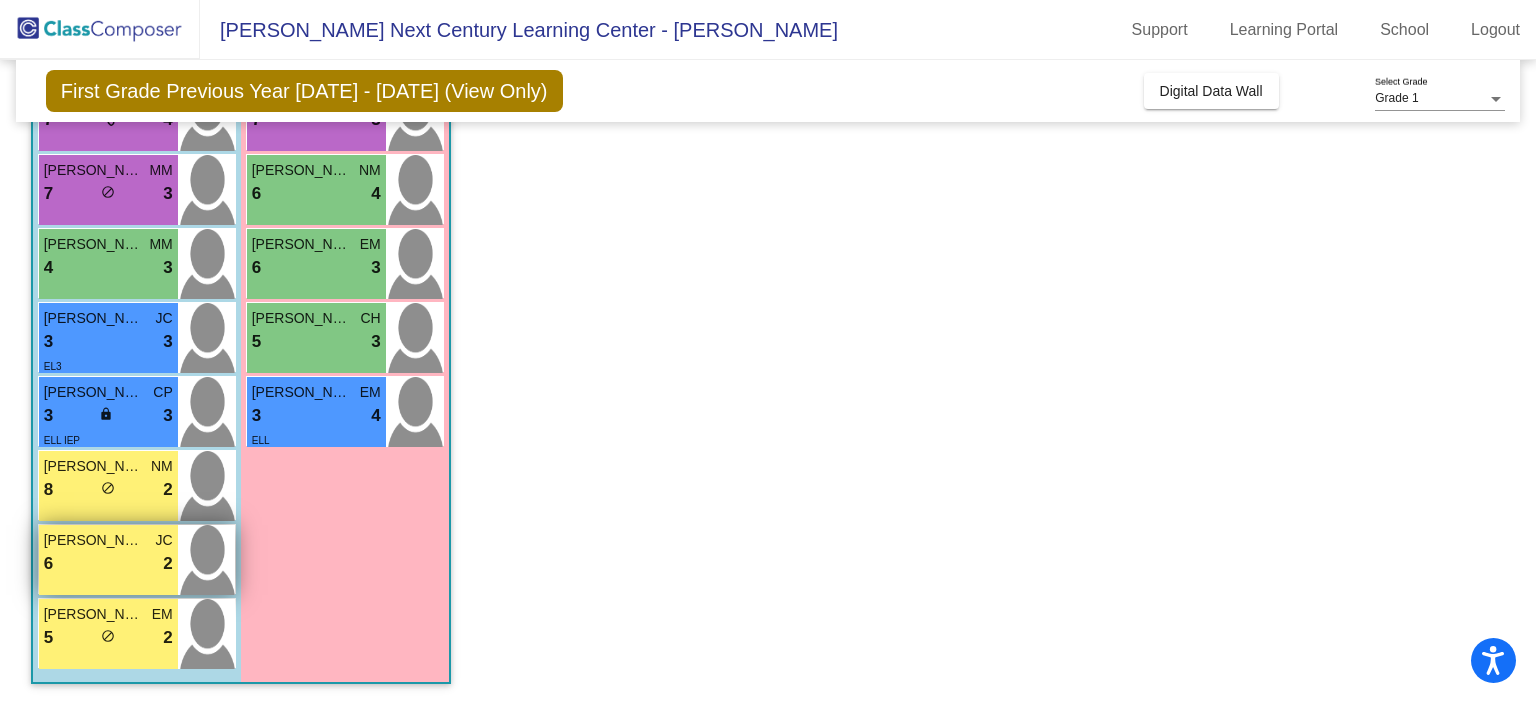 click on "Leonardo Lopez Zavalza" at bounding box center (94, 540) 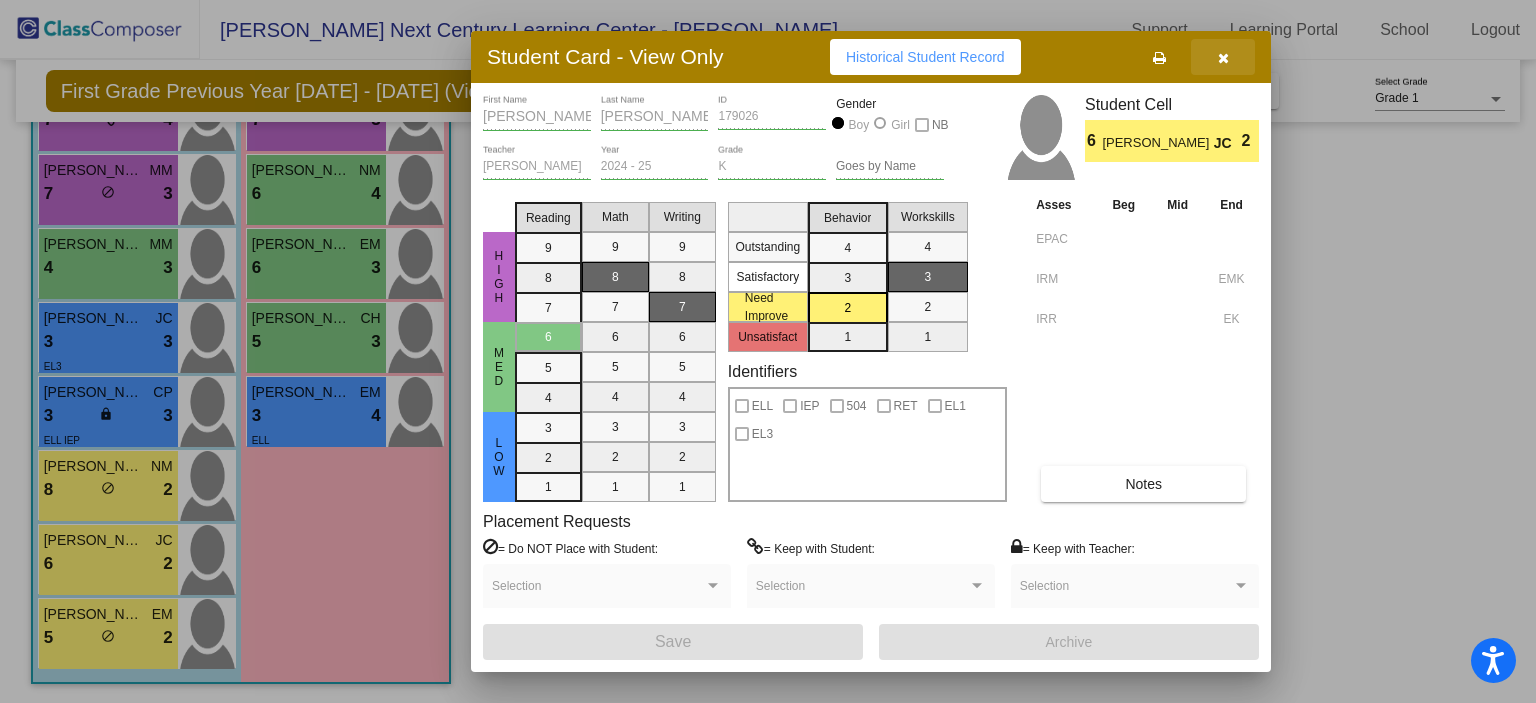 click at bounding box center (1223, 57) 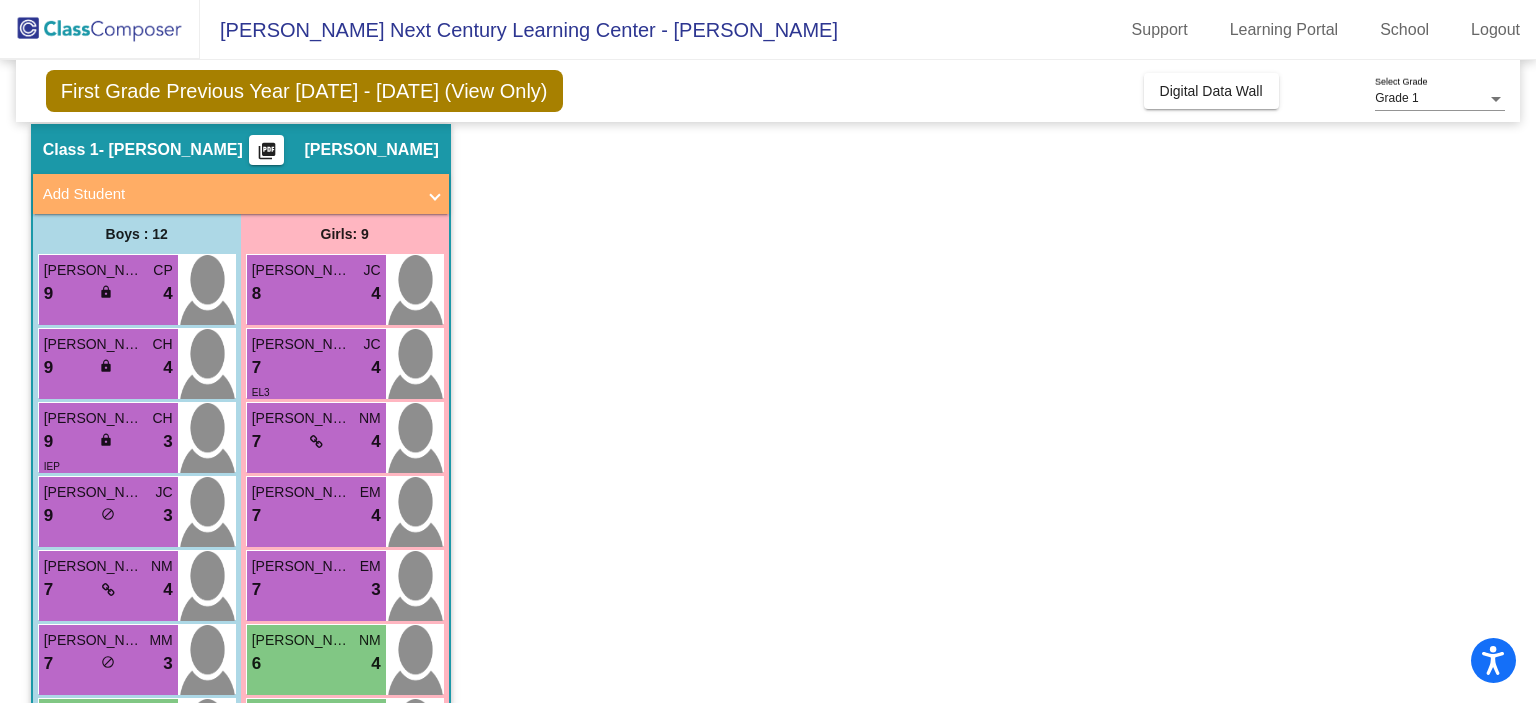 scroll, scrollTop: 0, scrollLeft: 0, axis: both 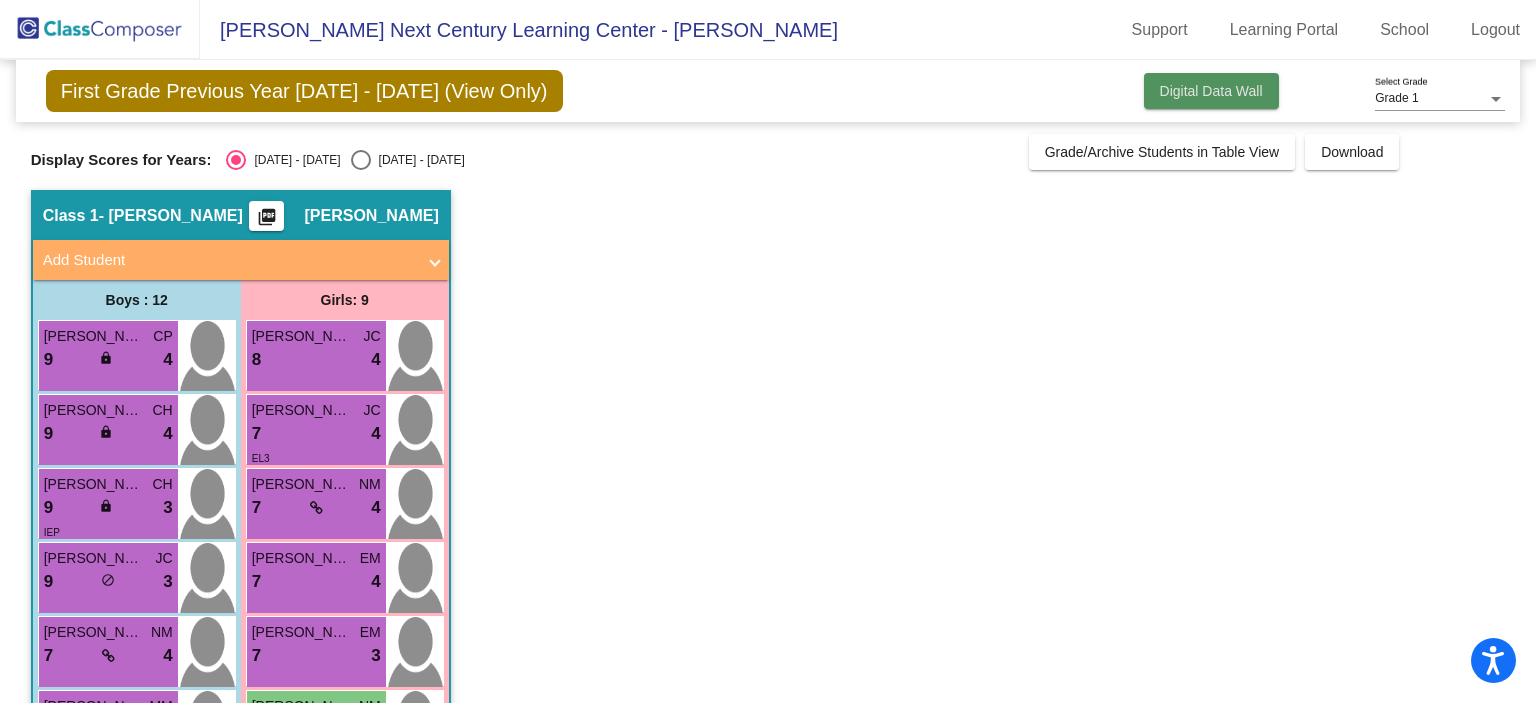 click on "Digital Data Wall" 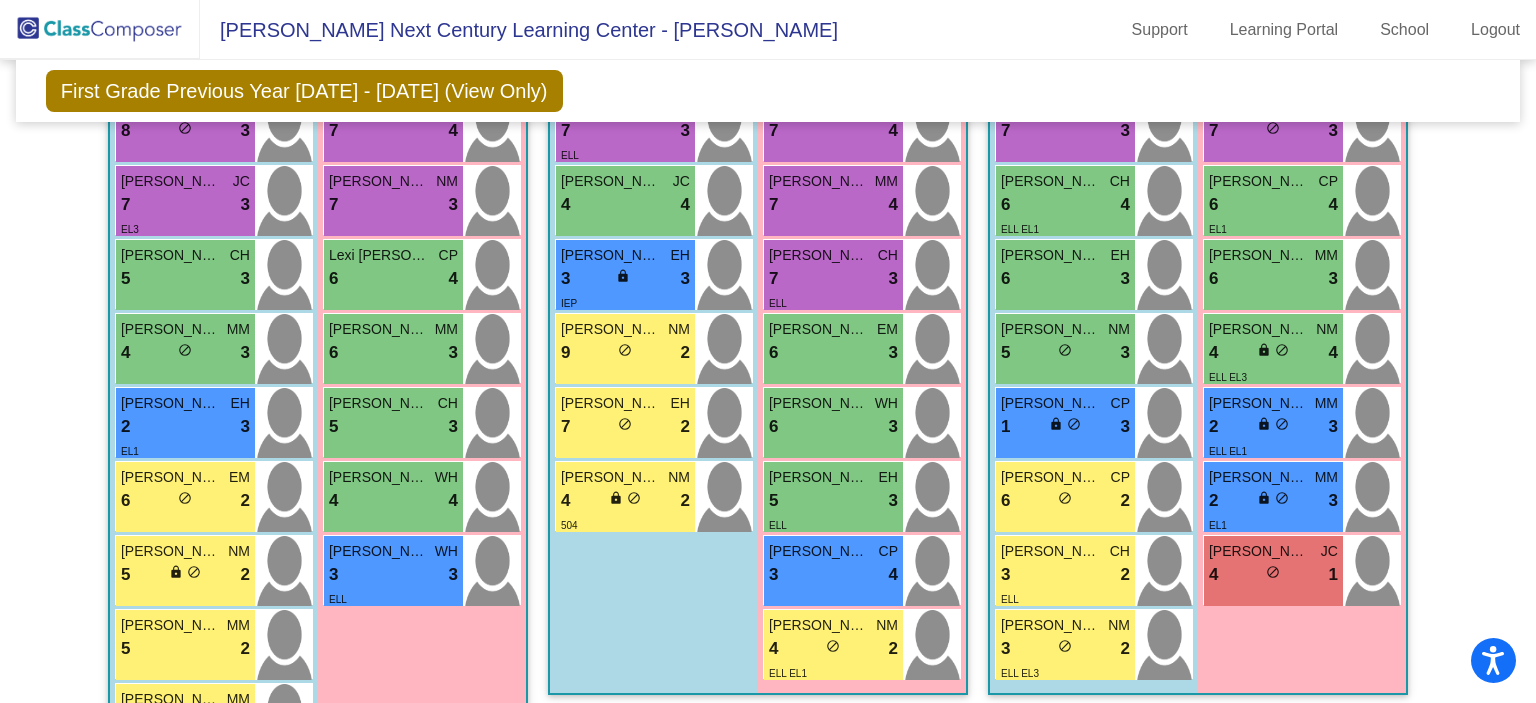 scroll, scrollTop: 2000, scrollLeft: 0, axis: vertical 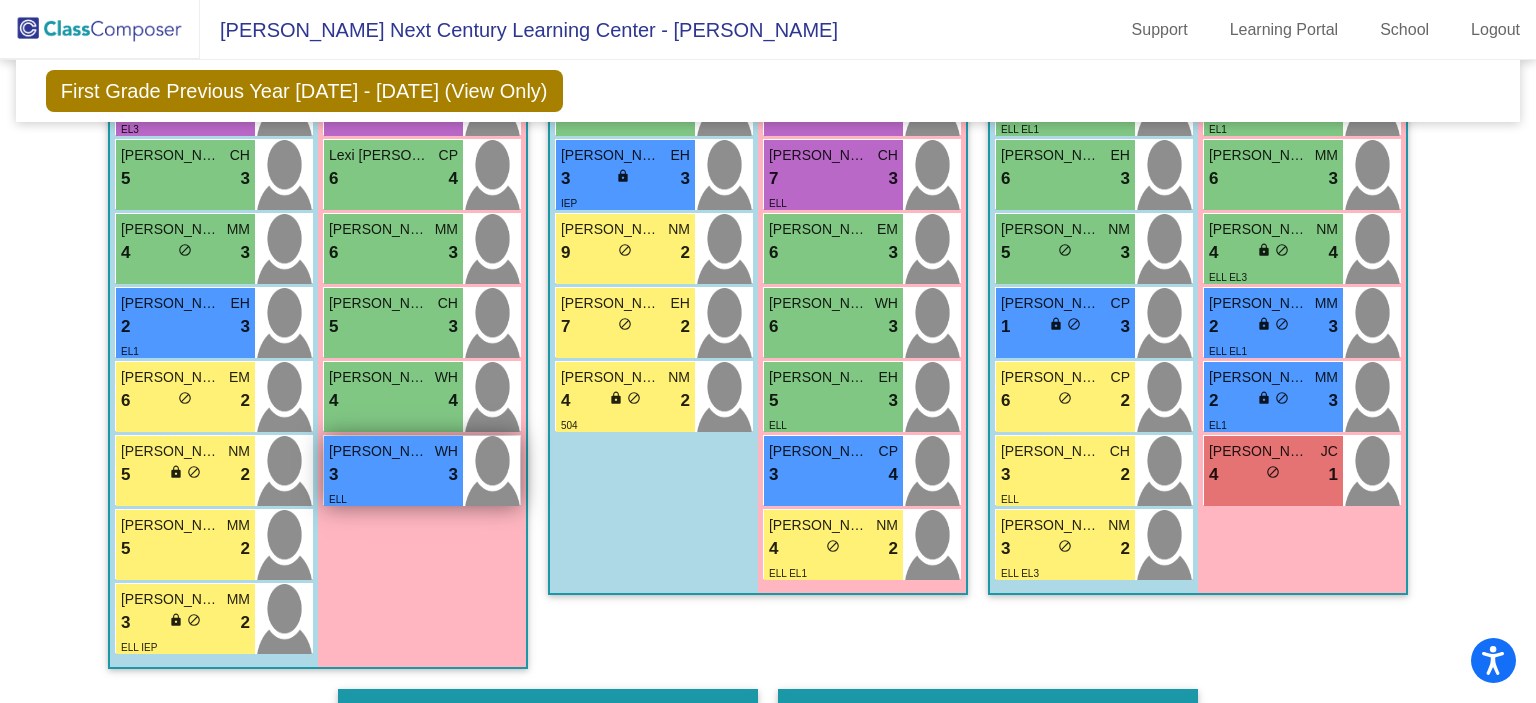 click on "3 lock do_not_disturb_alt 3" at bounding box center [393, 475] 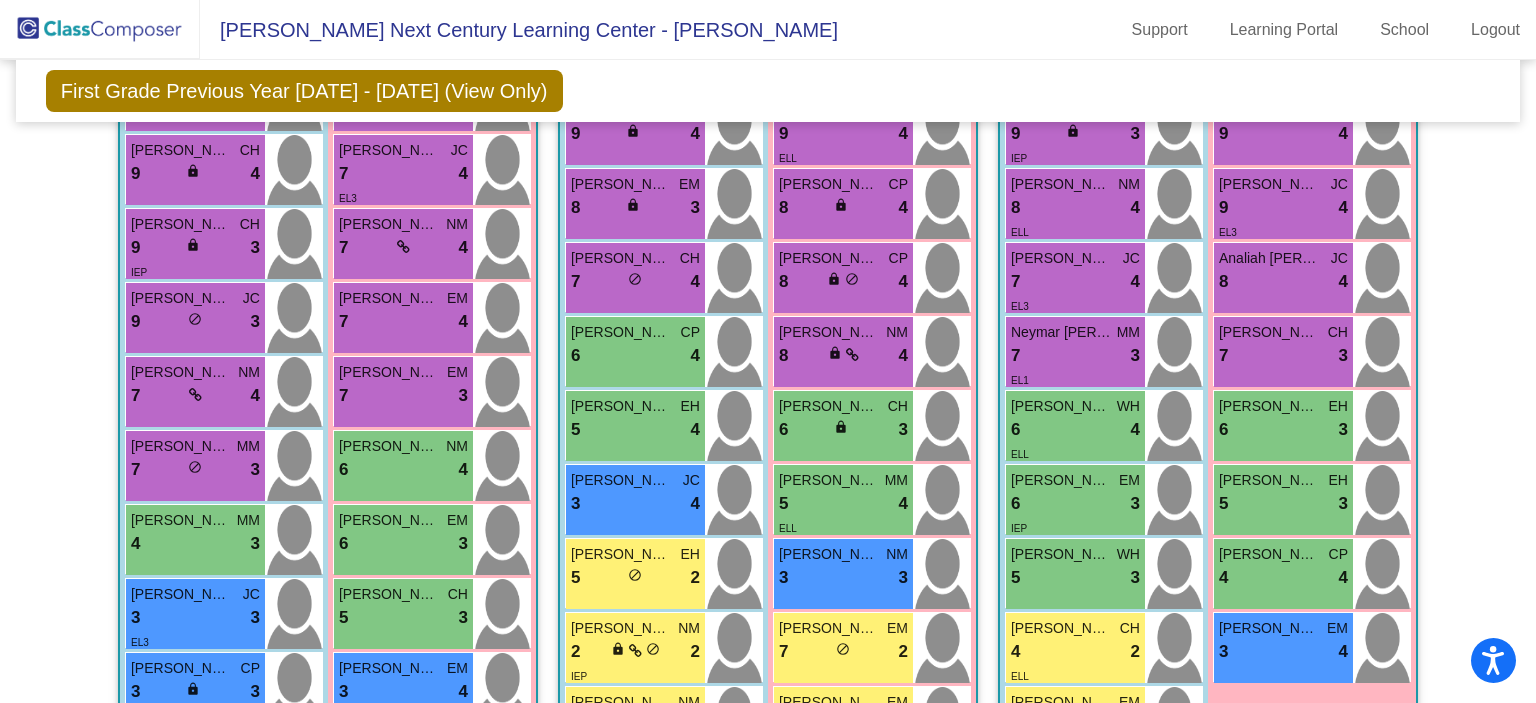 scroll, scrollTop: 700, scrollLeft: 0, axis: vertical 